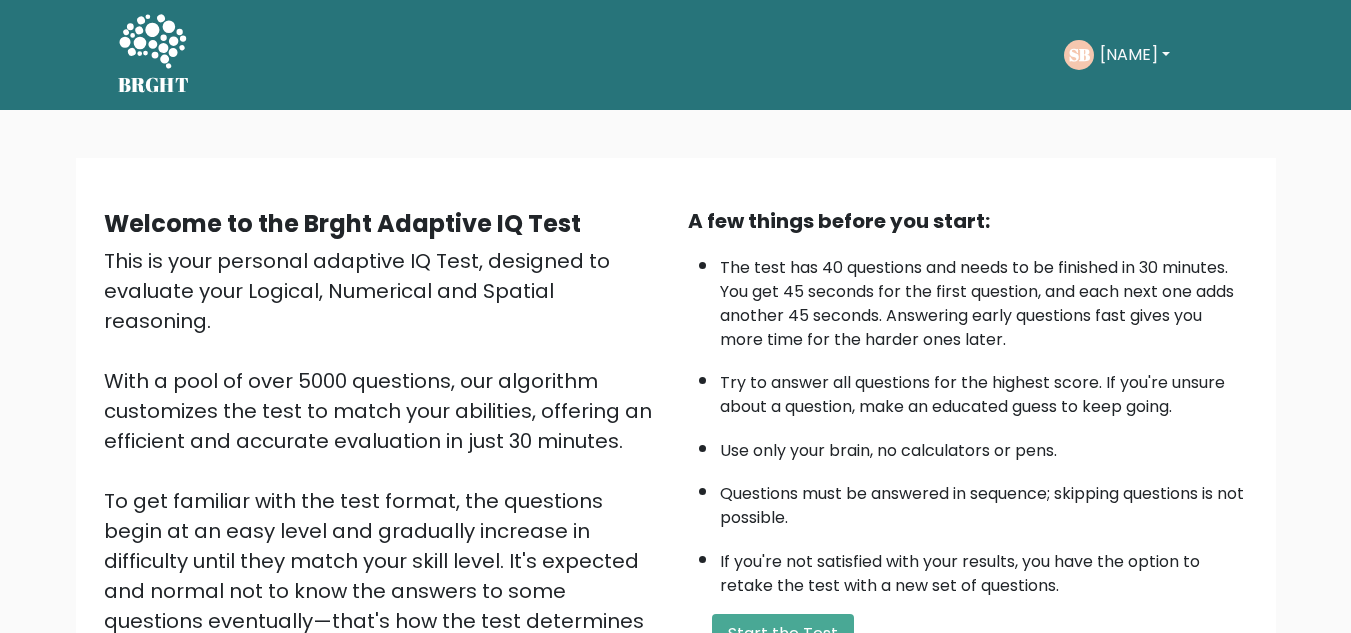 scroll, scrollTop: 0, scrollLeft: 0, axis: both 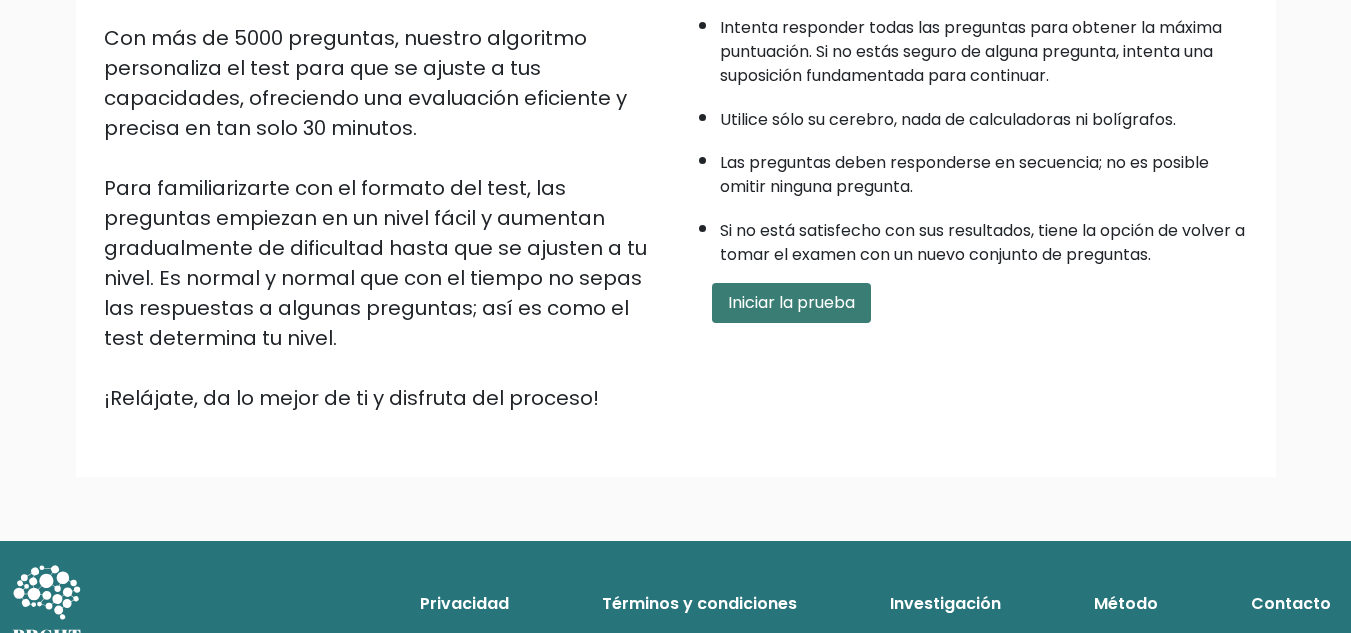 click on "Iniciar la prueba" at bounding box center [791, 302] 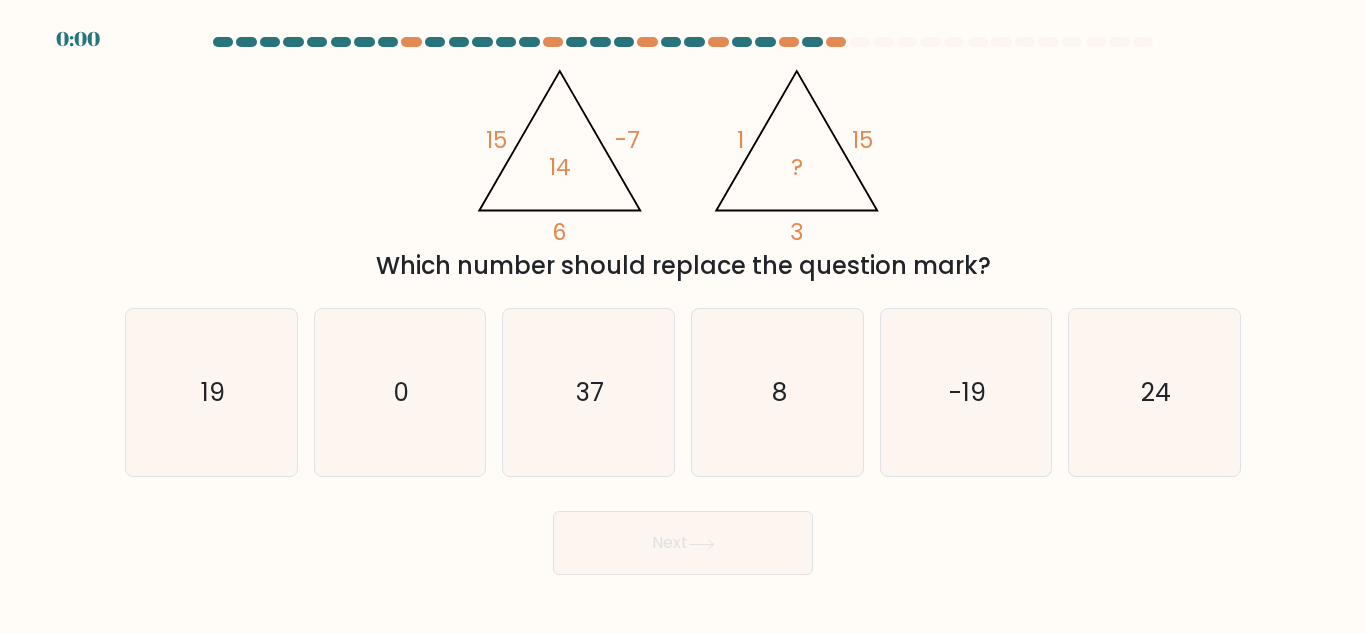 scroll, scrollTop: 0, scrollLeft: 0, axis: both 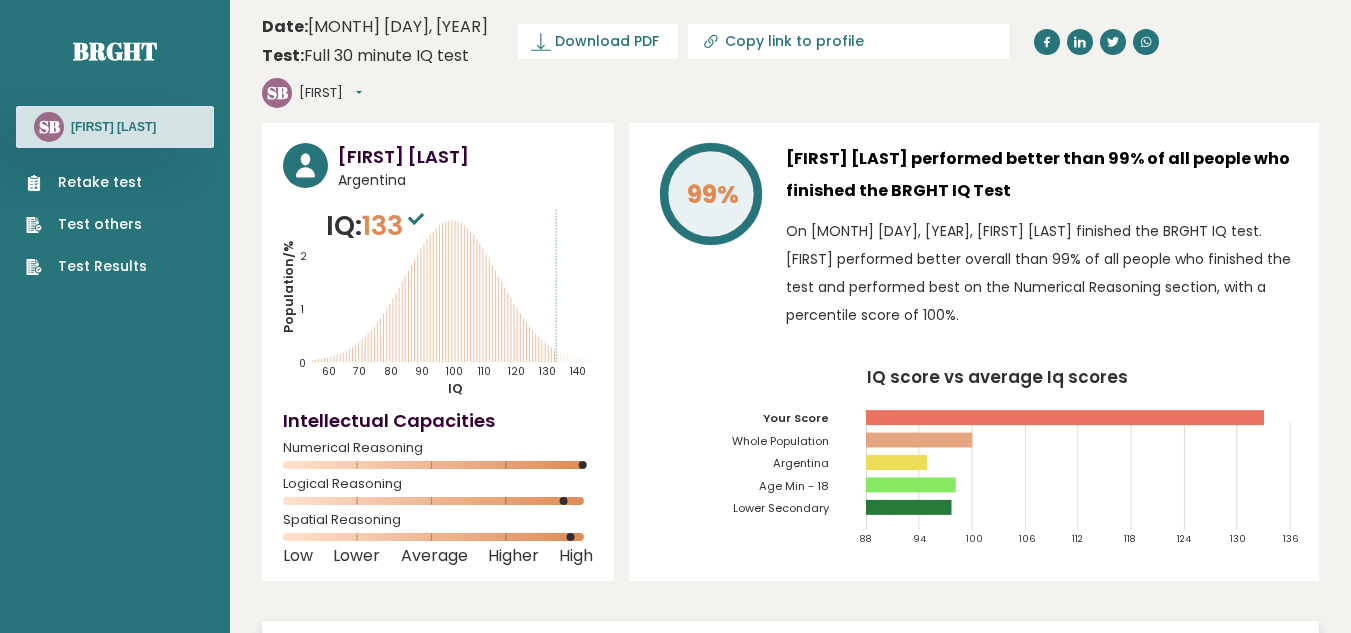 click on "Retake test" at bounding box center [86, 182] 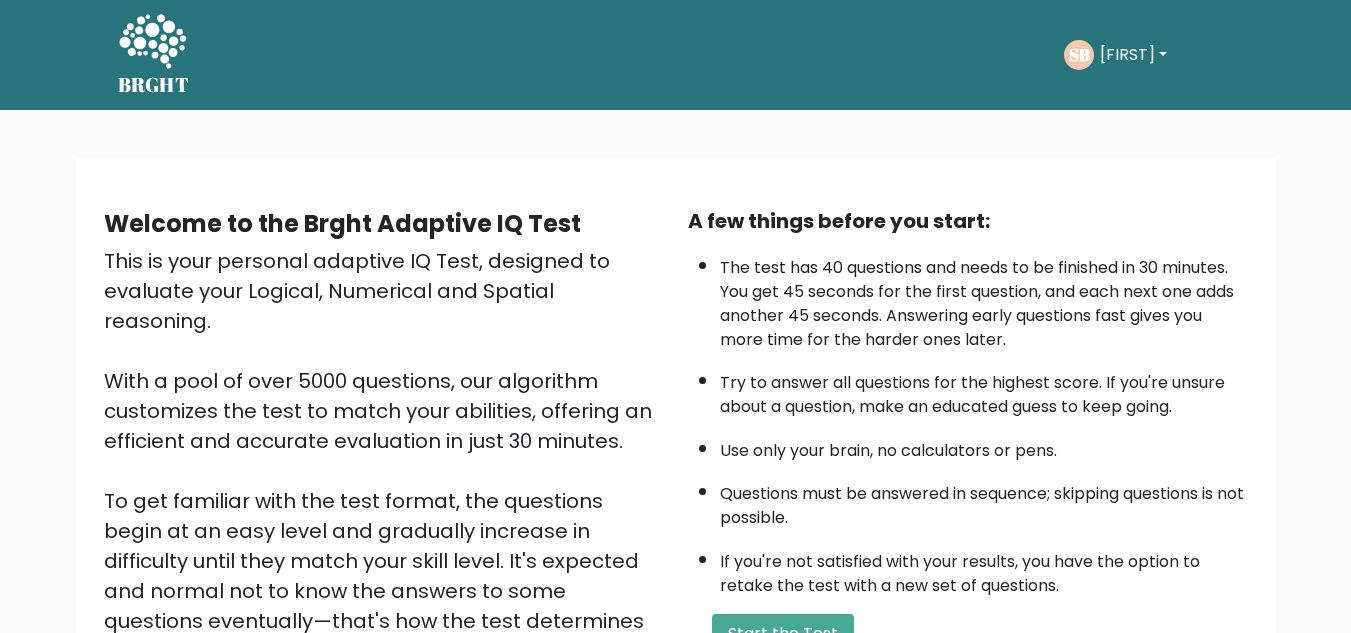 scroll, scrollTop: 0, scrollLeft: 0, axis: both 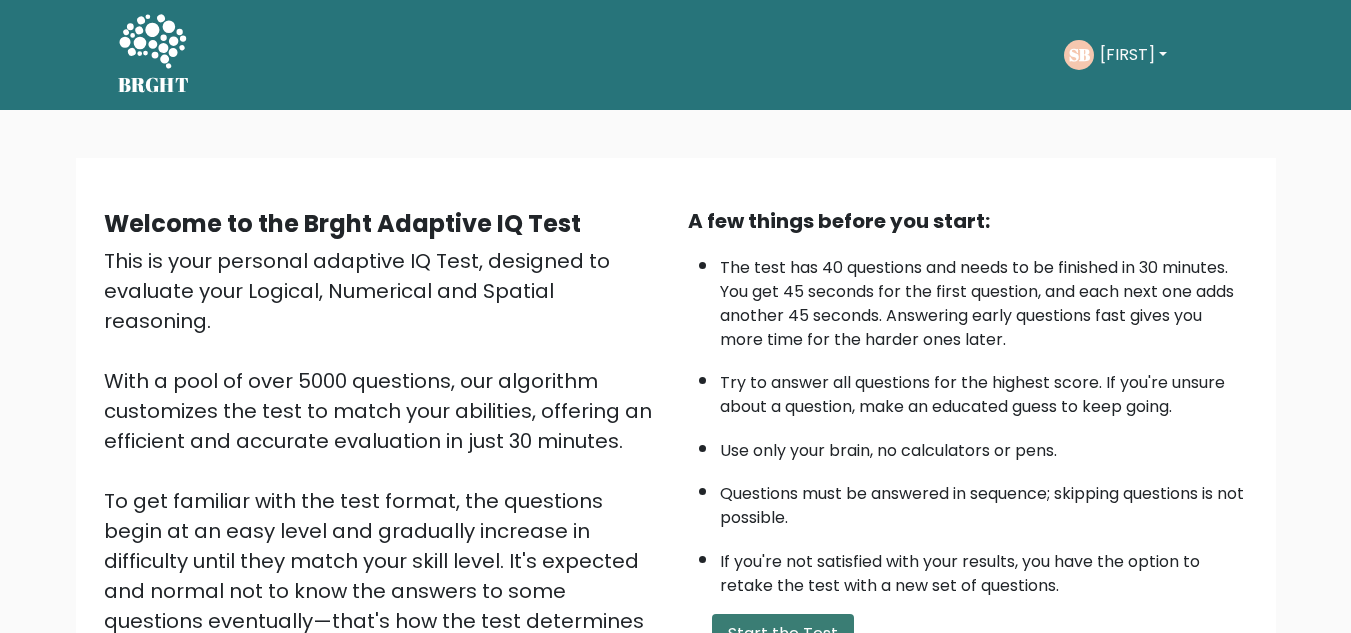 click on "Start the Test" at bounding box center (783, 634) 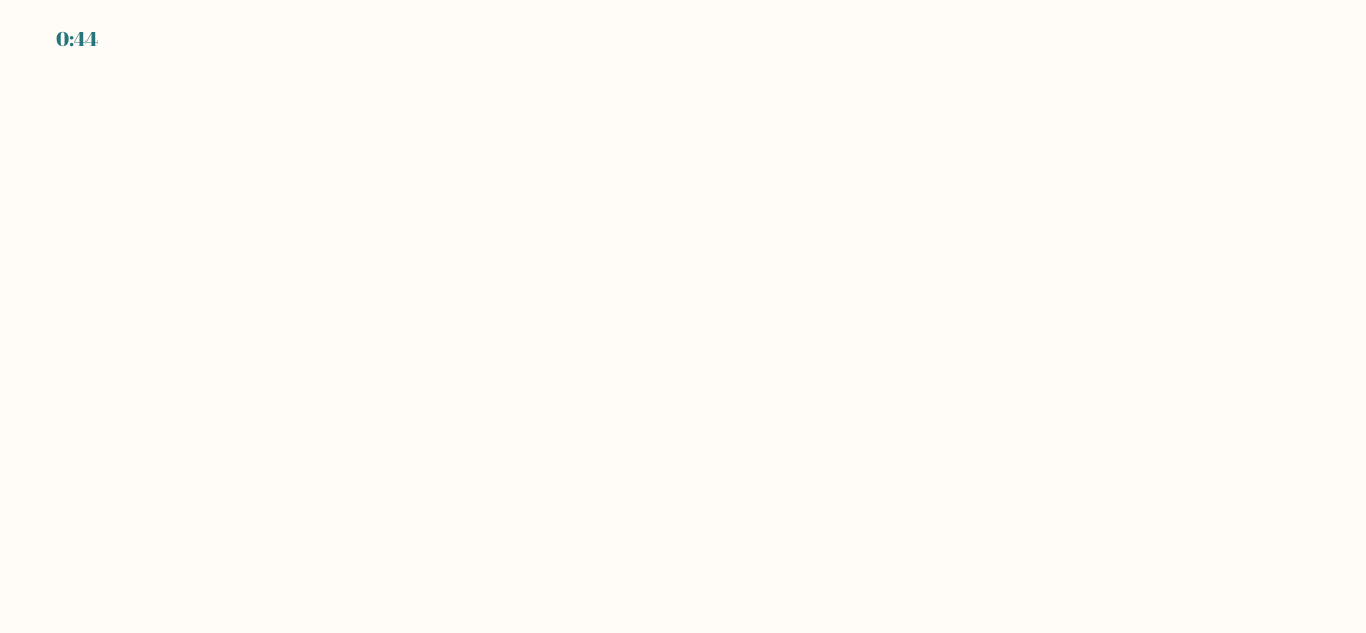 scroll, scrollTop: 0, scrollLeft: 0, axis: both 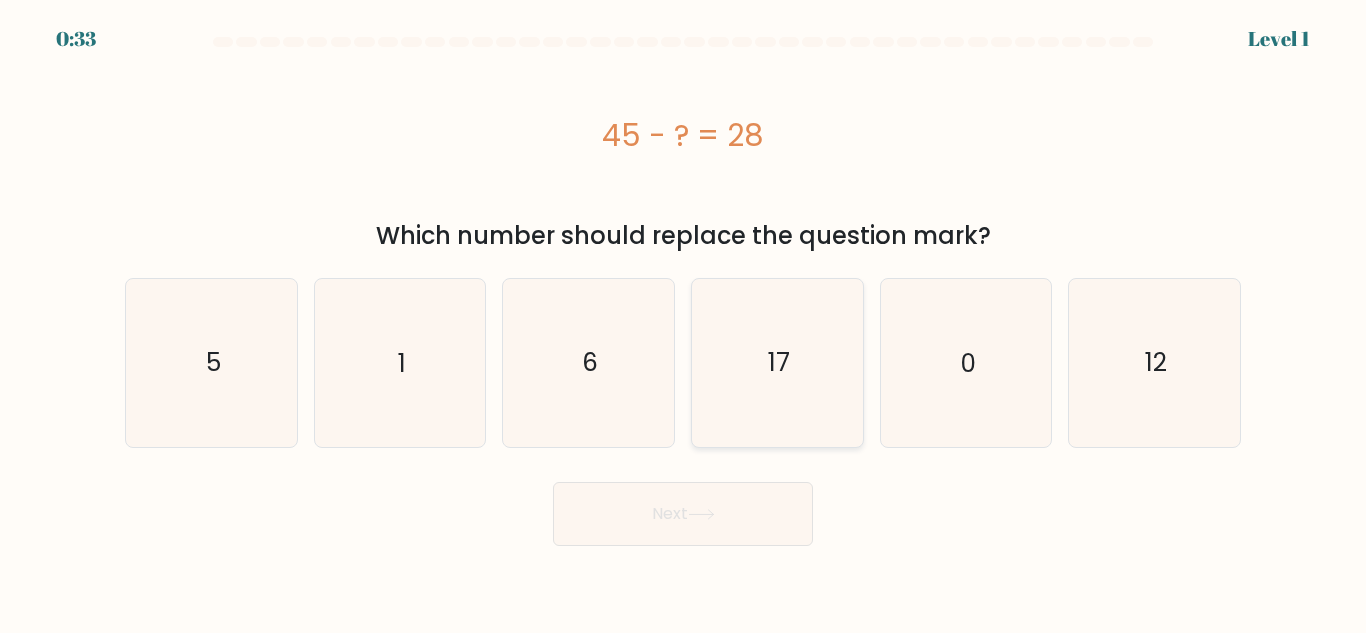 click on "17" 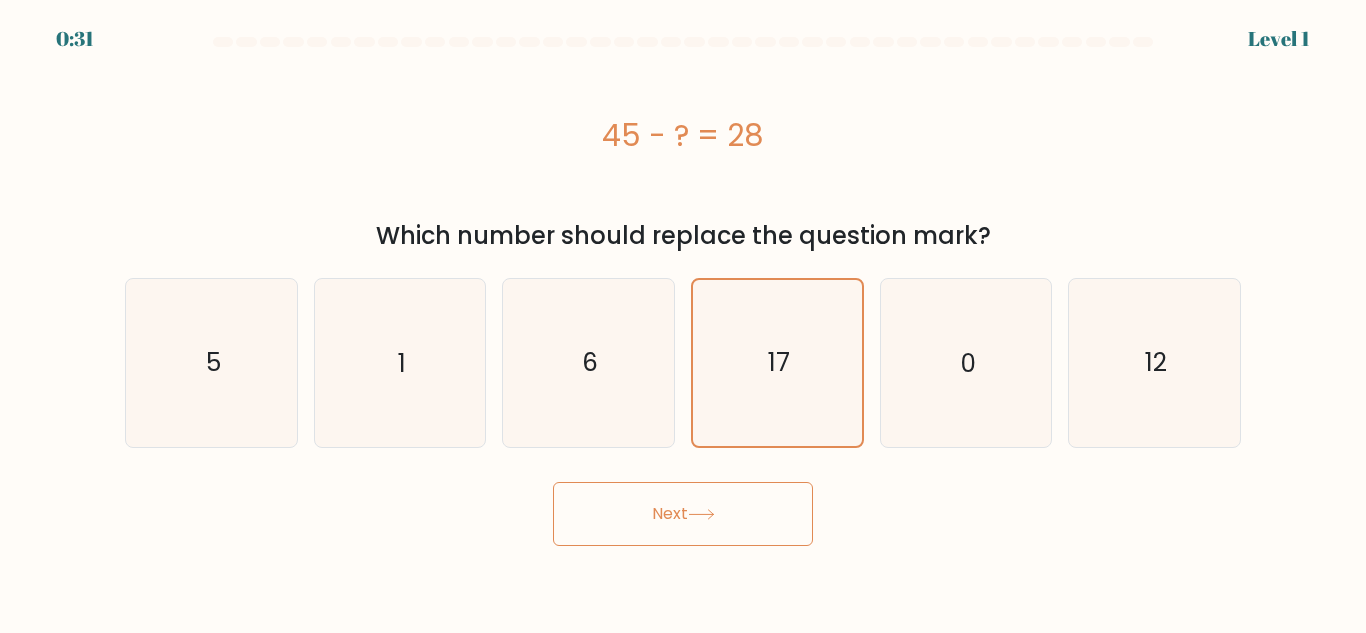 click 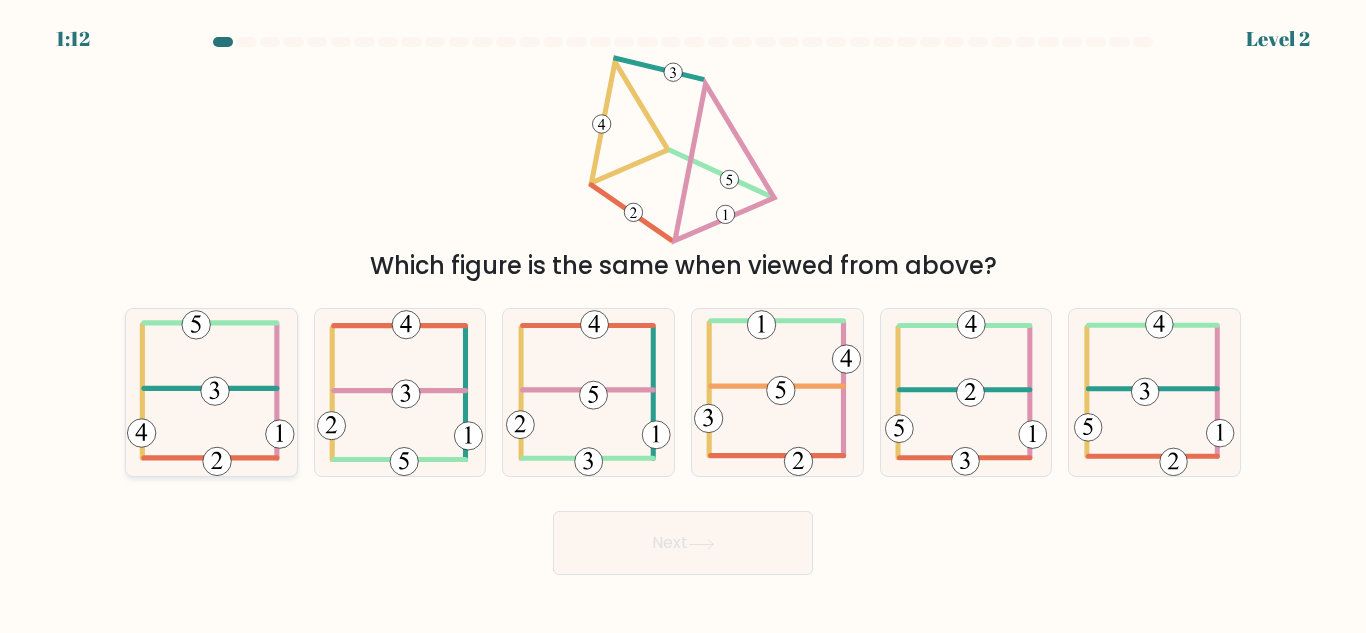 click 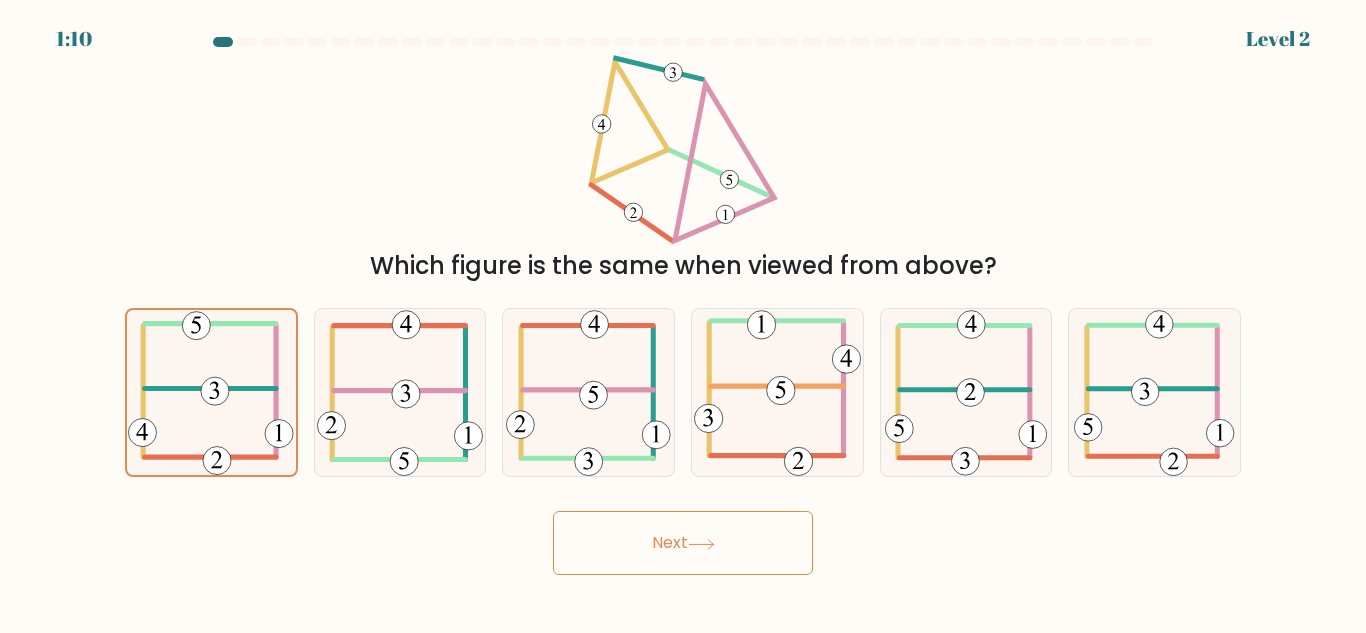 click on "Next" at bounding box center (683, 543) 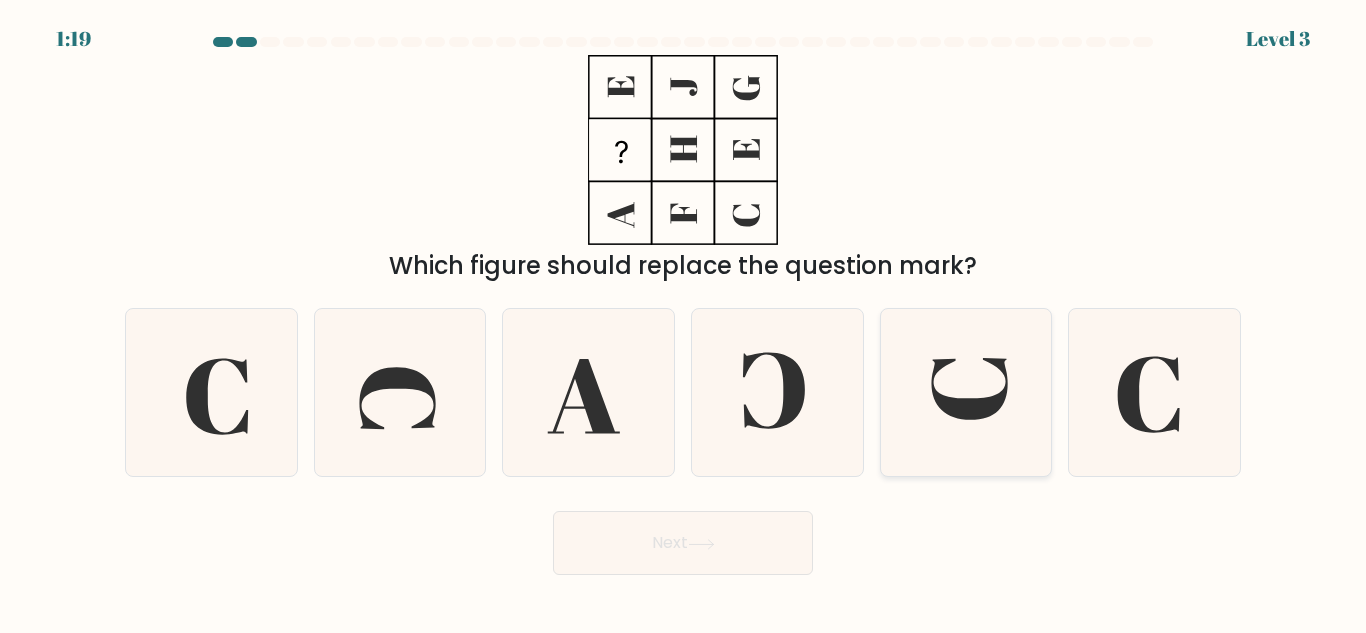 click 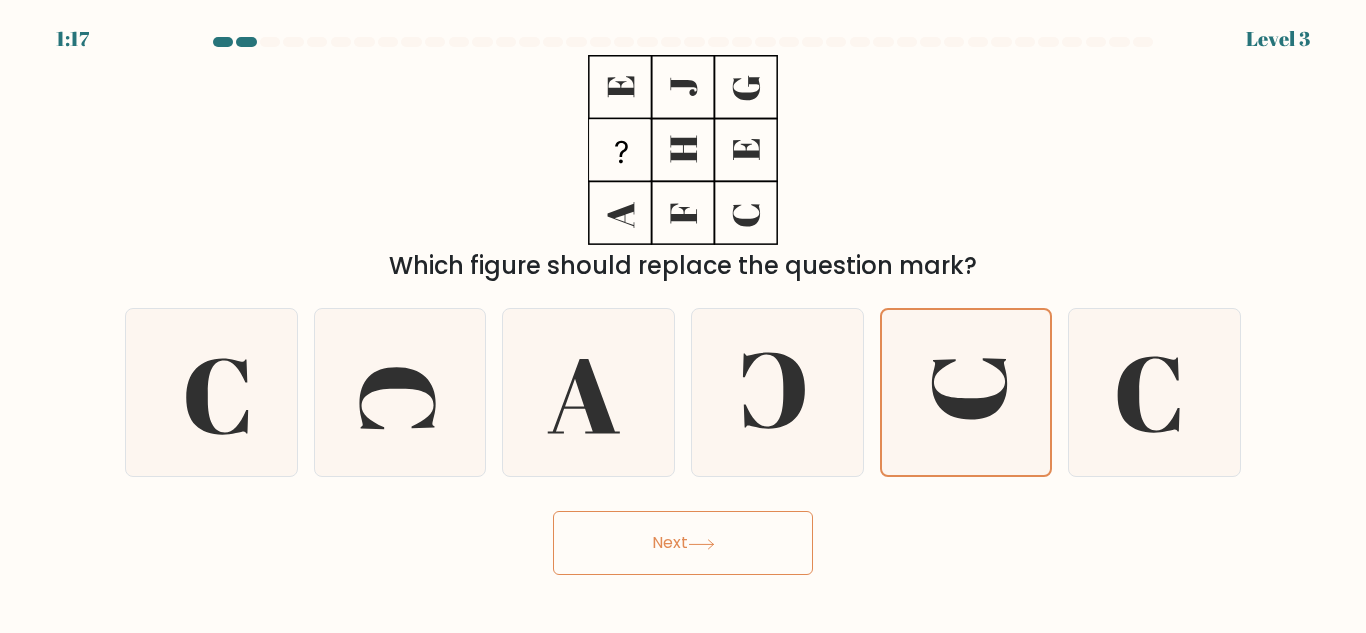 click on "Next" at bounding box center [683, 543] 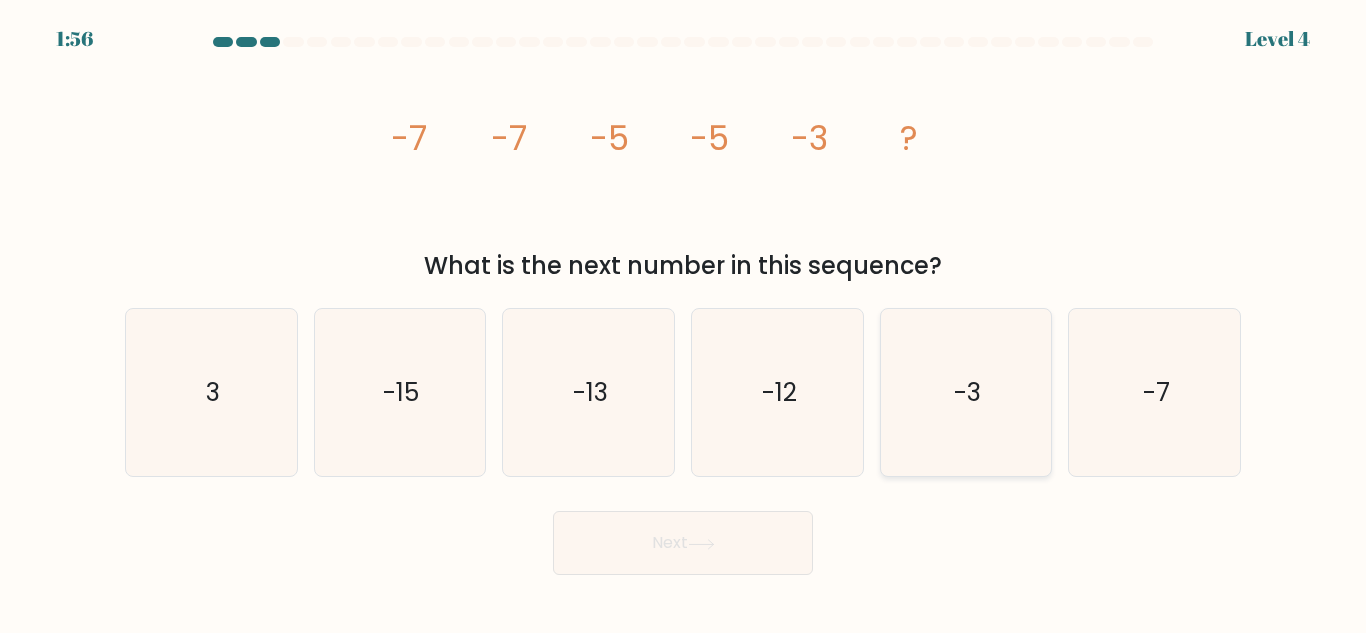 click on "-3" 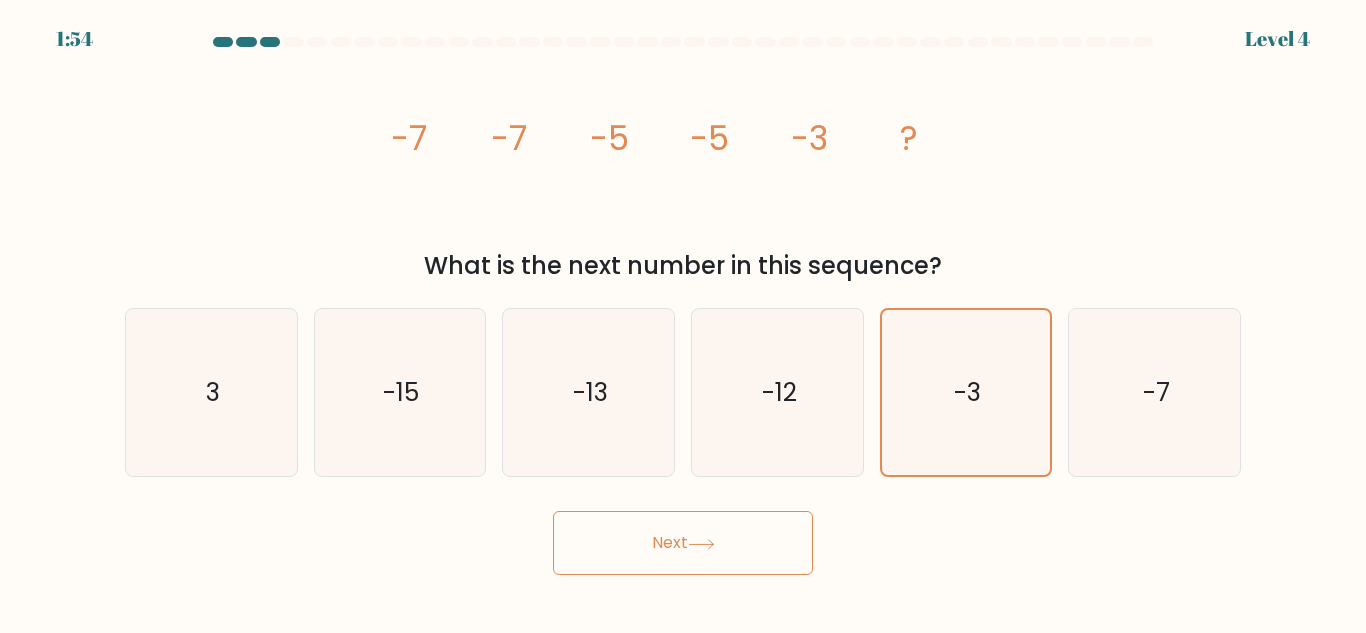 click on "Next" at bounding box center [683, 543] 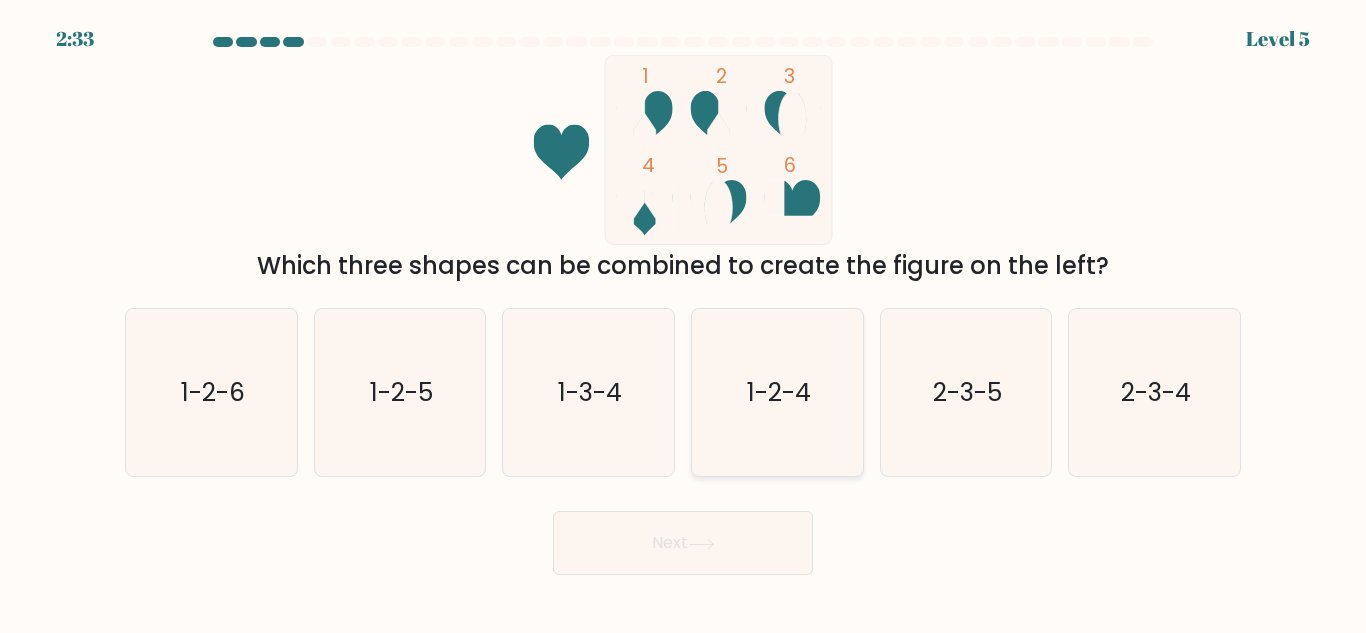 click on "1-2-4" 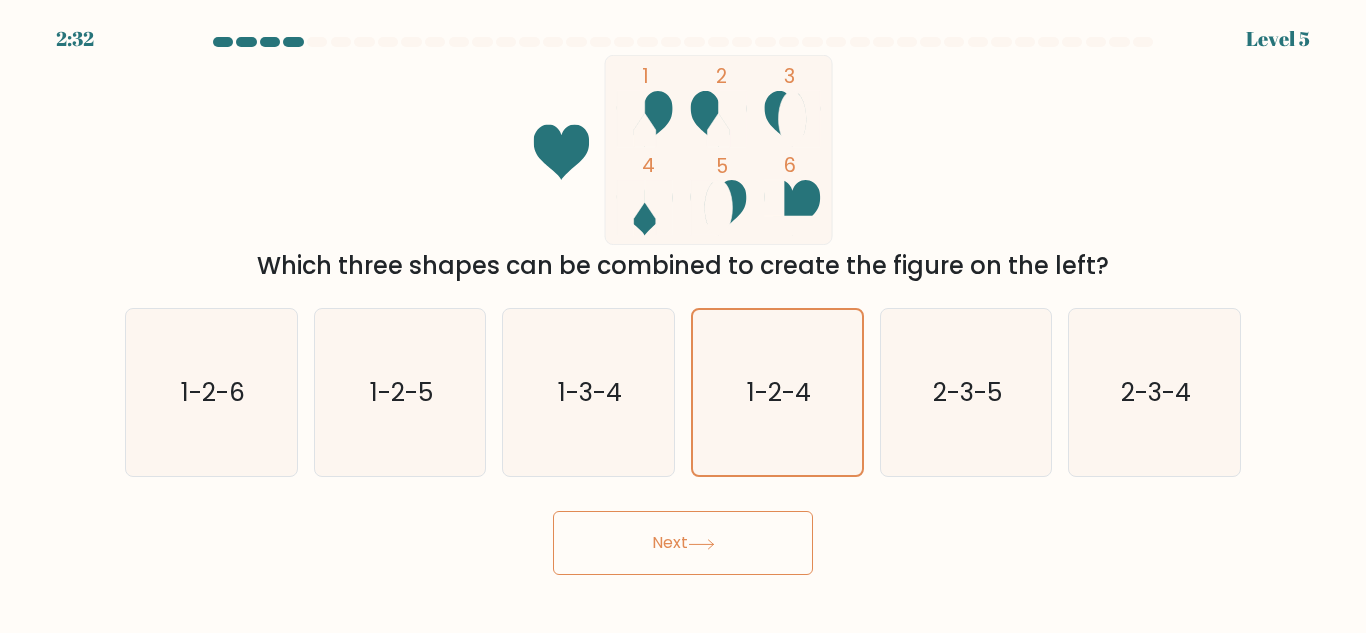 click on "Next" at bounding box center (683, 543) 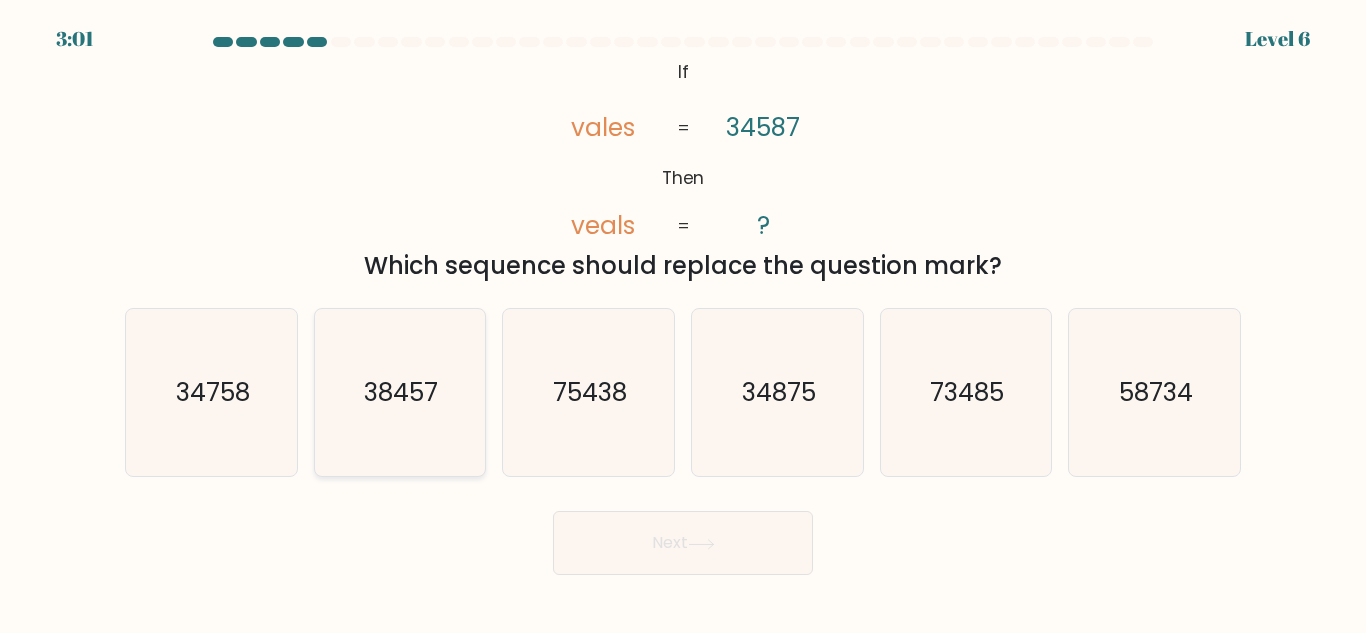 click on "38457" 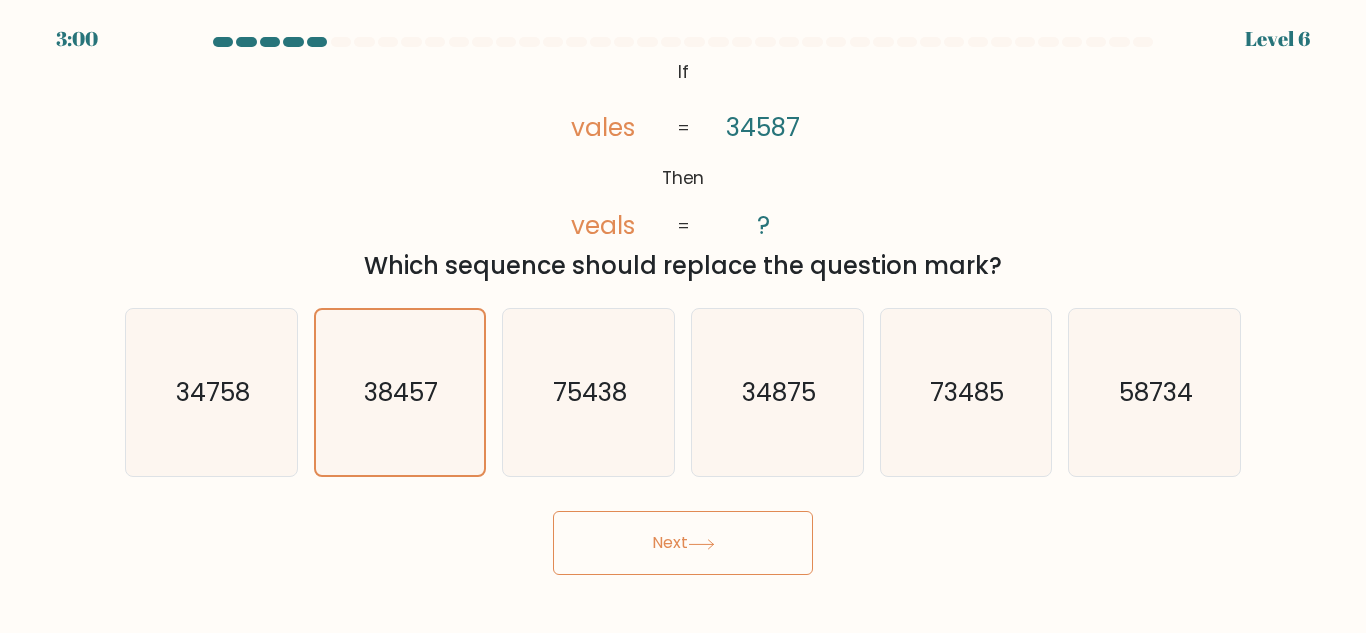 click on "Next" at bounding box center (683, 543) 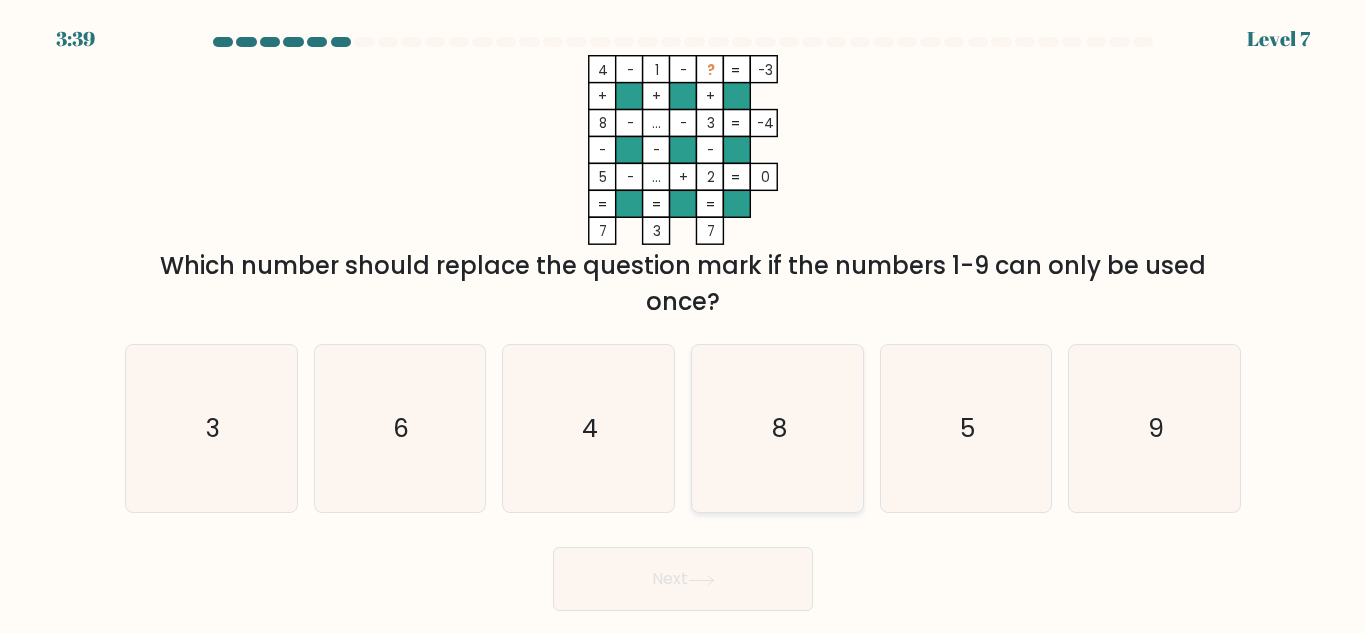 click on "8" 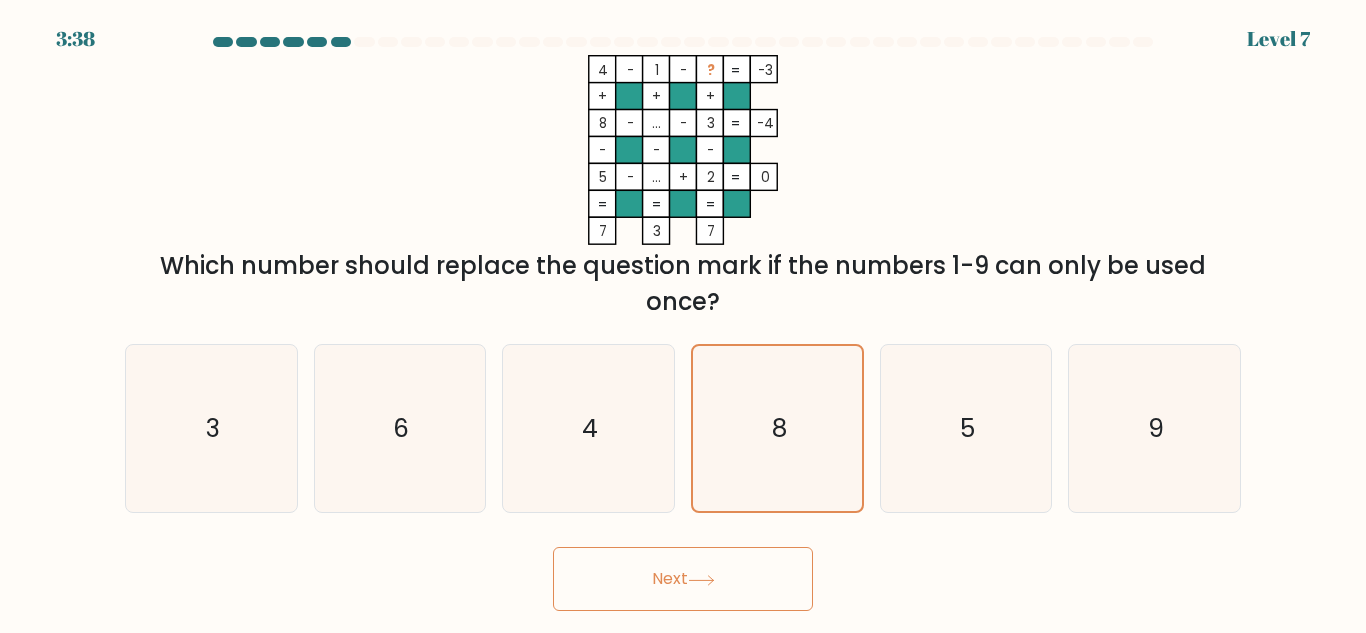 click on "Next" at bounding box center [683, 579] 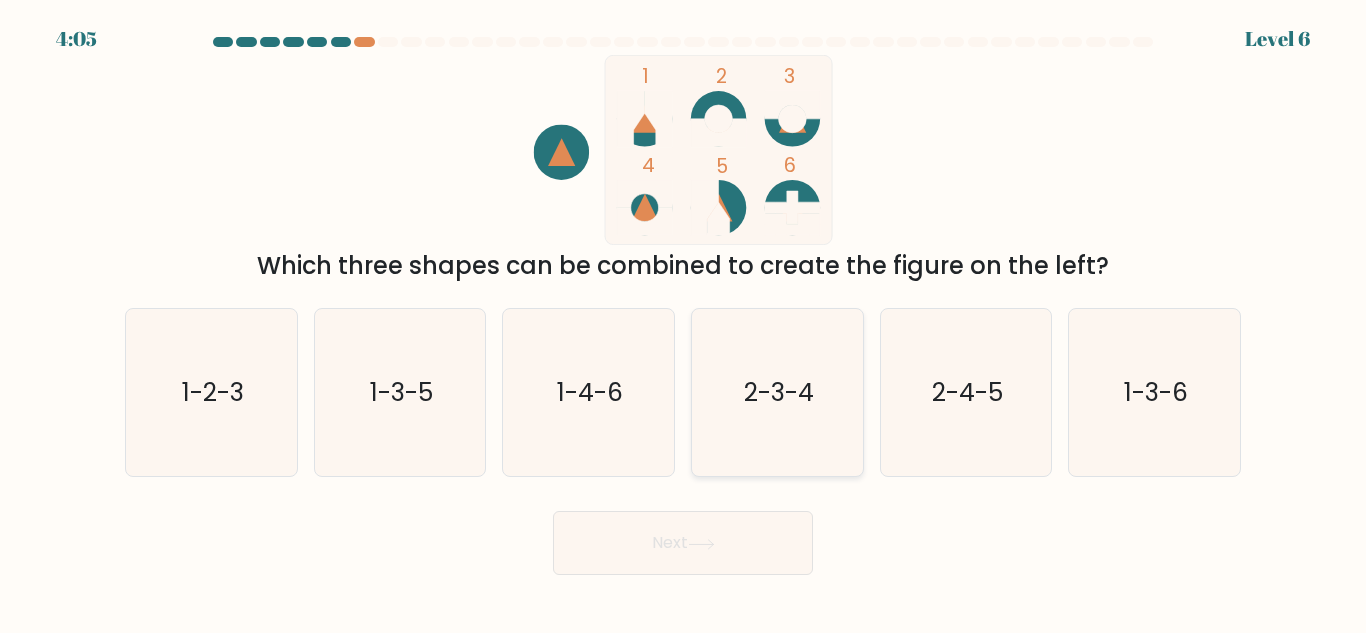 click on "2-3-4" 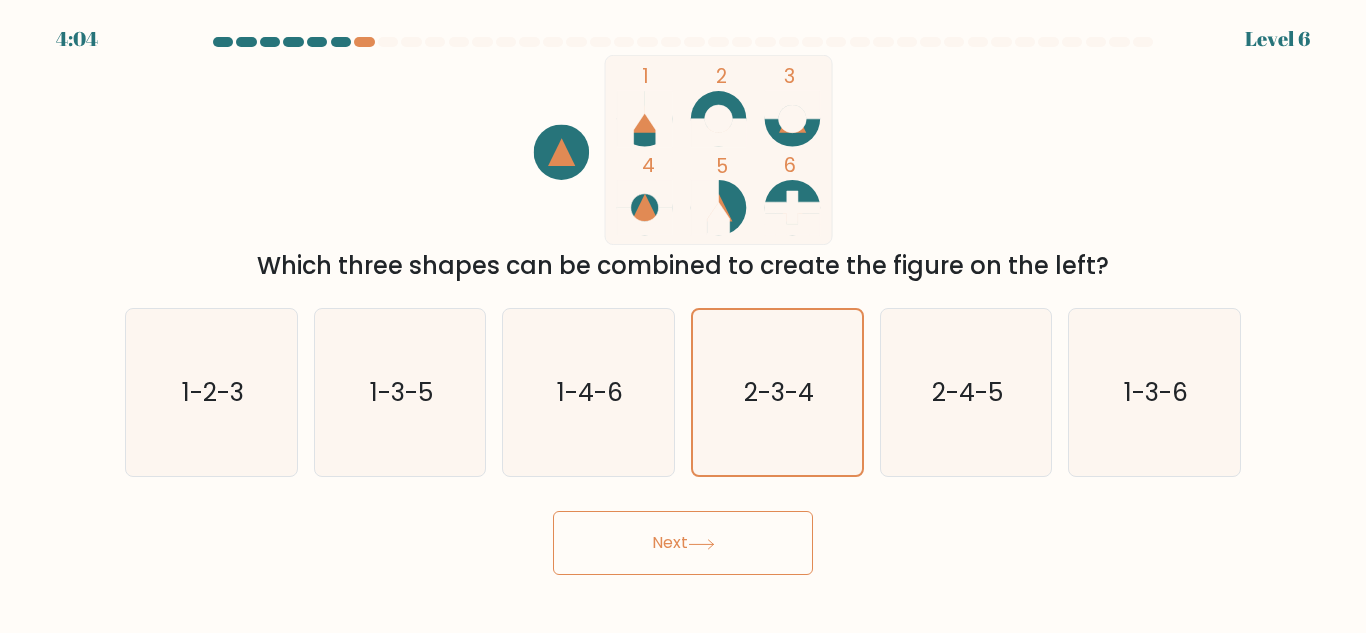 click on "Next" at bounding box center [683, 543] 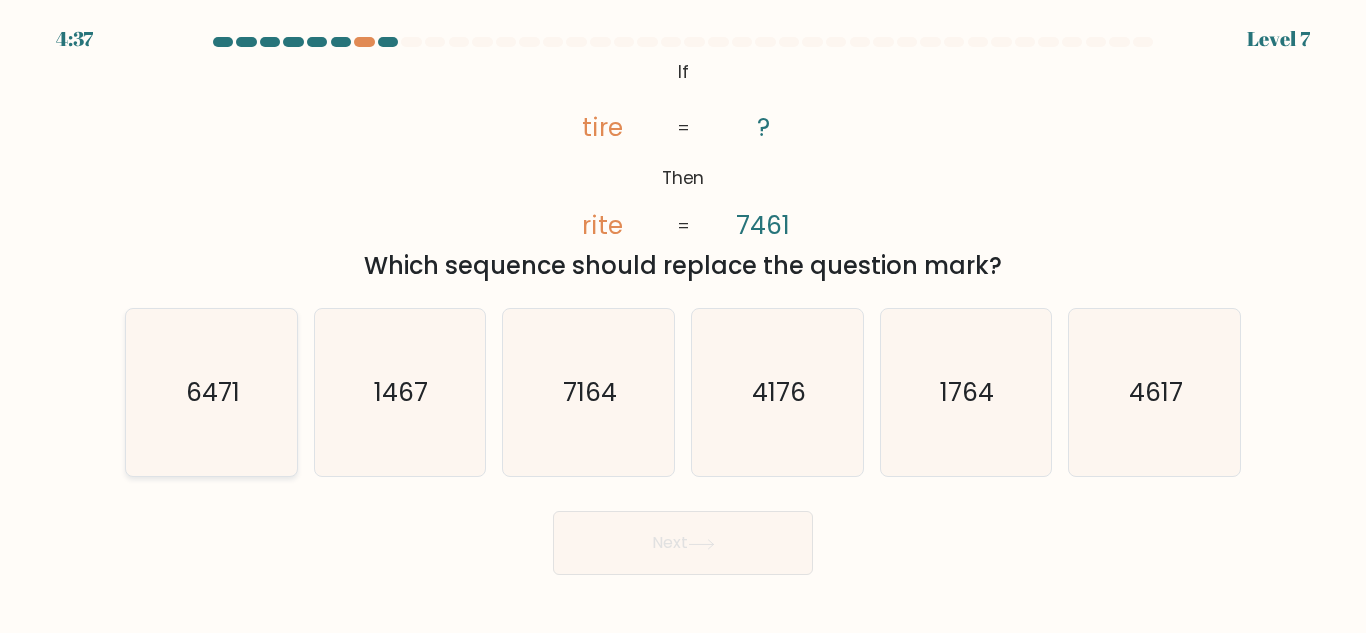 click on "6471" 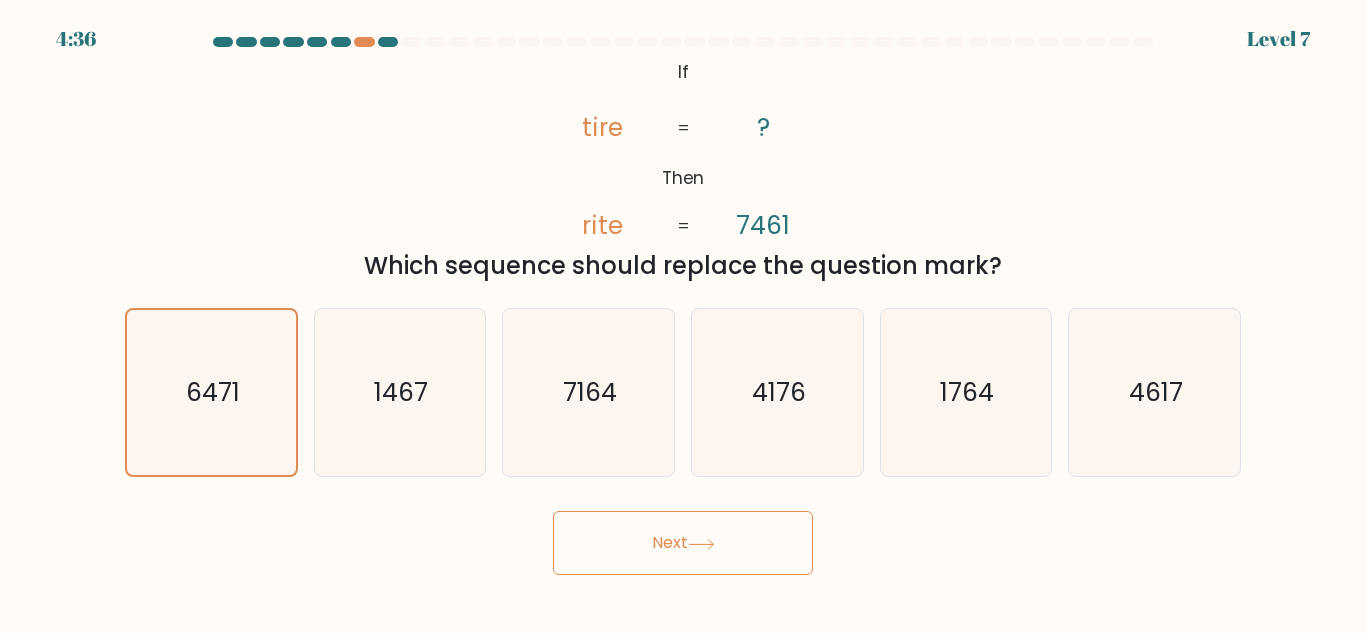 click on "Next" at bounding box center [683, 543] 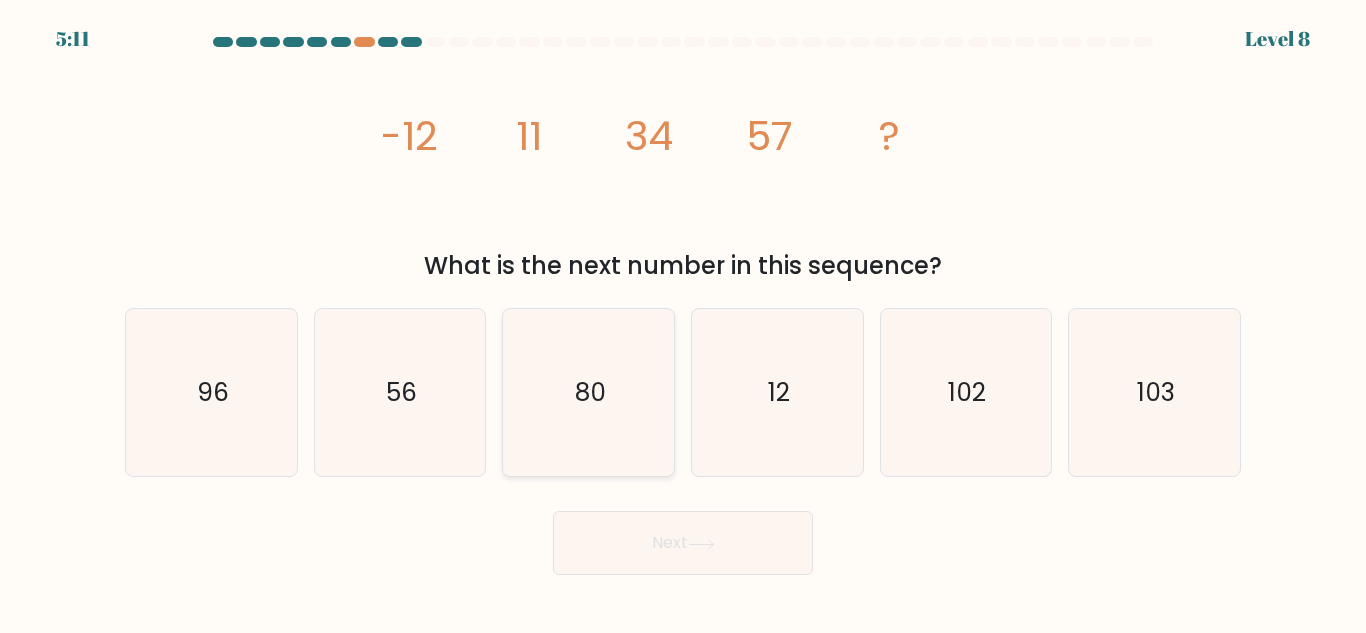 click on "80" 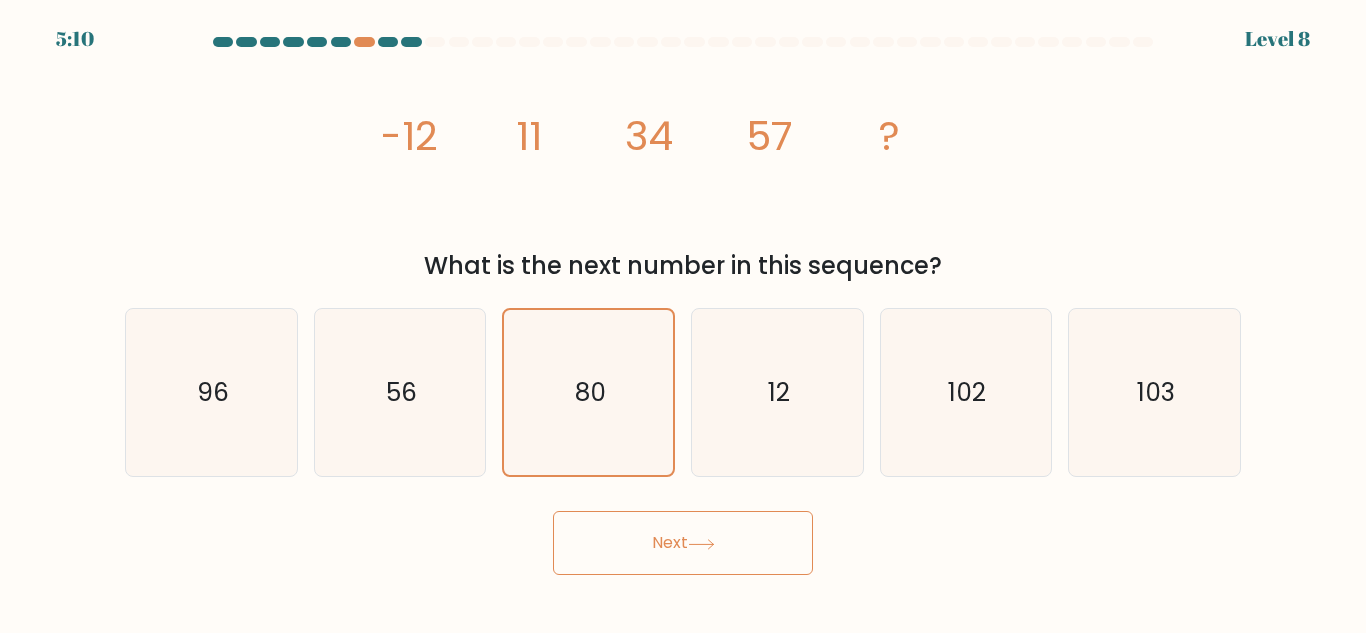 click on "Next" at bounding box center [683, 543] 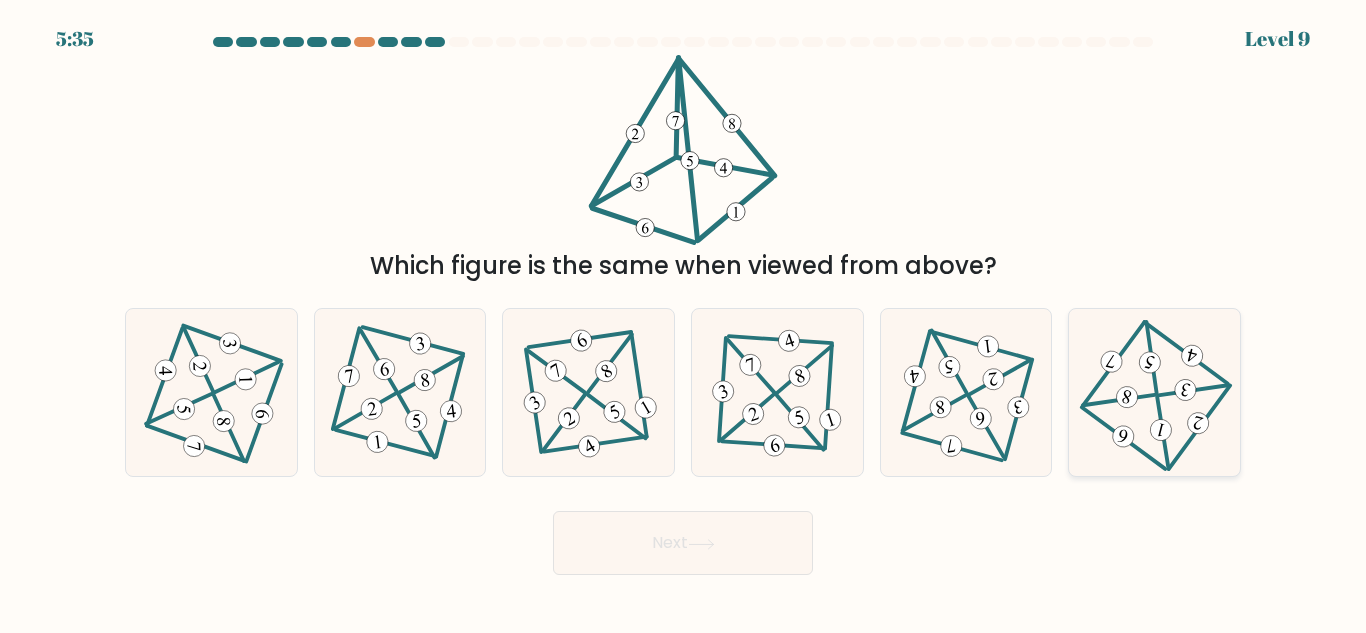 click 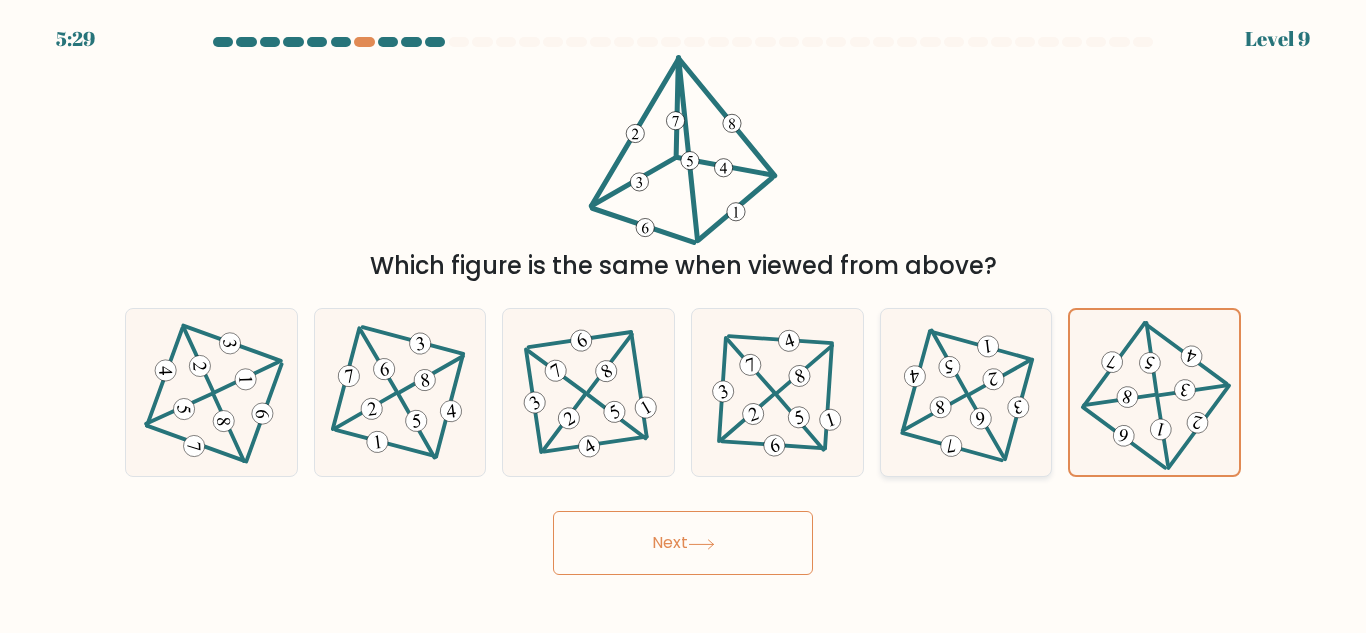 click 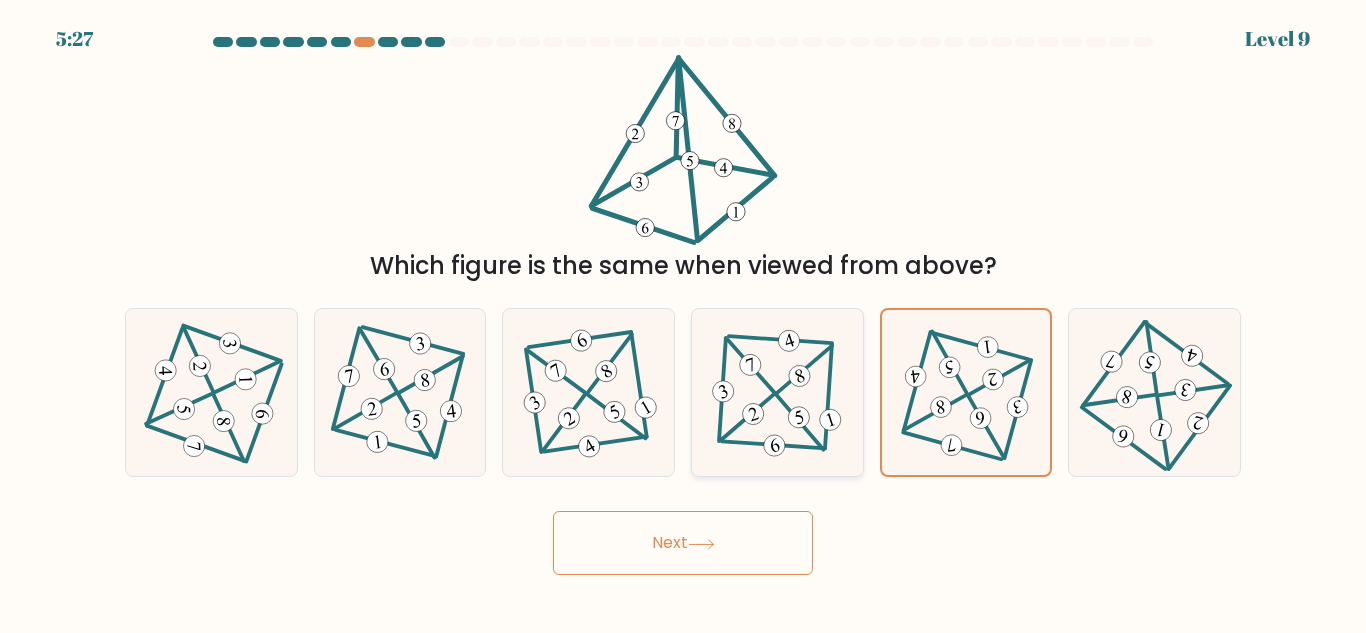 click 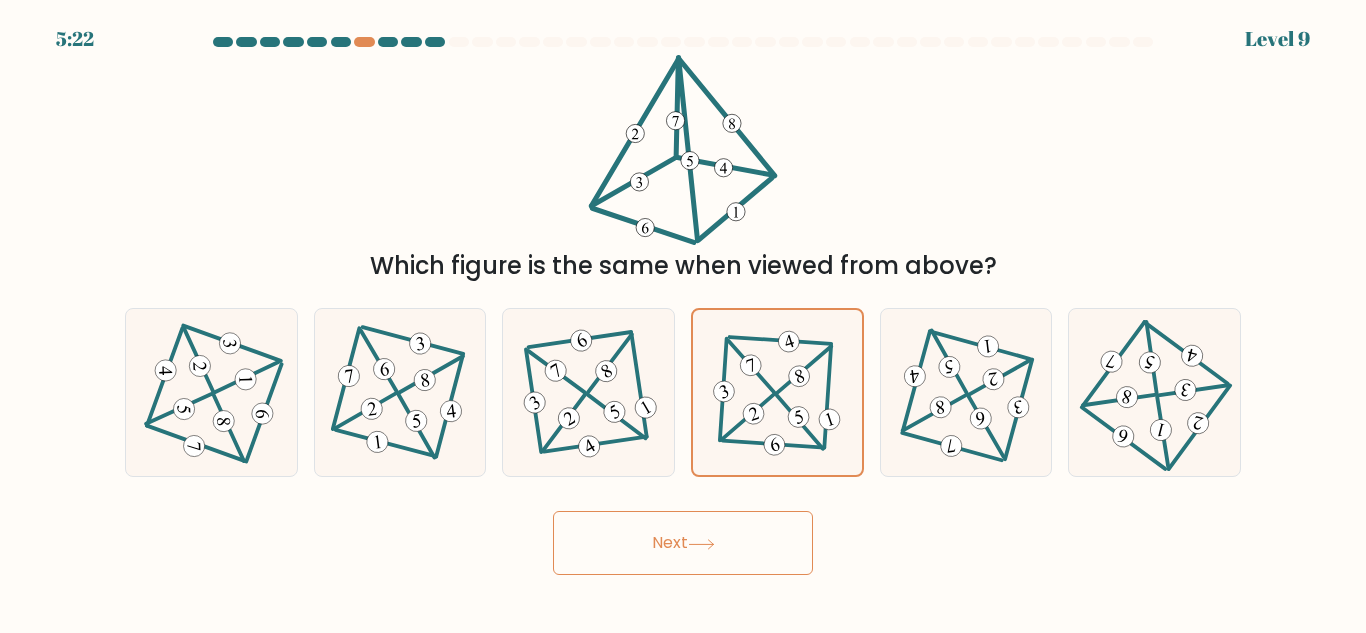 click on "Next" at bounding box center (683, 543) 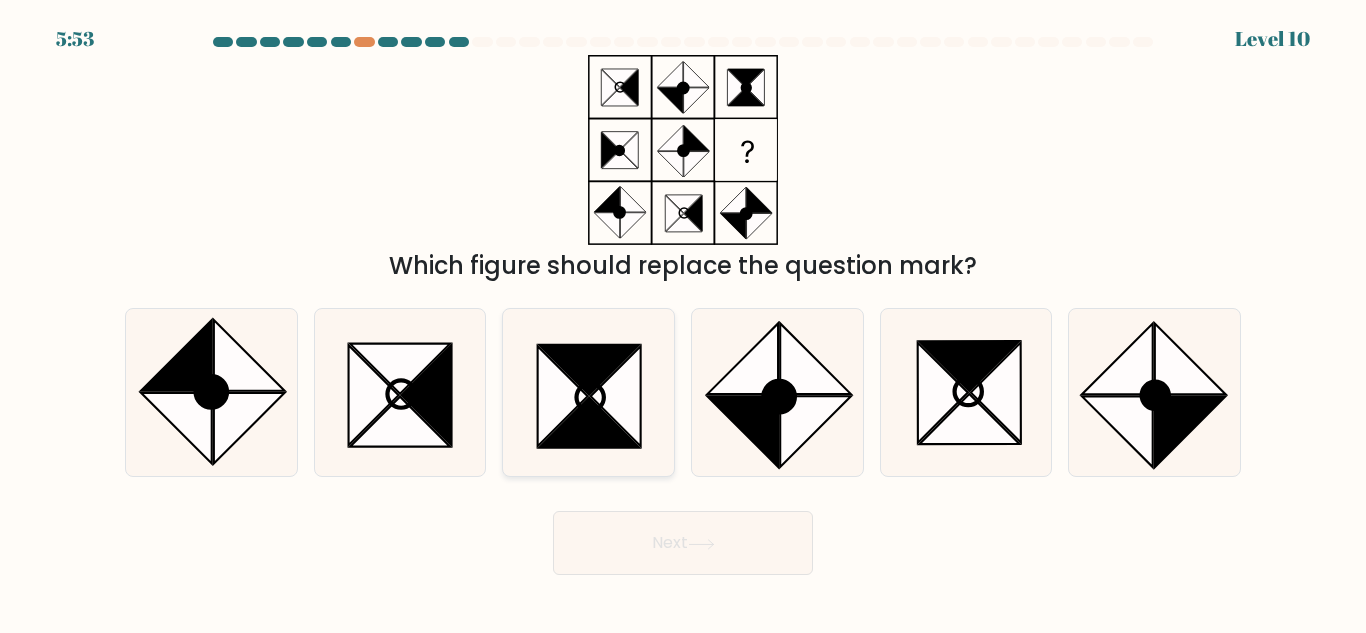 click 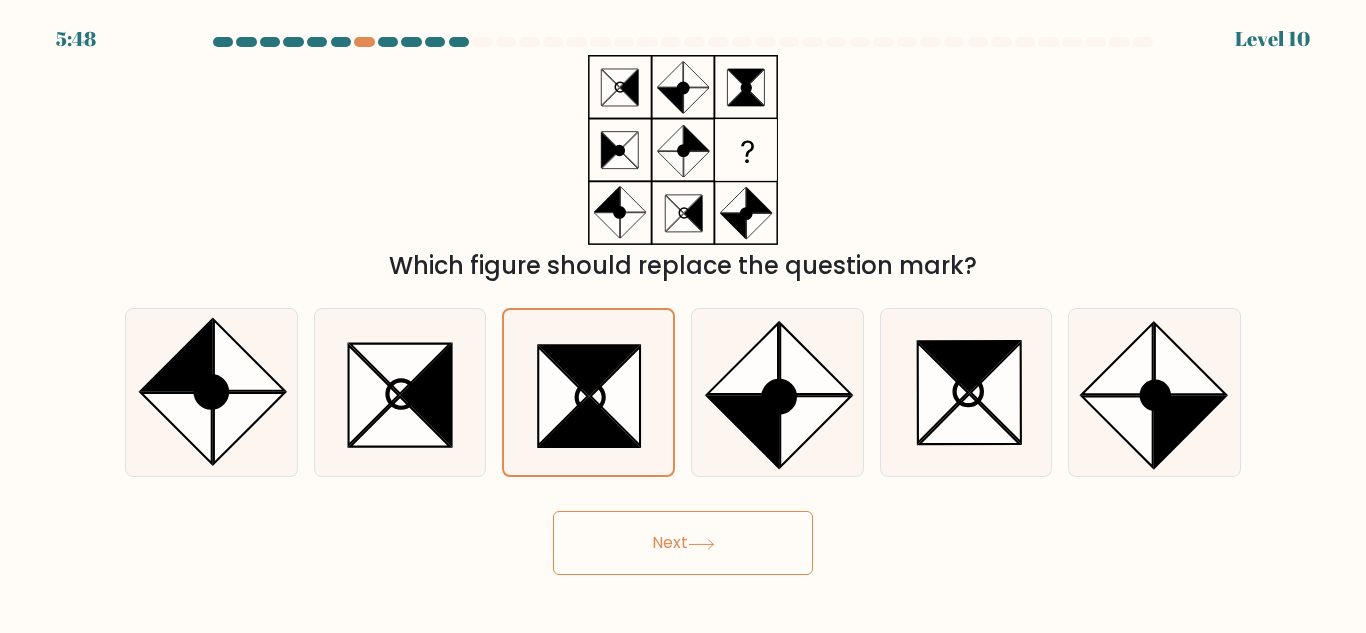 click on "Next" at bounding box center [683, 543] 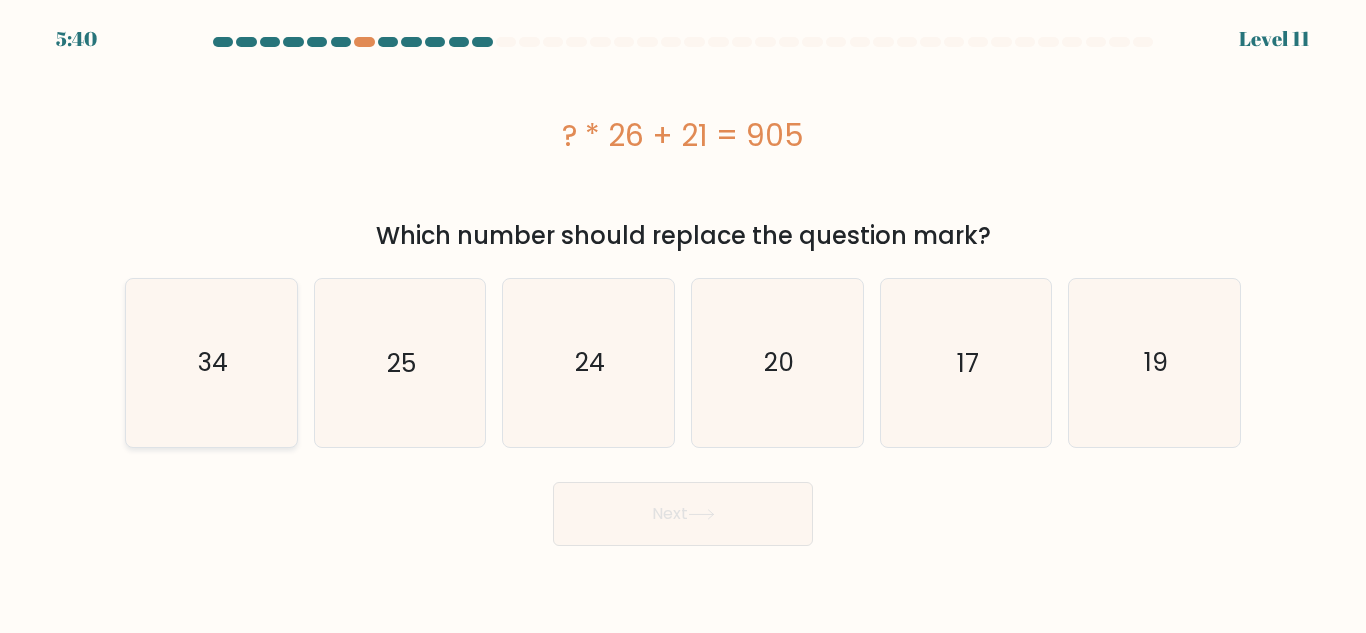 click on "34" 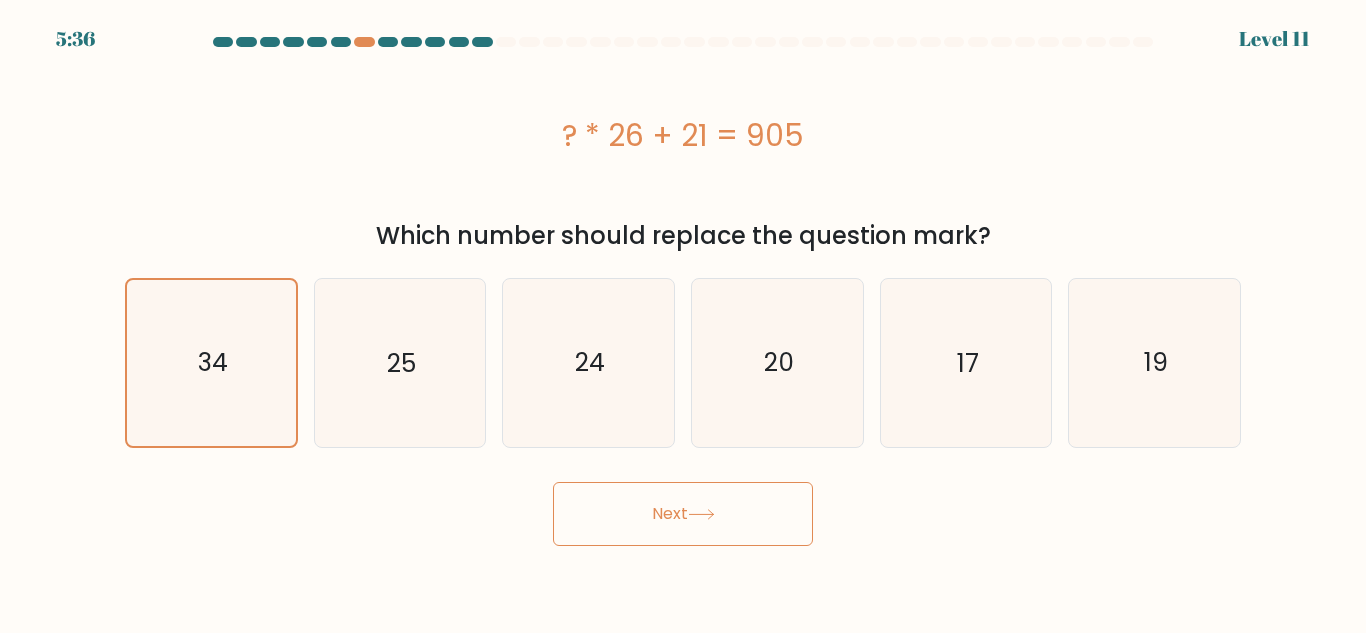 click on "Next" at bounding box center [683, 514] 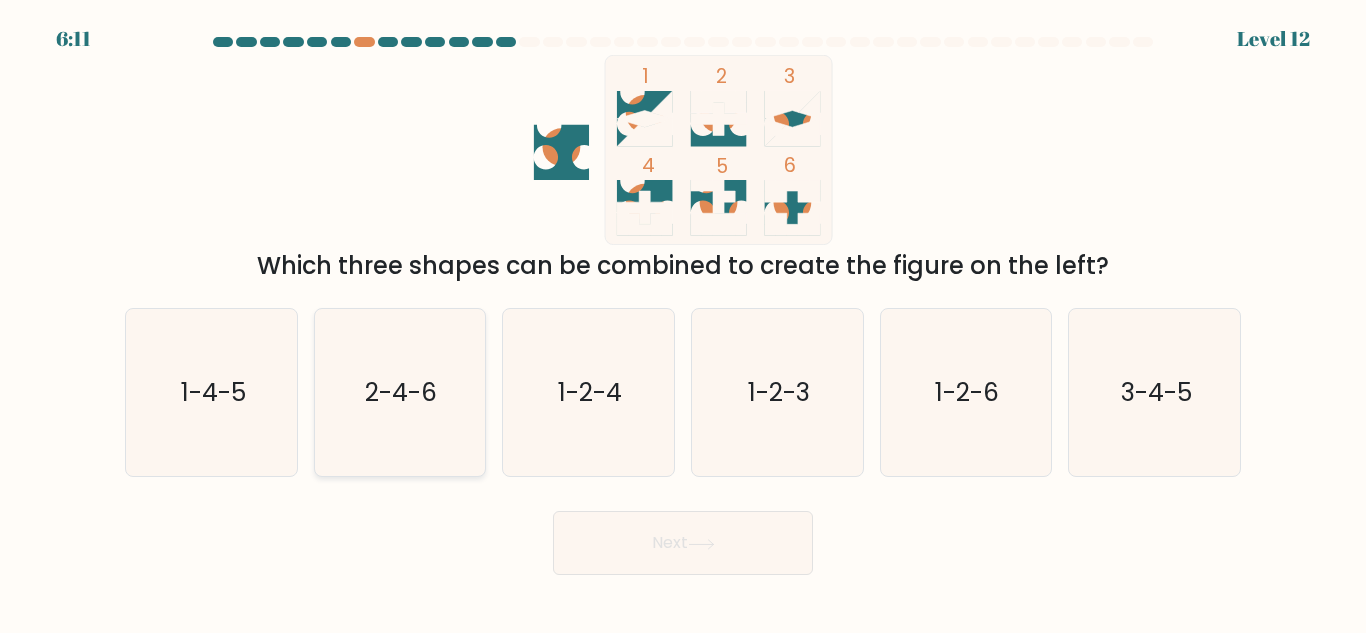 click on "2-4-6" 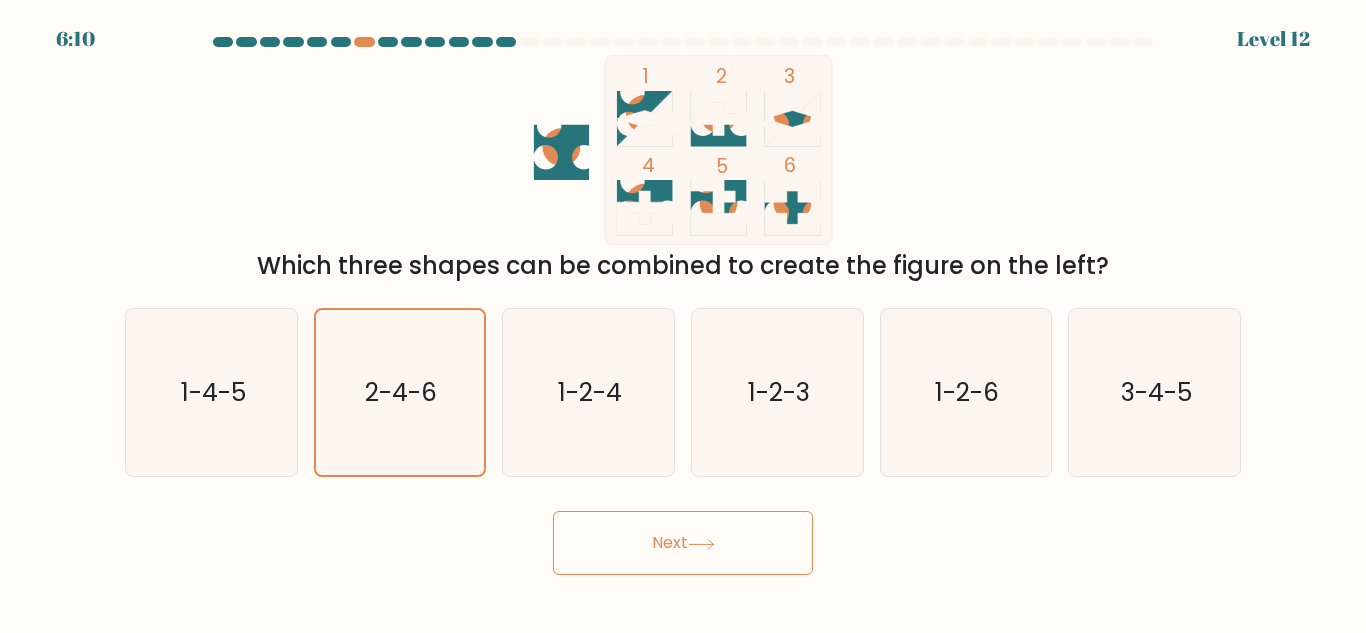 click on "Next" at bounding box center [683, 543] 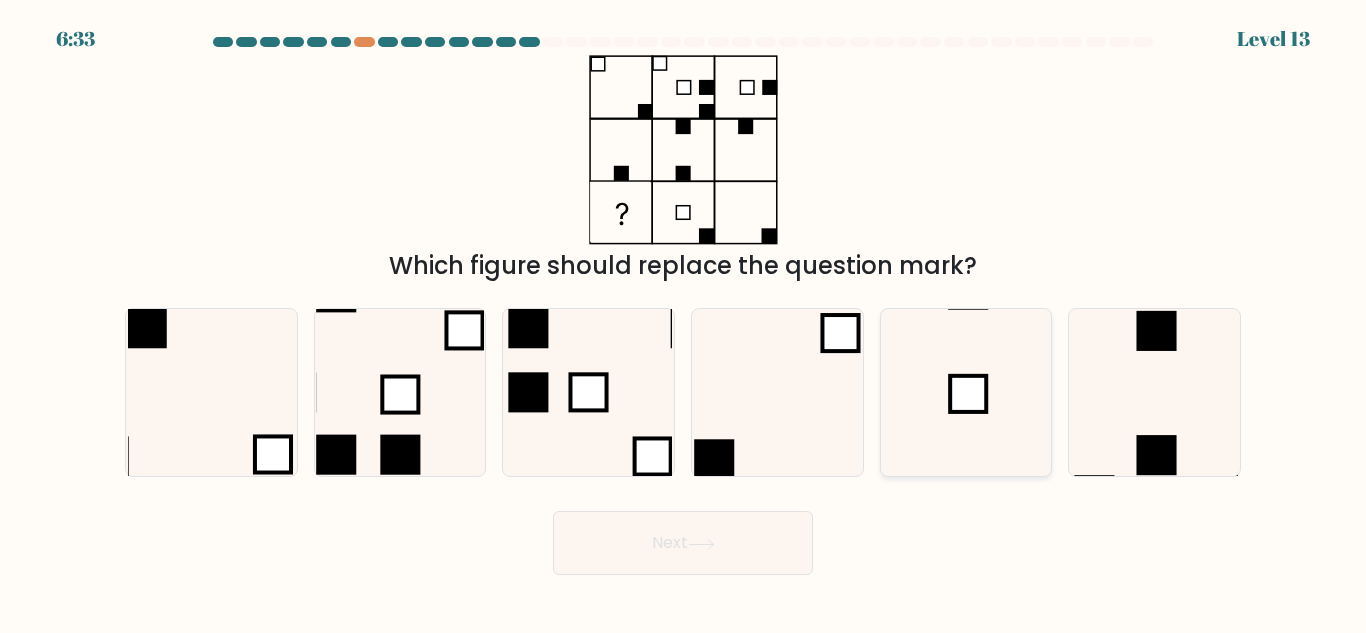 click 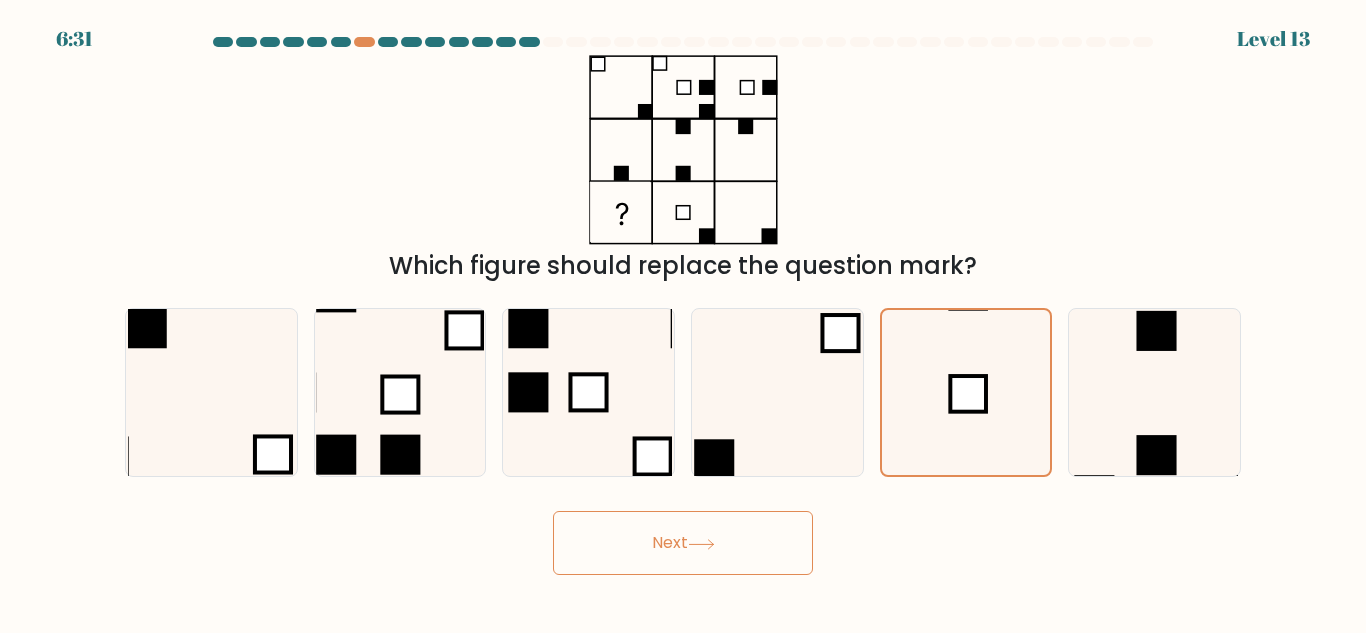 click on "Next" at bounding box center [683, 543] 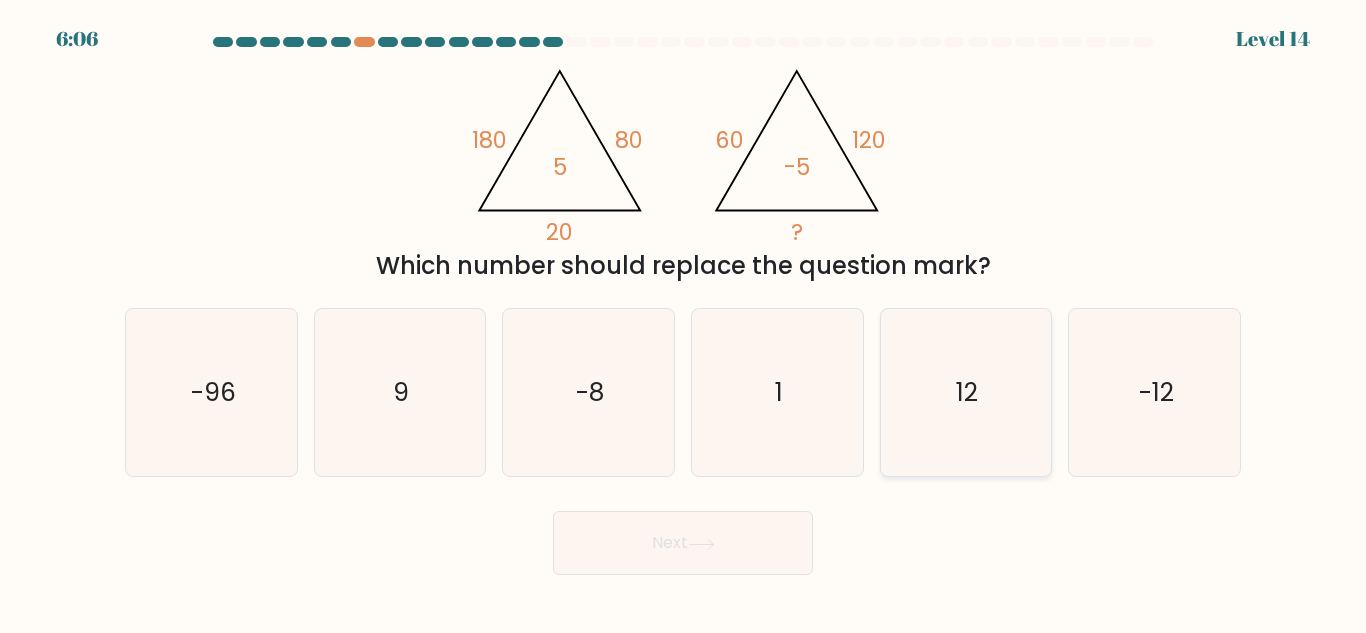 click on "12" 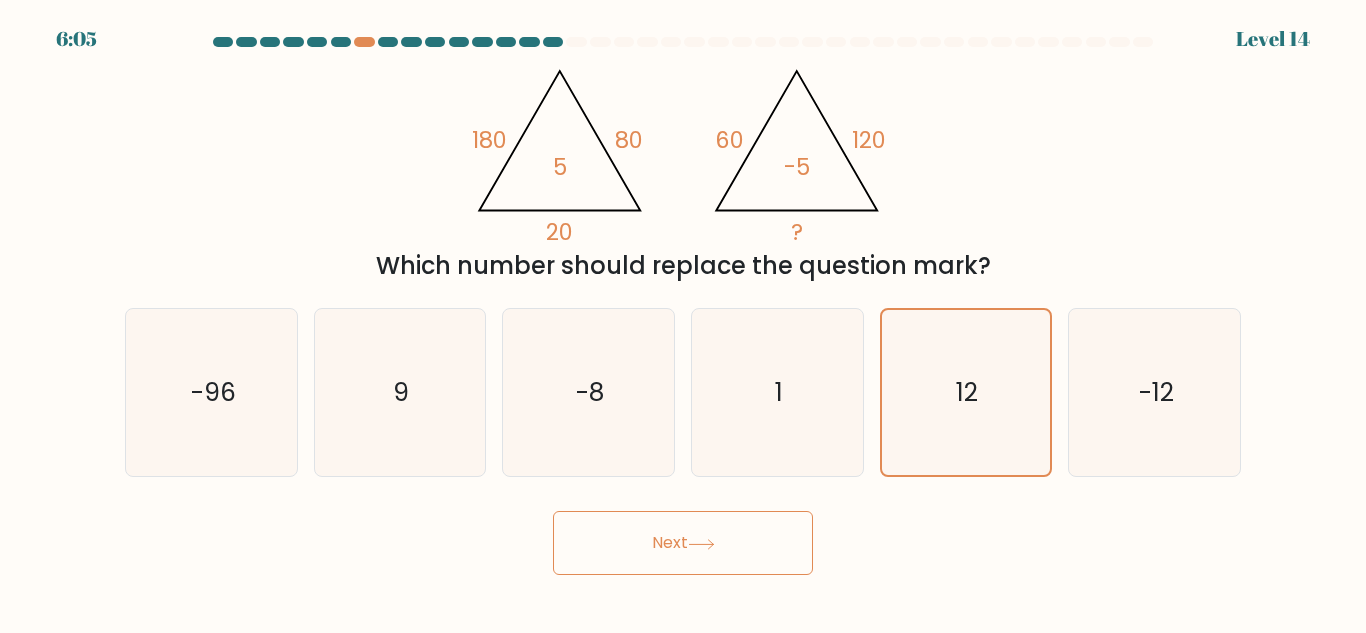 click on "Next" at bounding box center (683, 543) 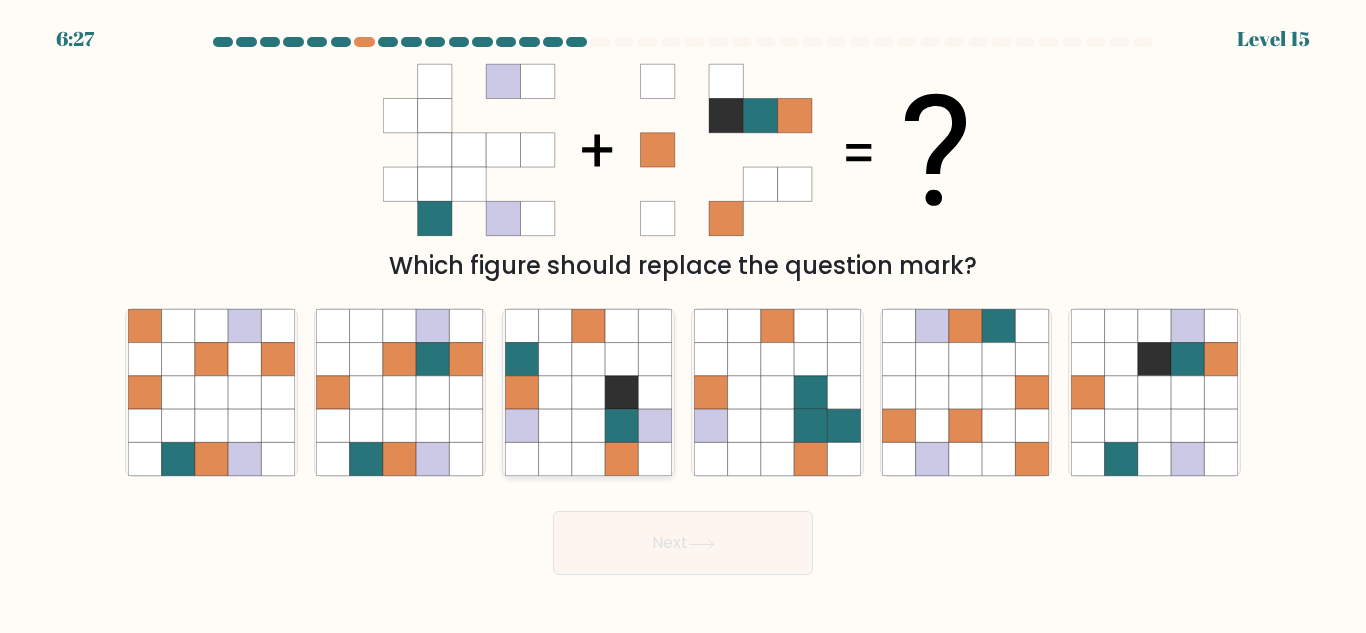 click 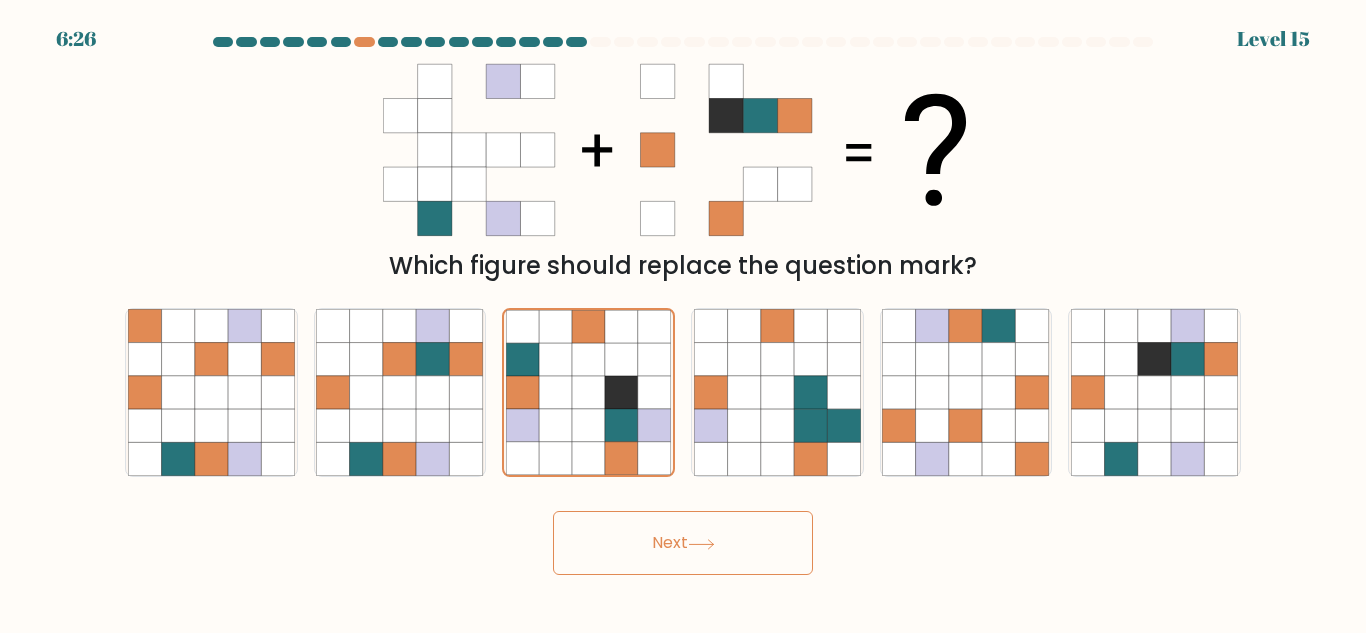 click on "Next" at bounding box center [683, 543] 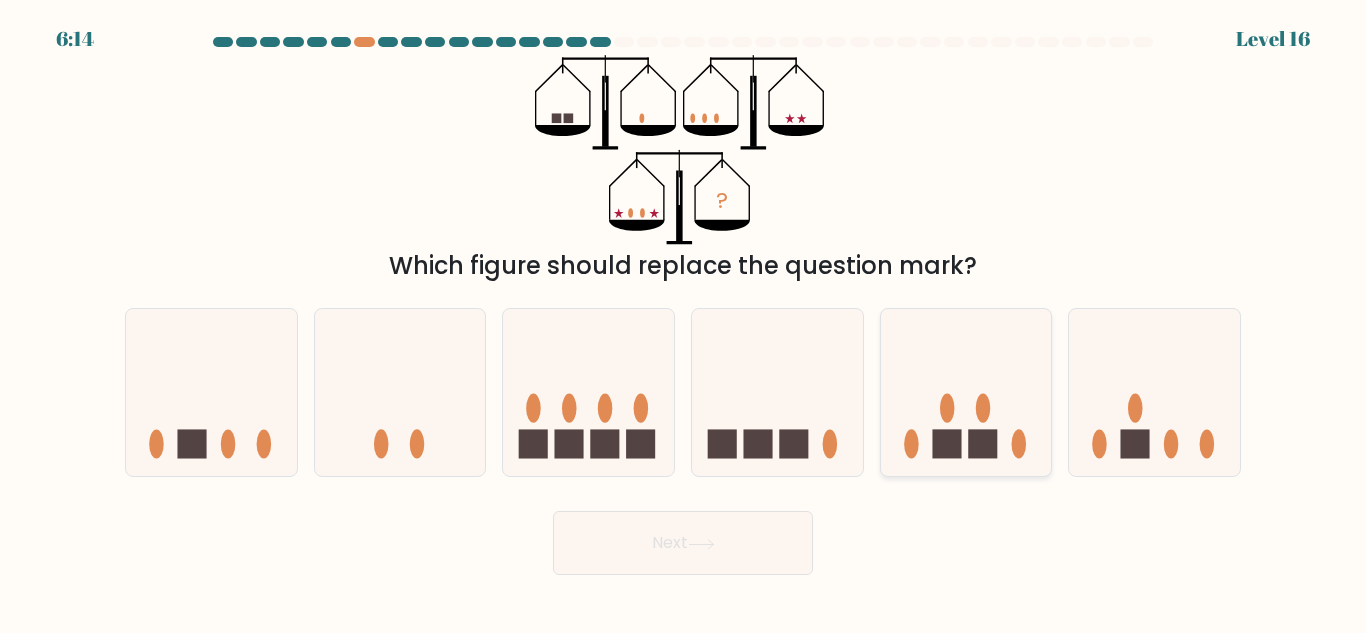 click 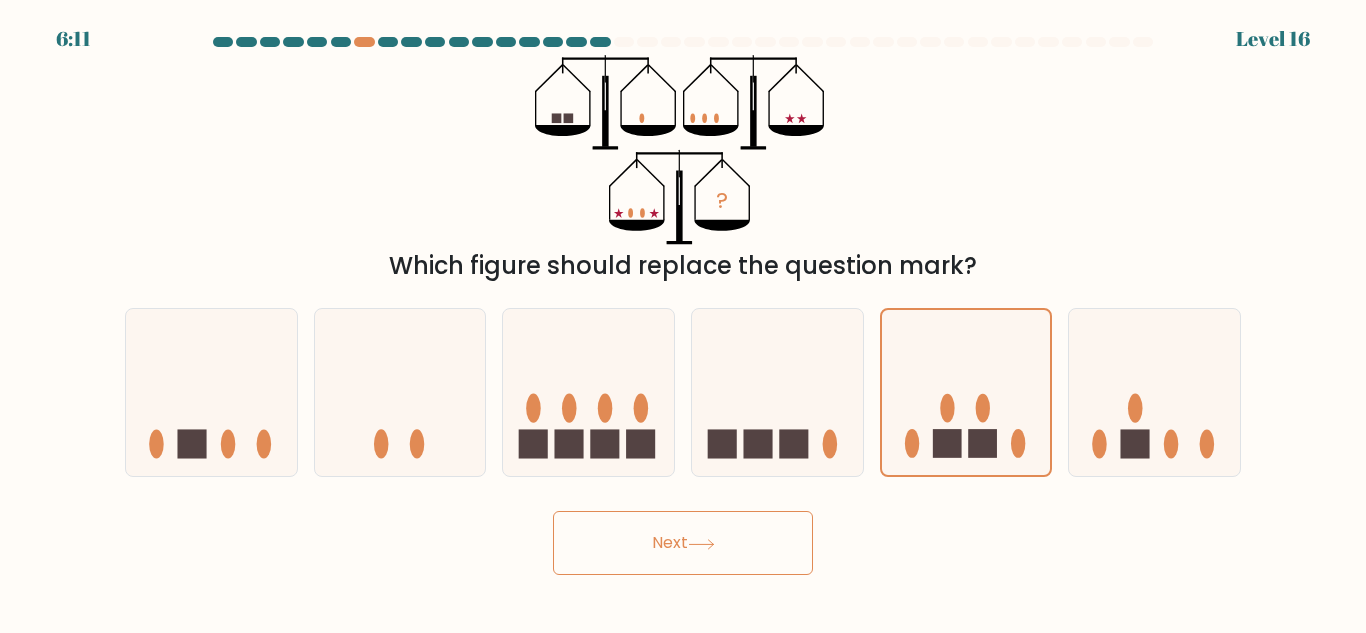 click on "Next" at bounding box center (683, 543) 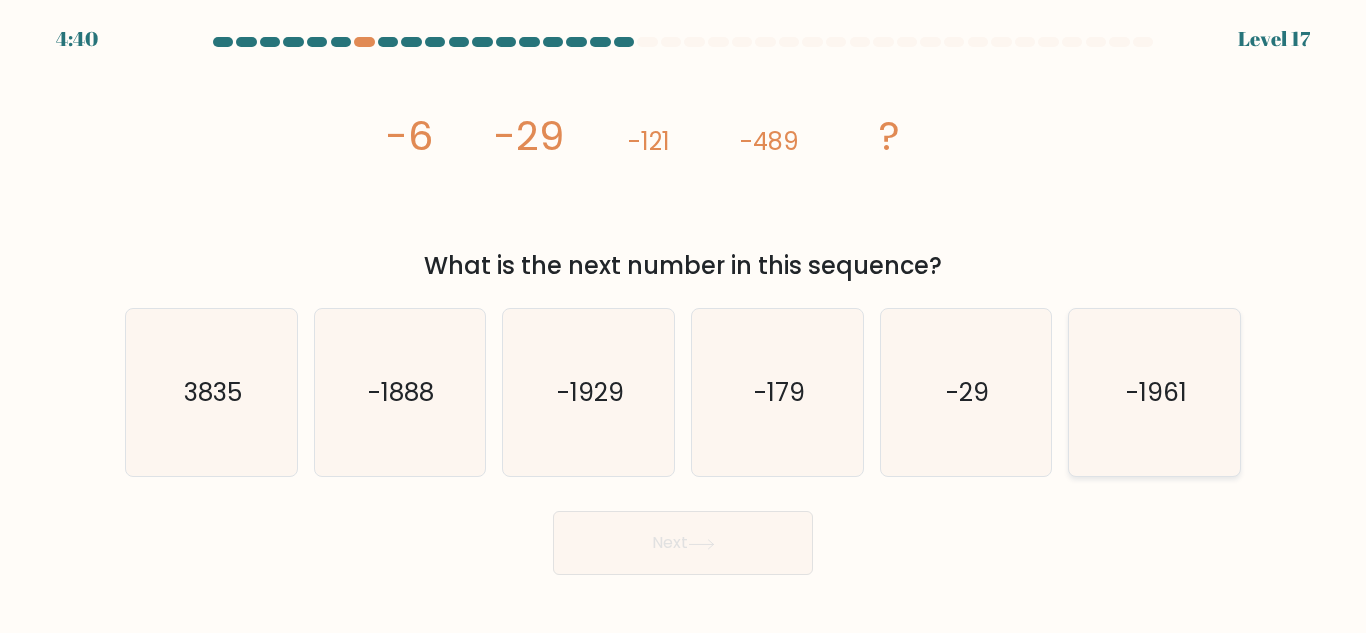 click on "-1961" 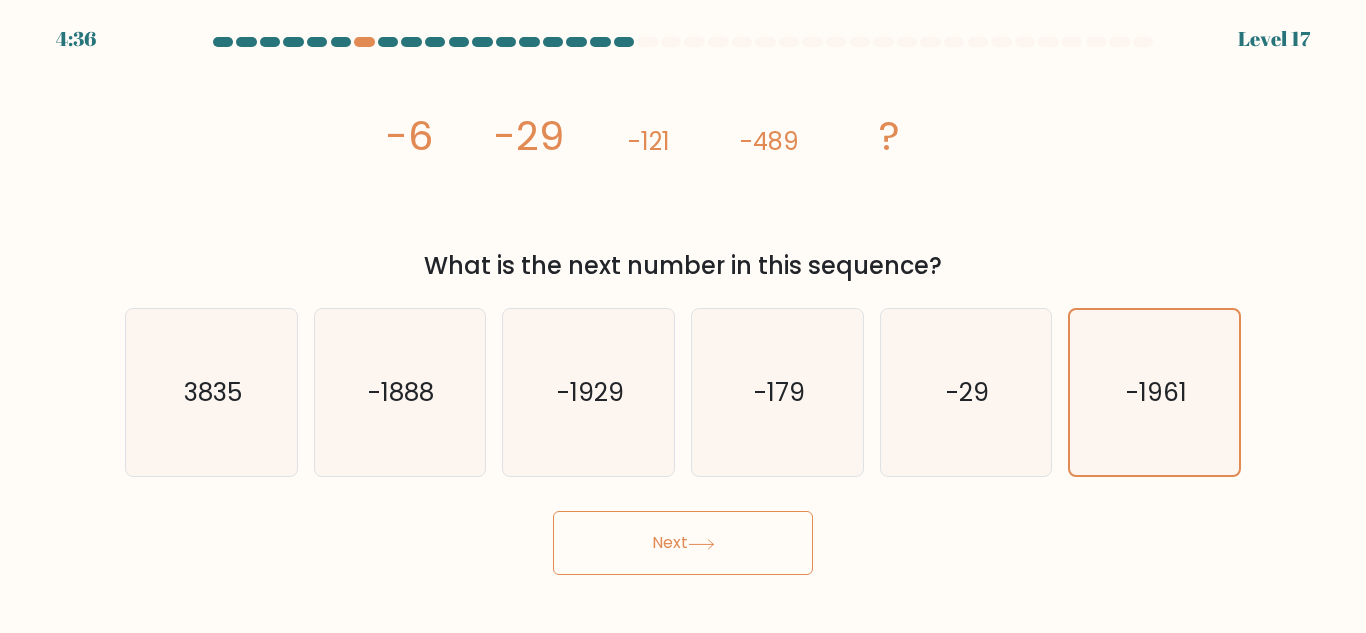 click on "Next" at bounding box center [683, 543] 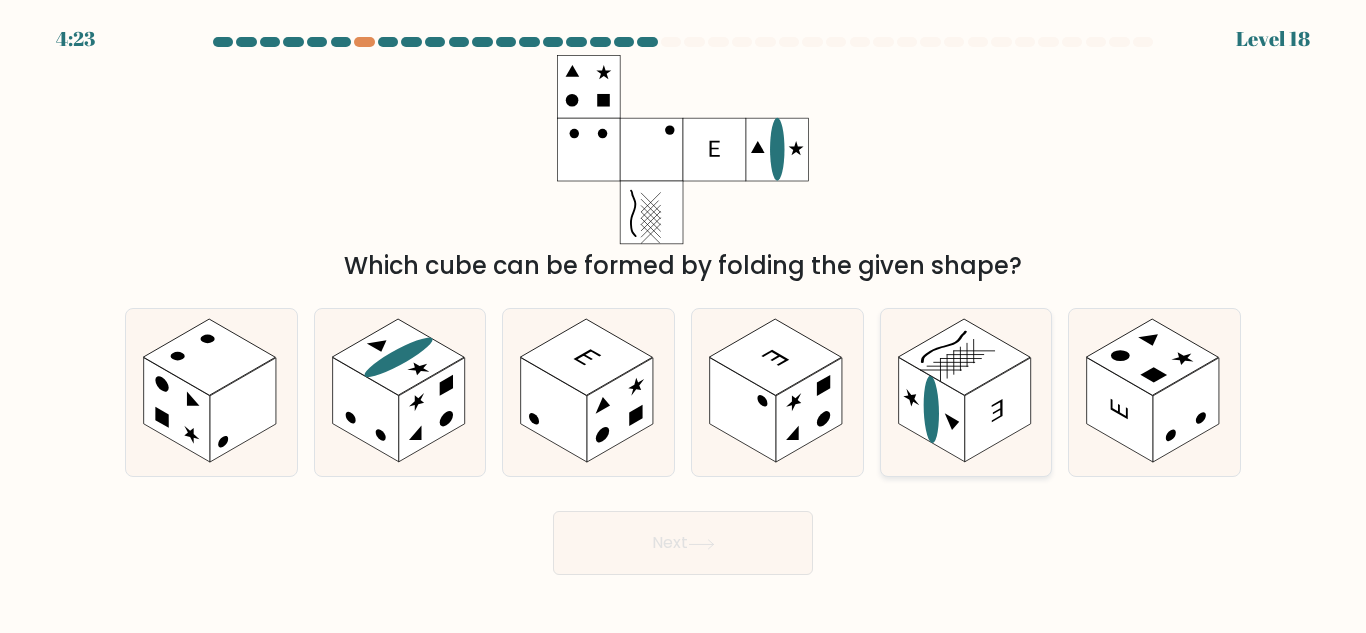 click 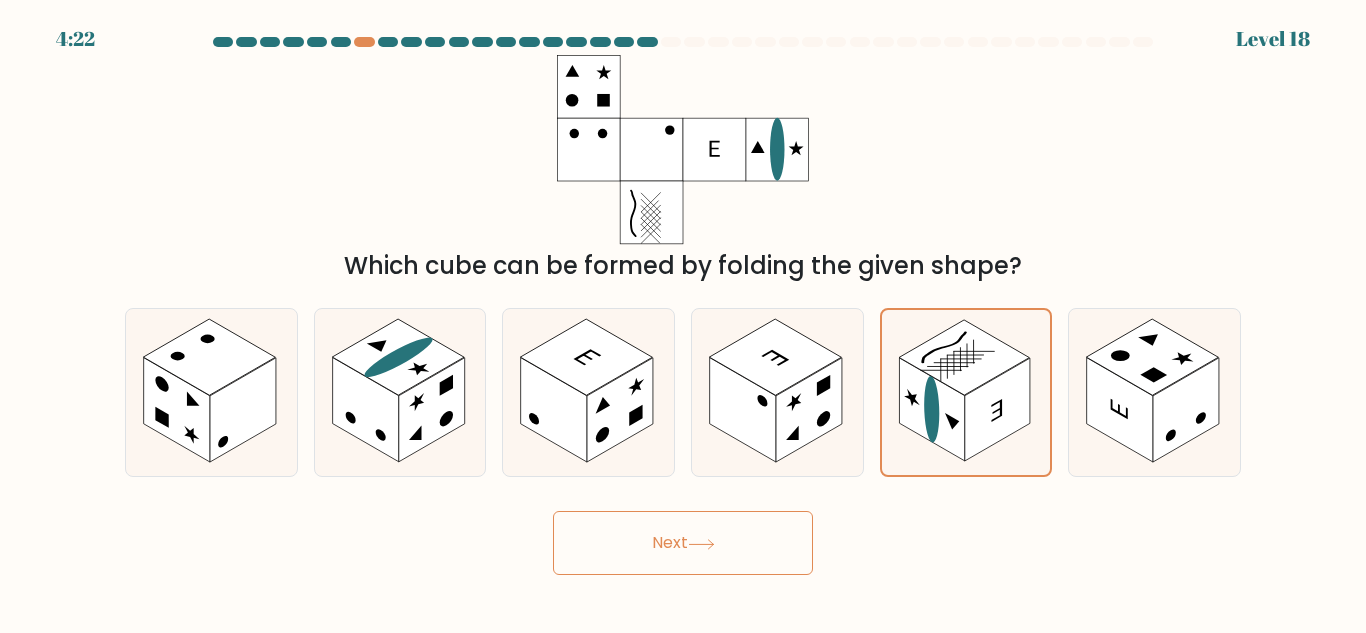 click on "Next" at bounding box center [683, 543] 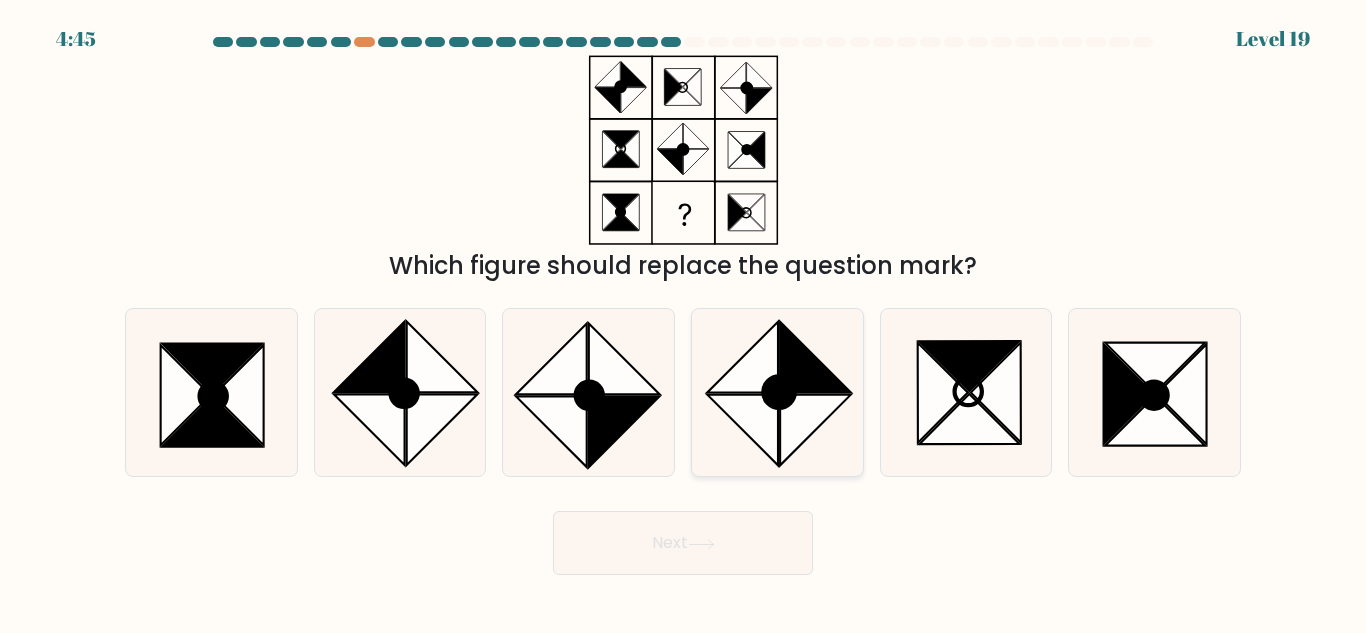 click 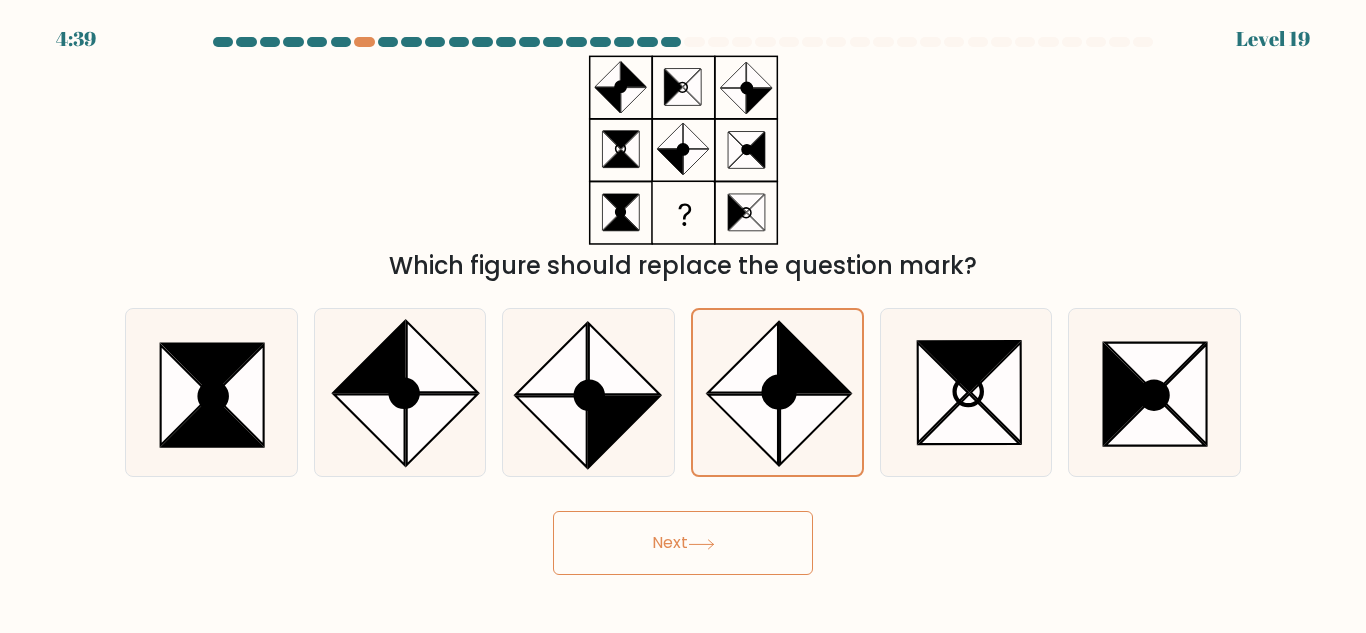 click on "Next" at bounding box center (683, 543) 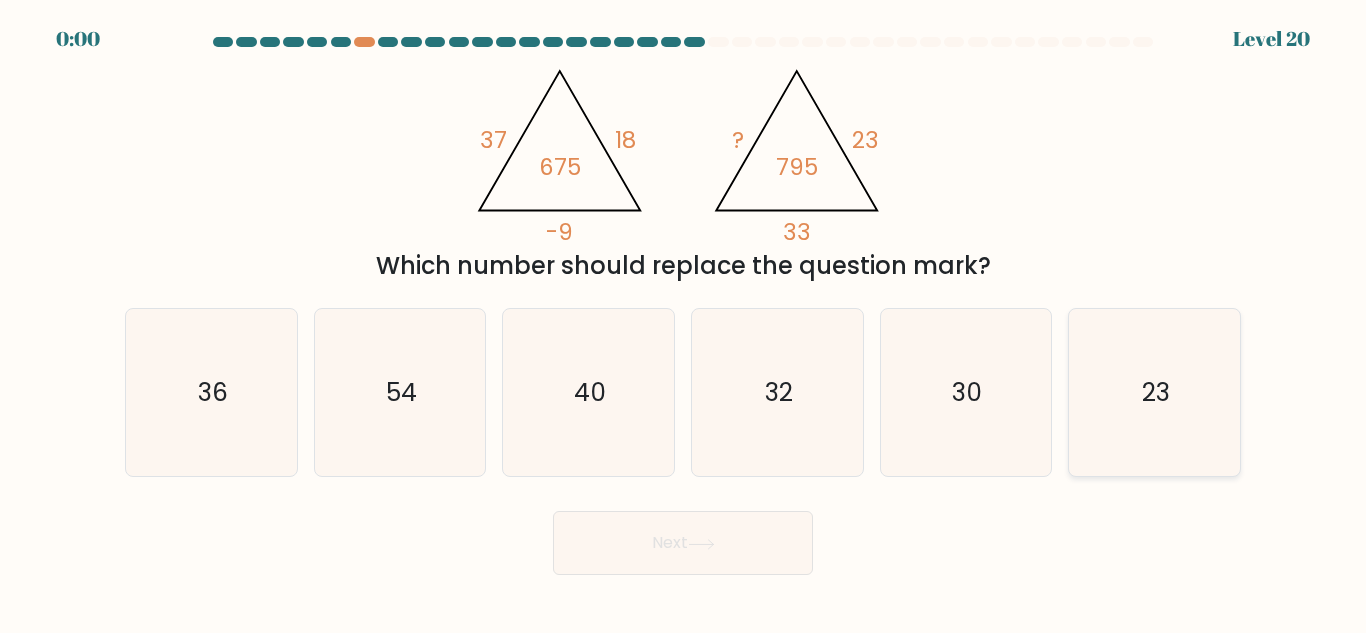 click on "23" 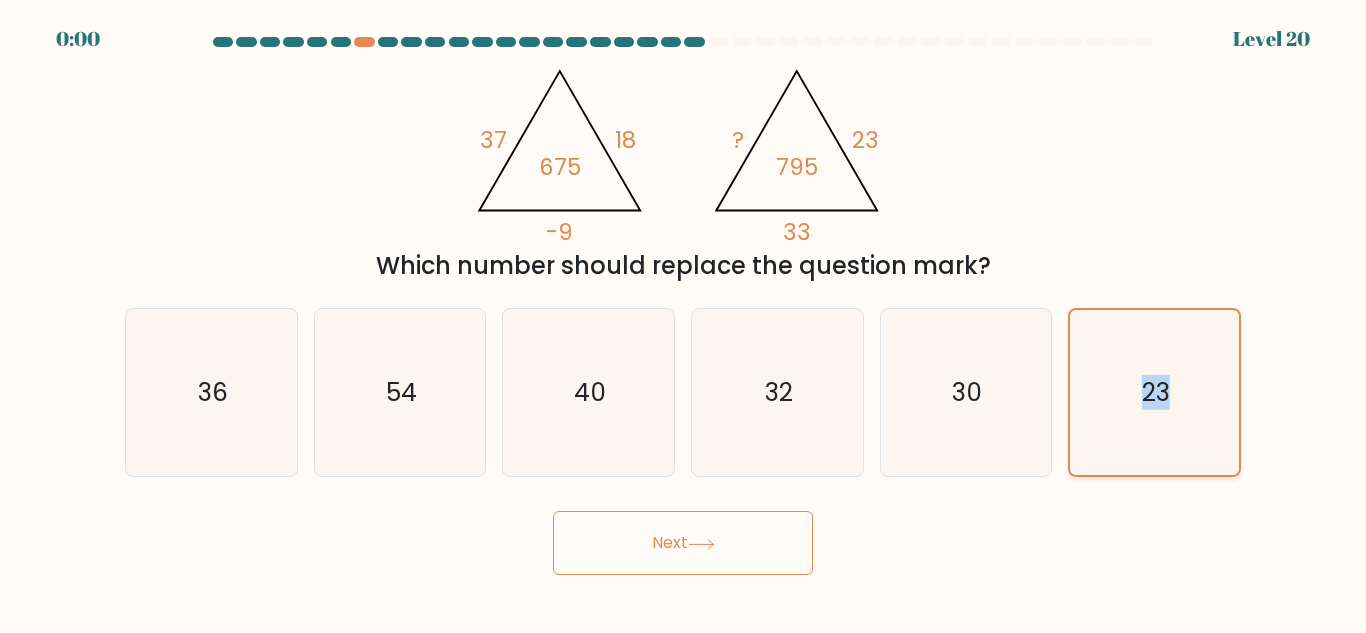 click on "23" 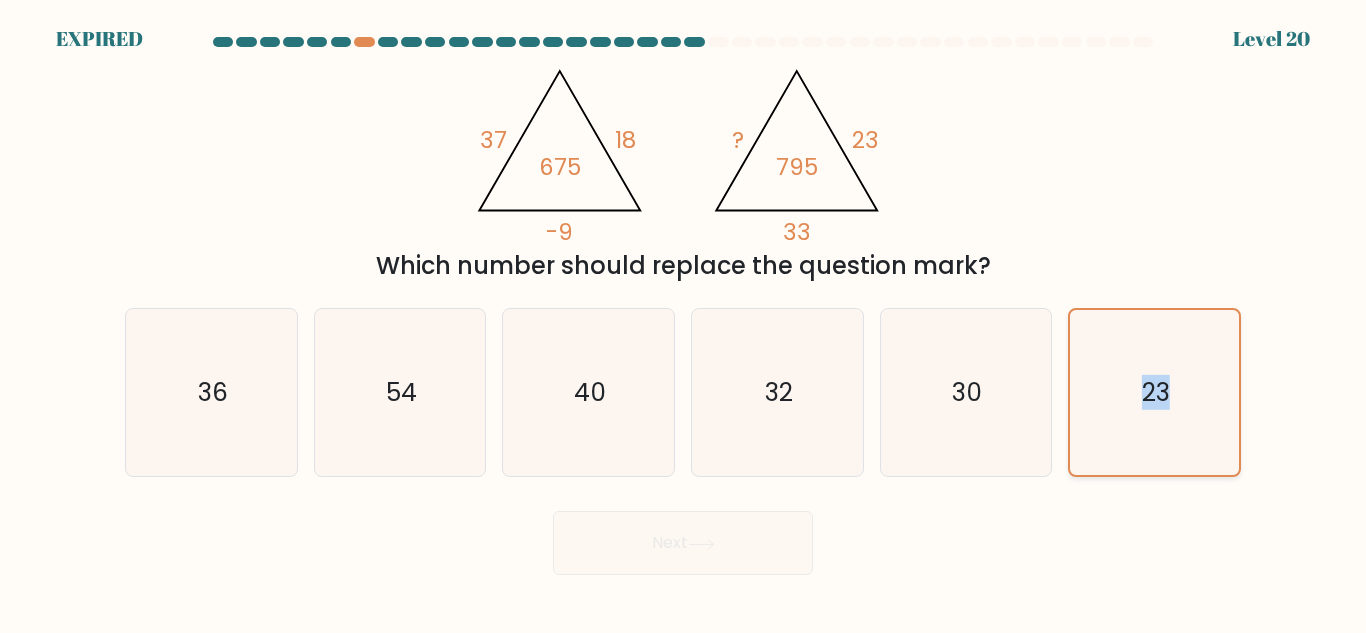 click on "23" 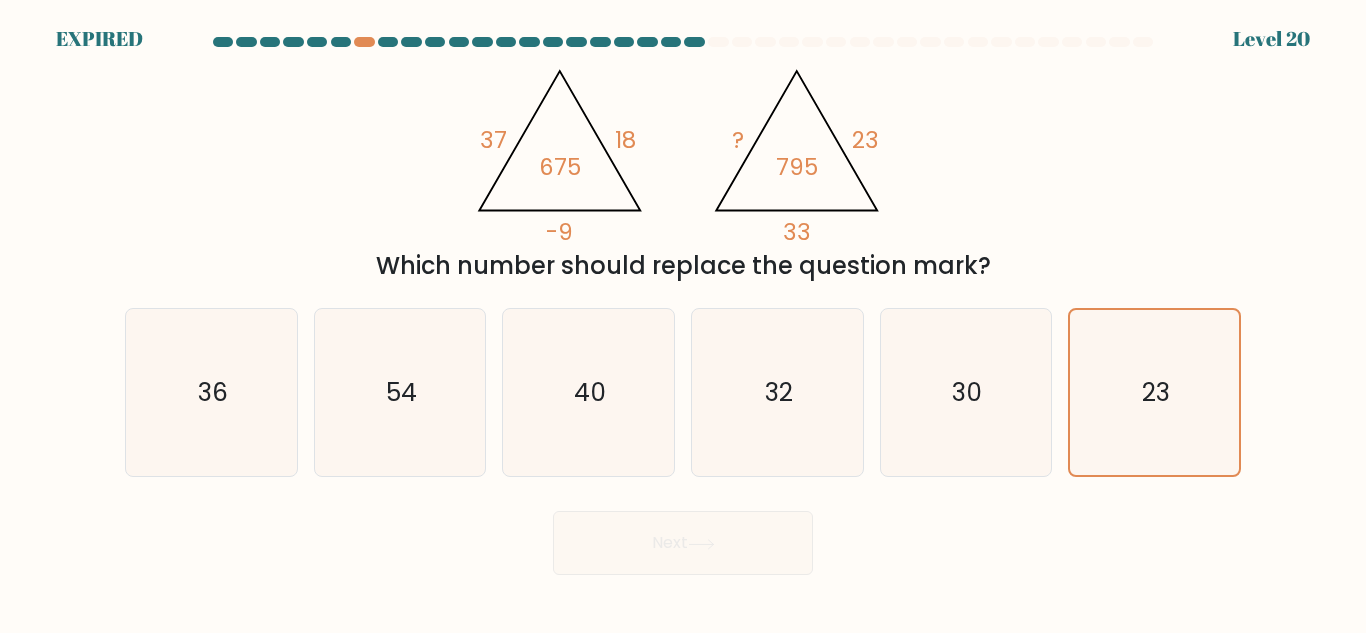 click on "Next" at bounding box center [683, 538] 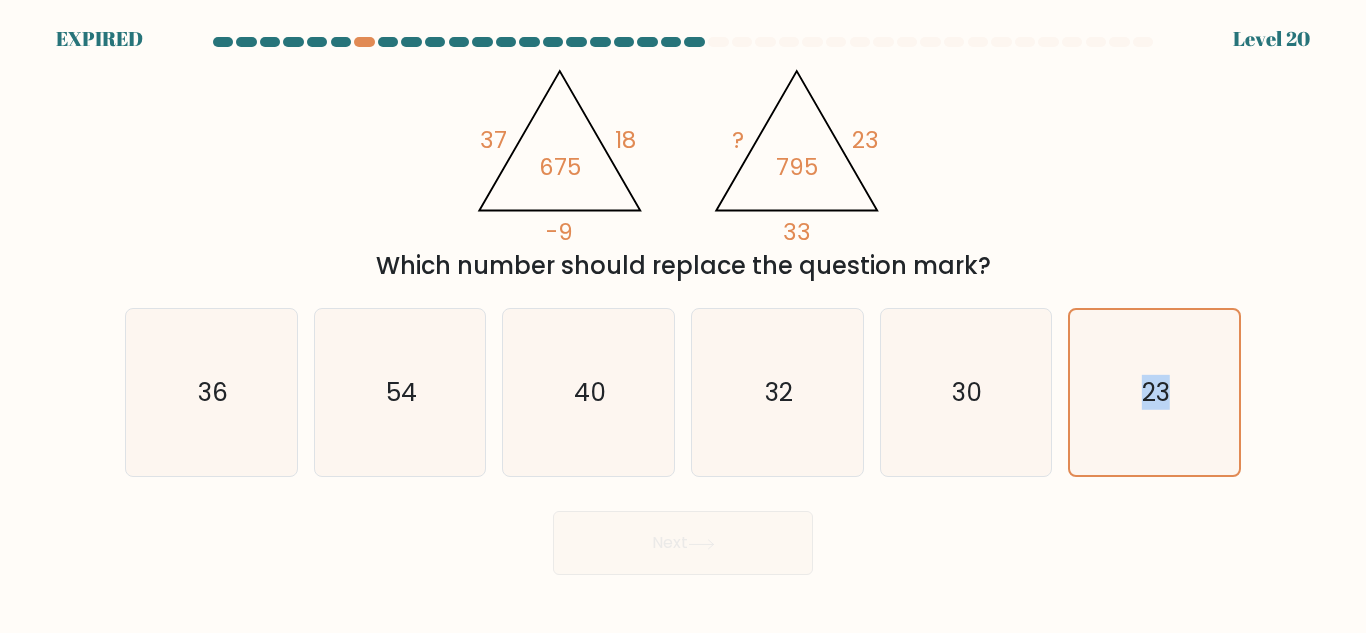 click on "Next" at bounding box center [683, 538] 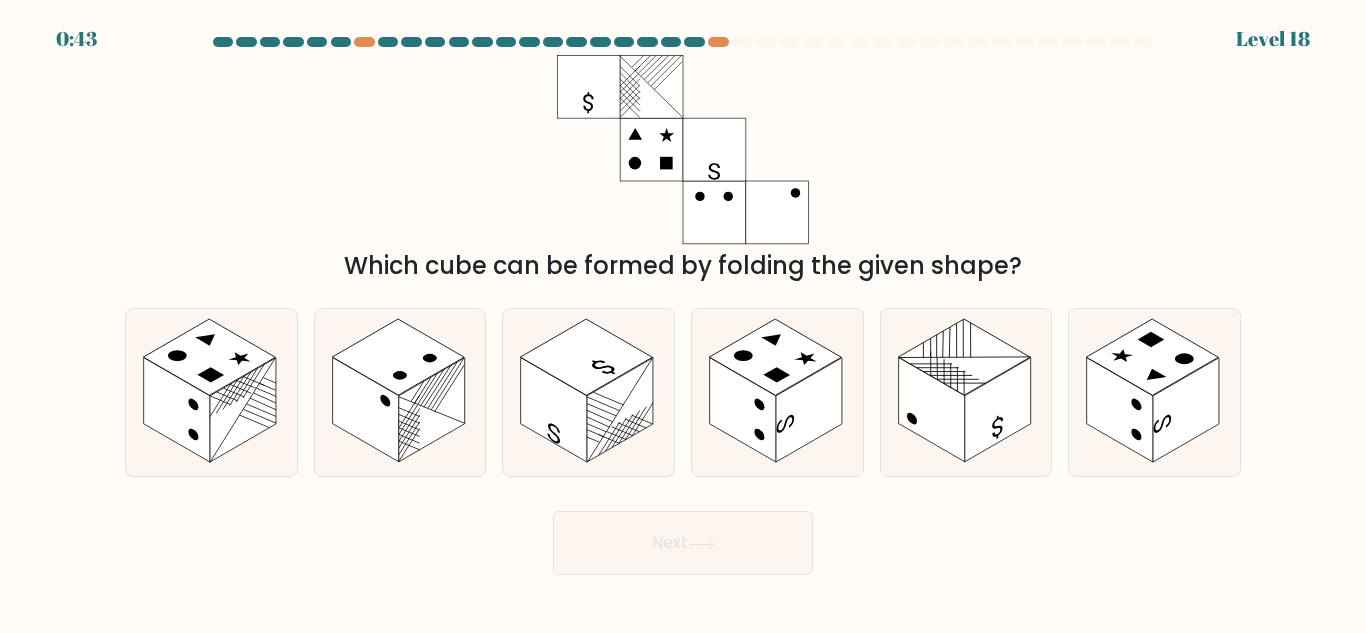 scroll, scrollTop: 0, scrollLeft: 0, axis: both 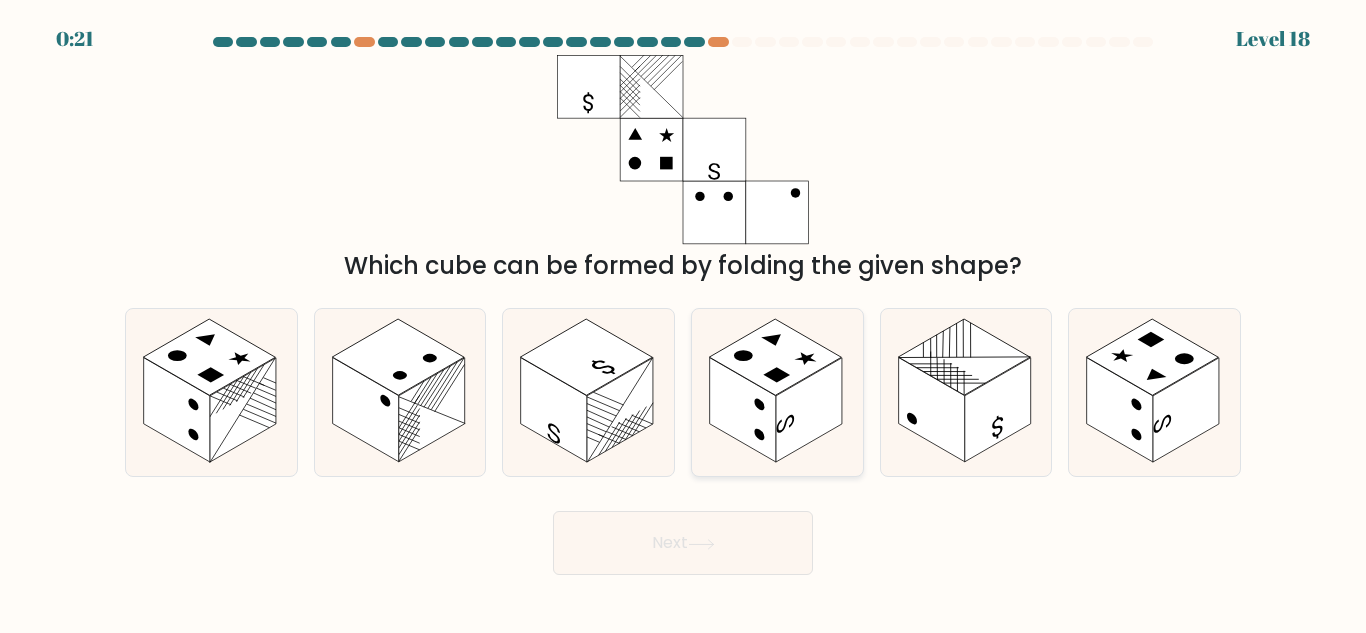 click 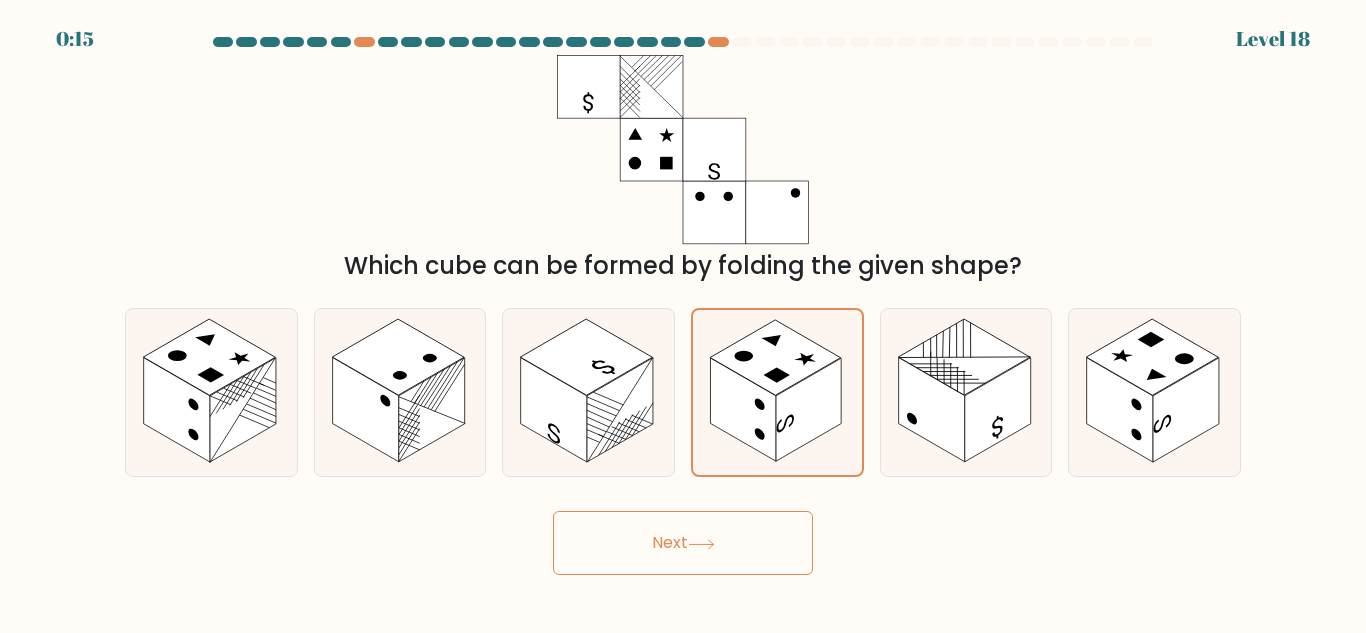 click on "Next" at bounding box center (683, 543) 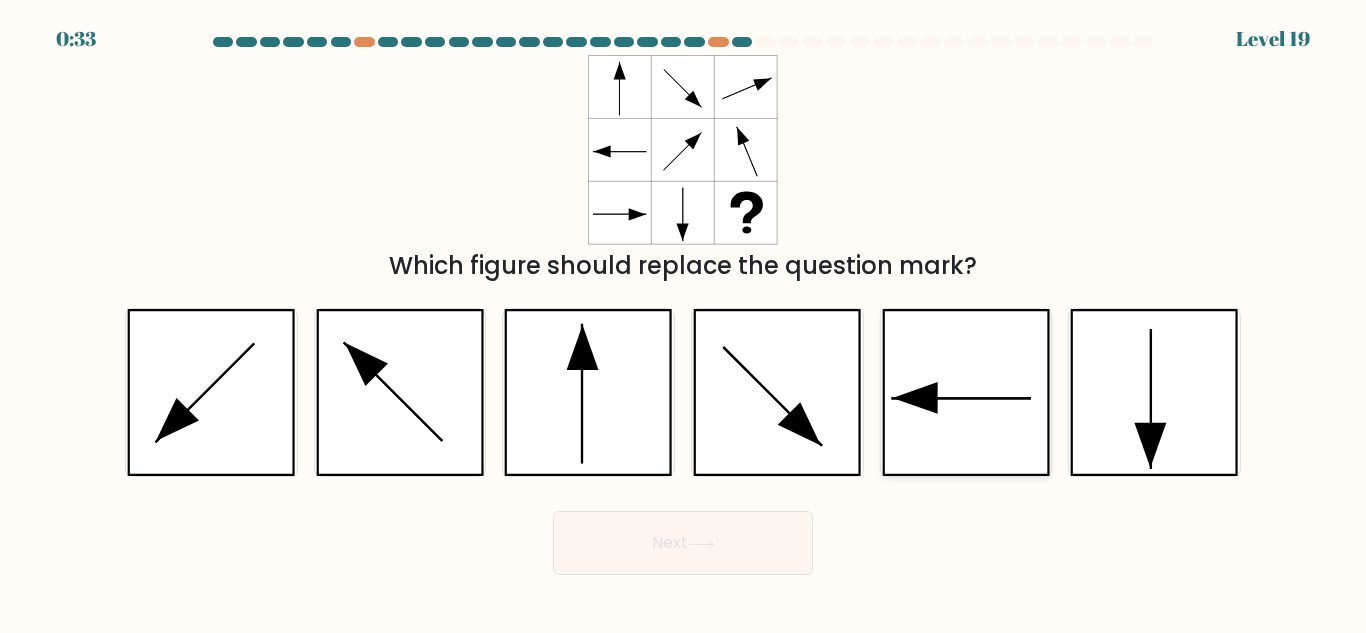 click 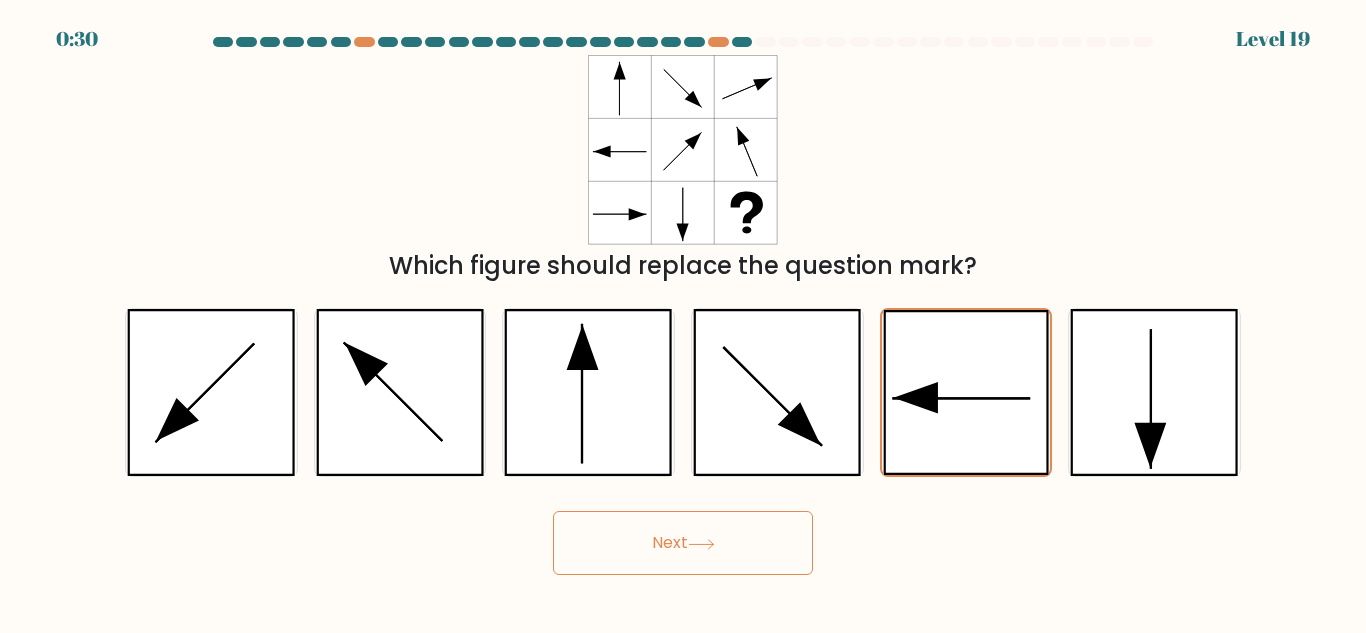 click 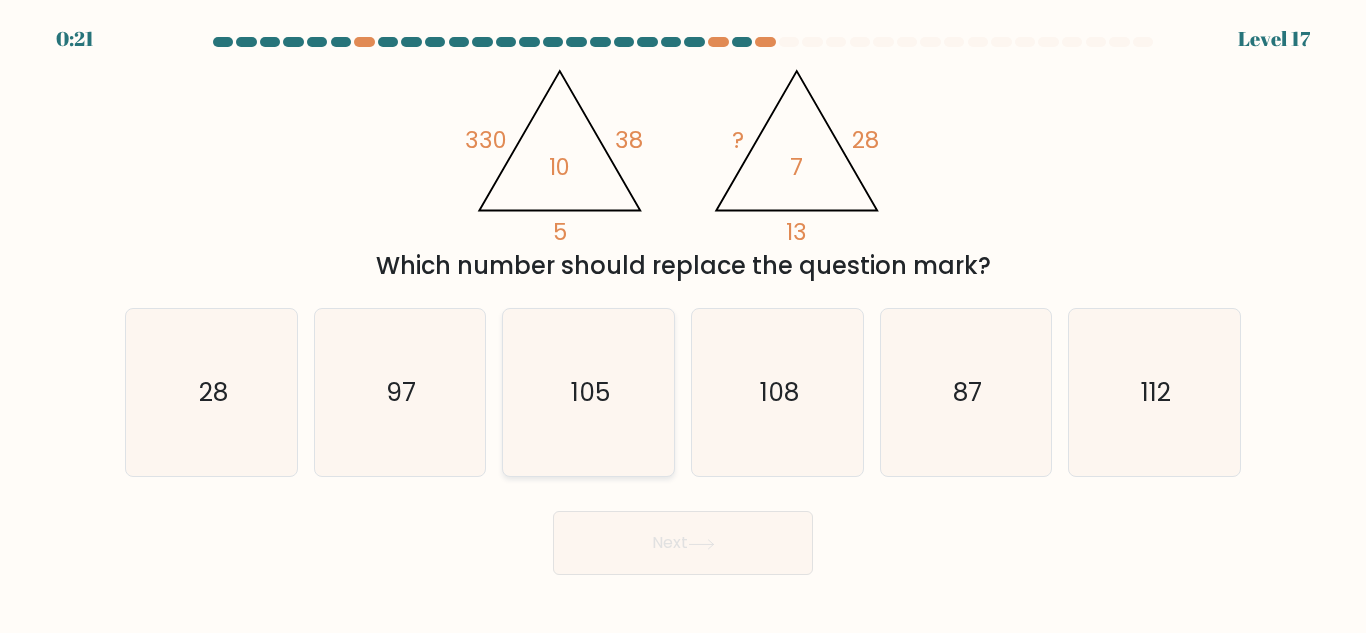 click on "105" 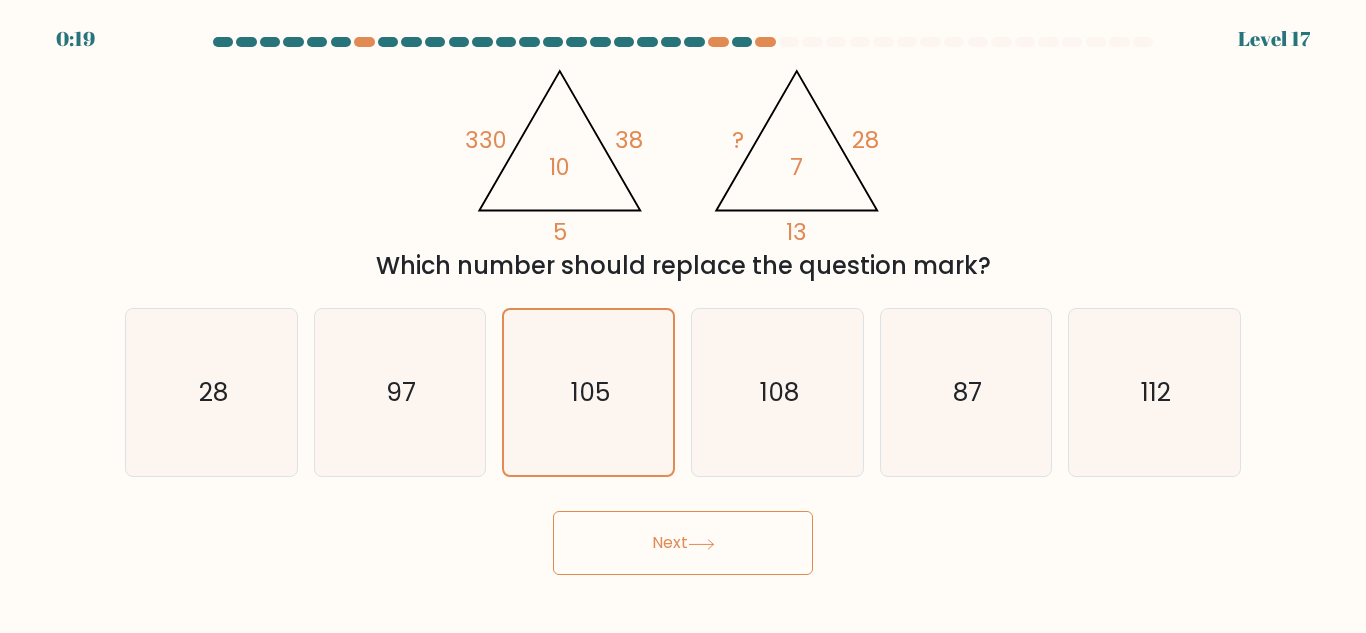 click on "Next" at bounding box center [683, 543] 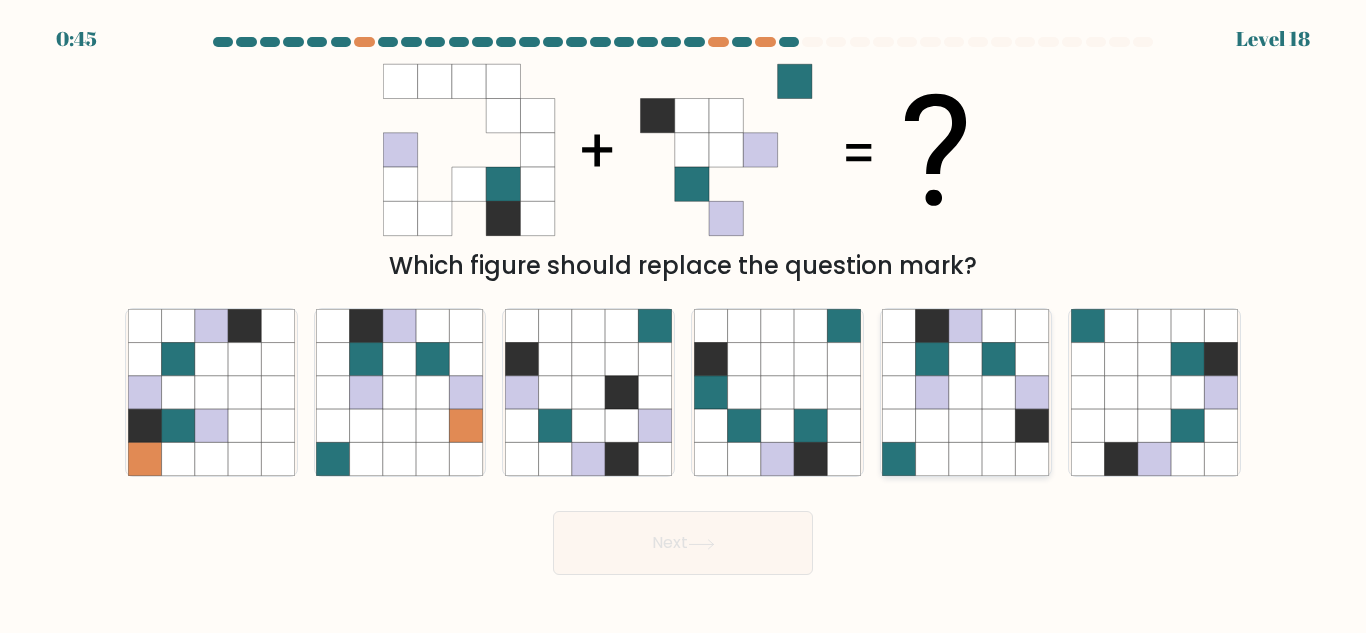 click 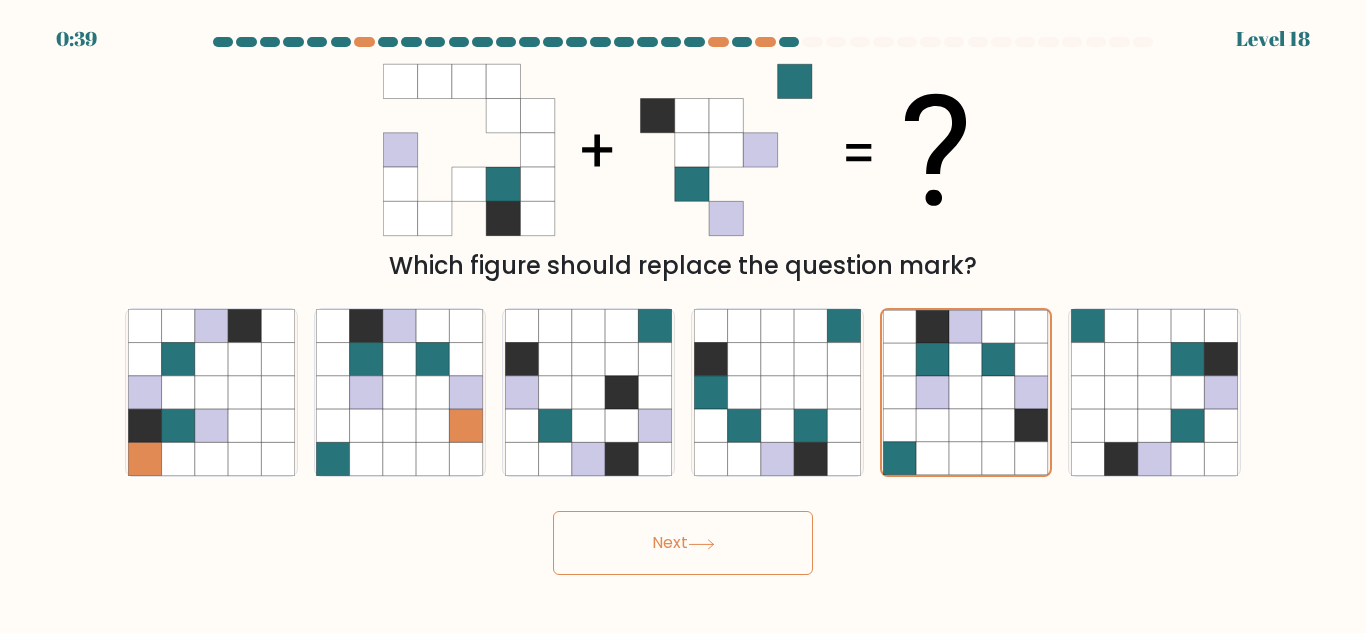 click on "Next" at bounding box center [683, 543] 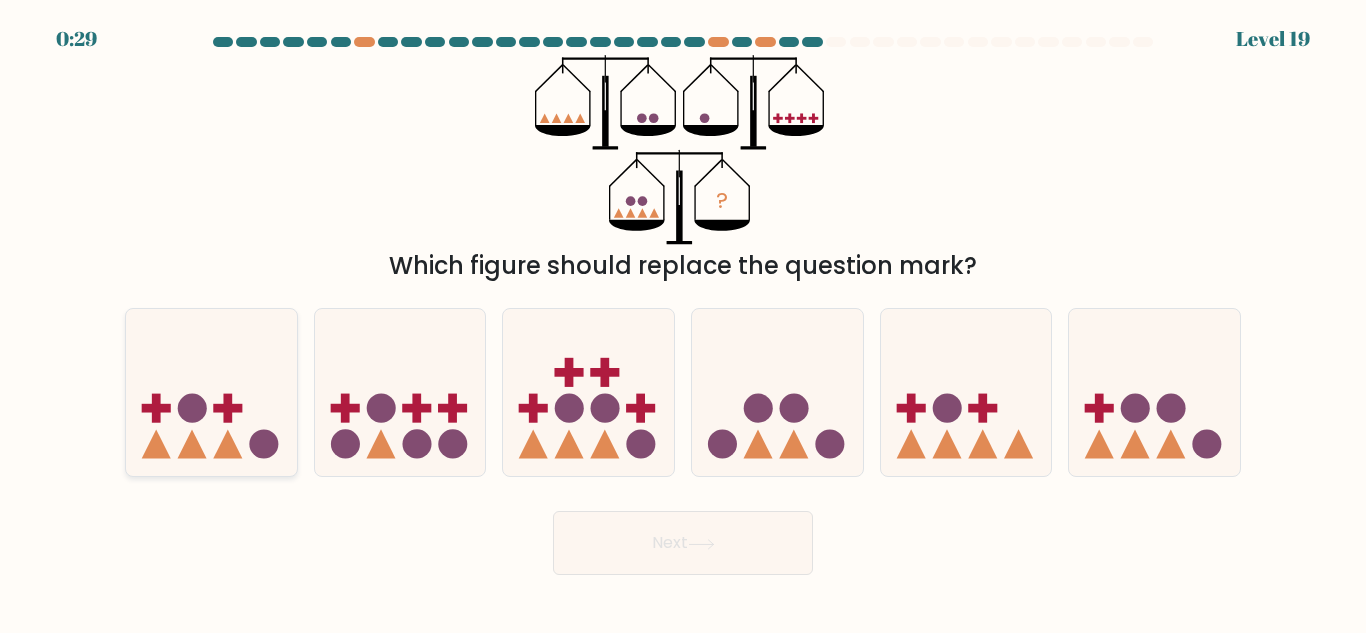 click 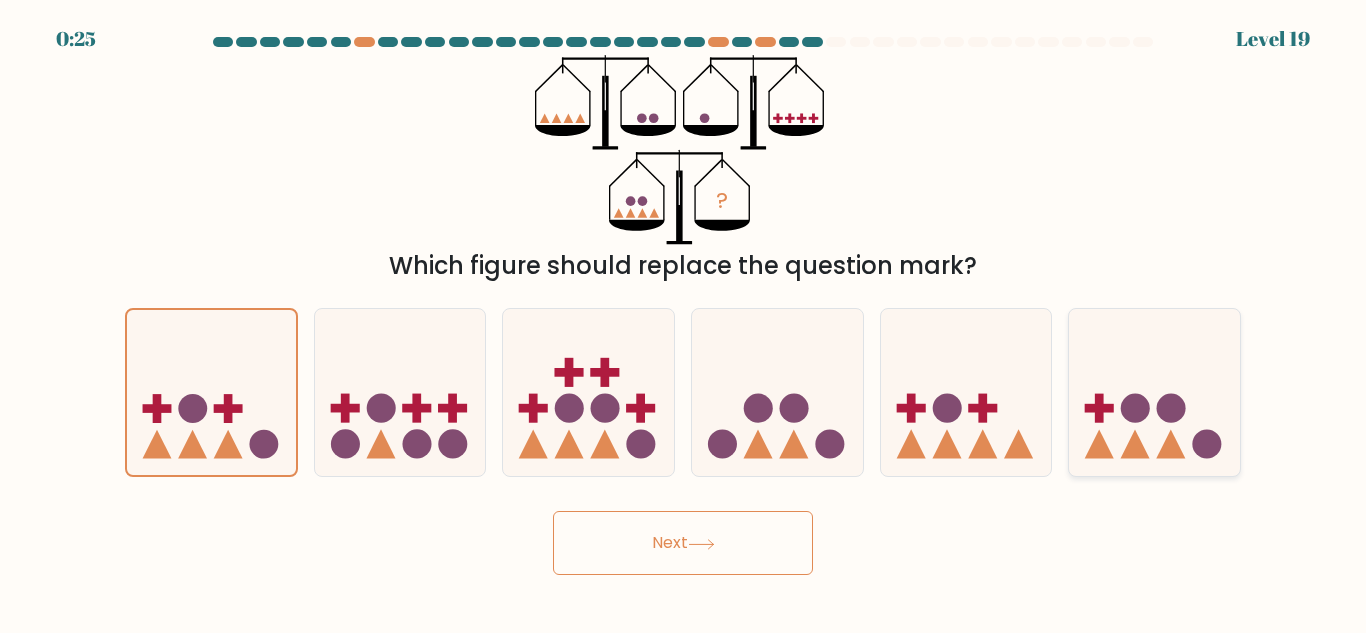 click 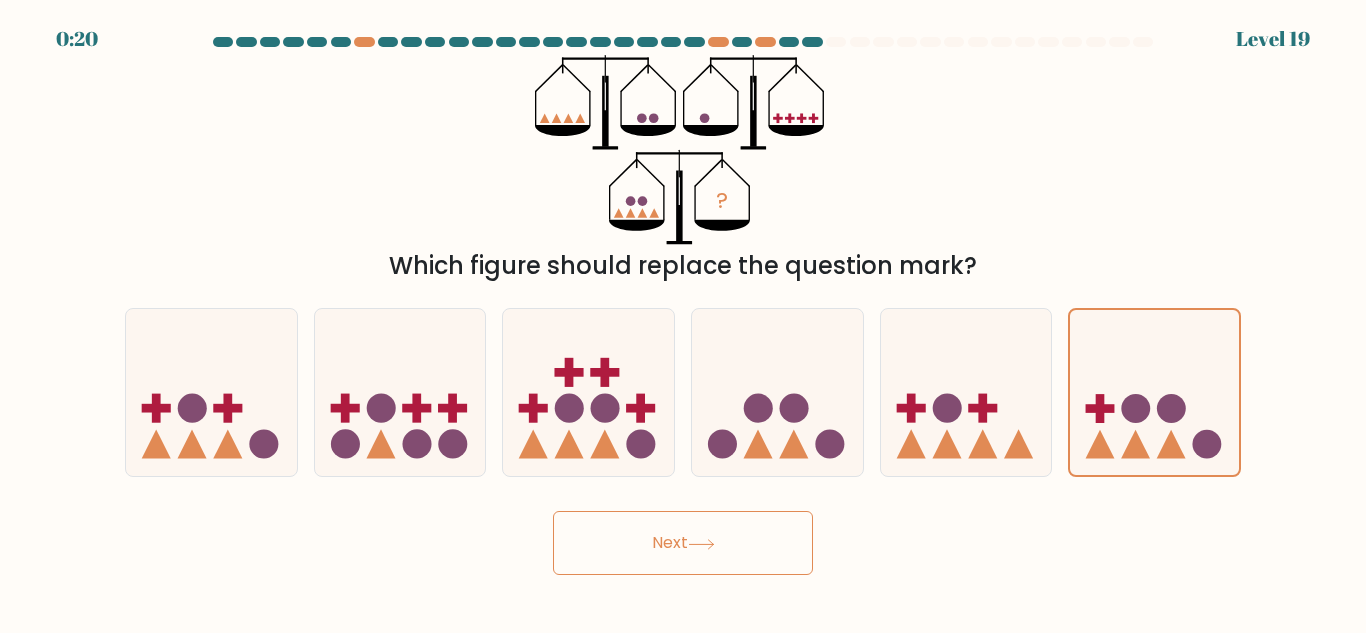 click on "Next" at bounding box center (683, 543) 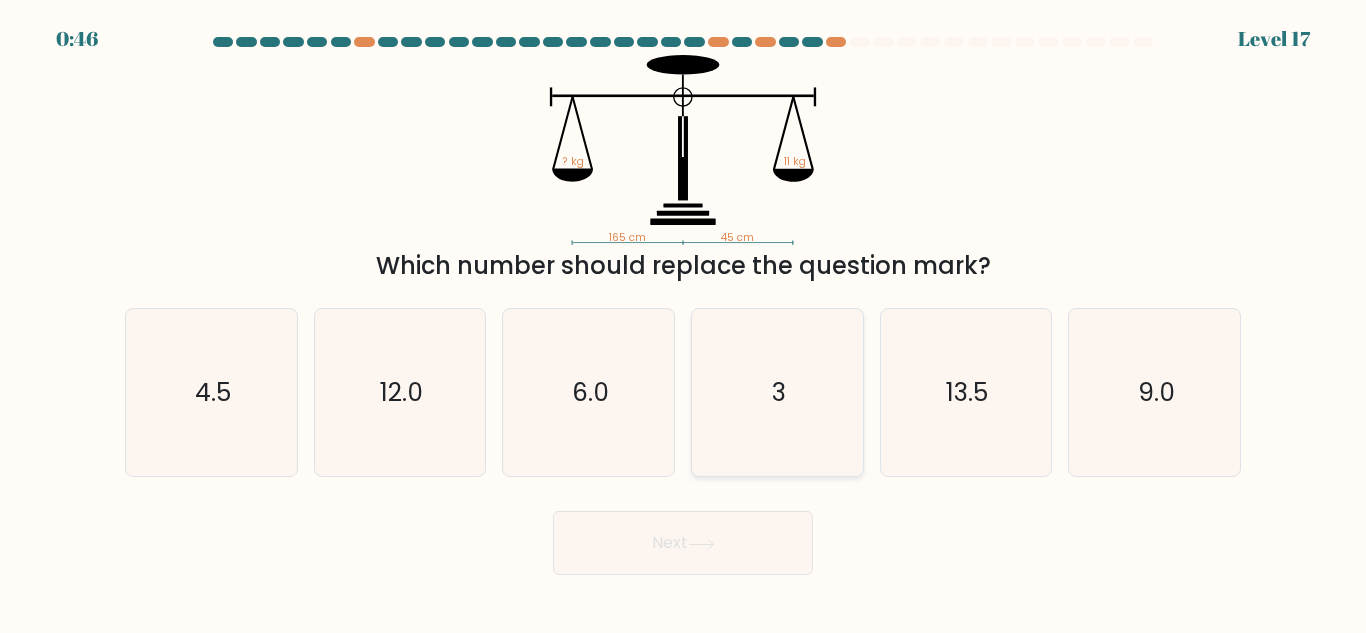 click on "3" 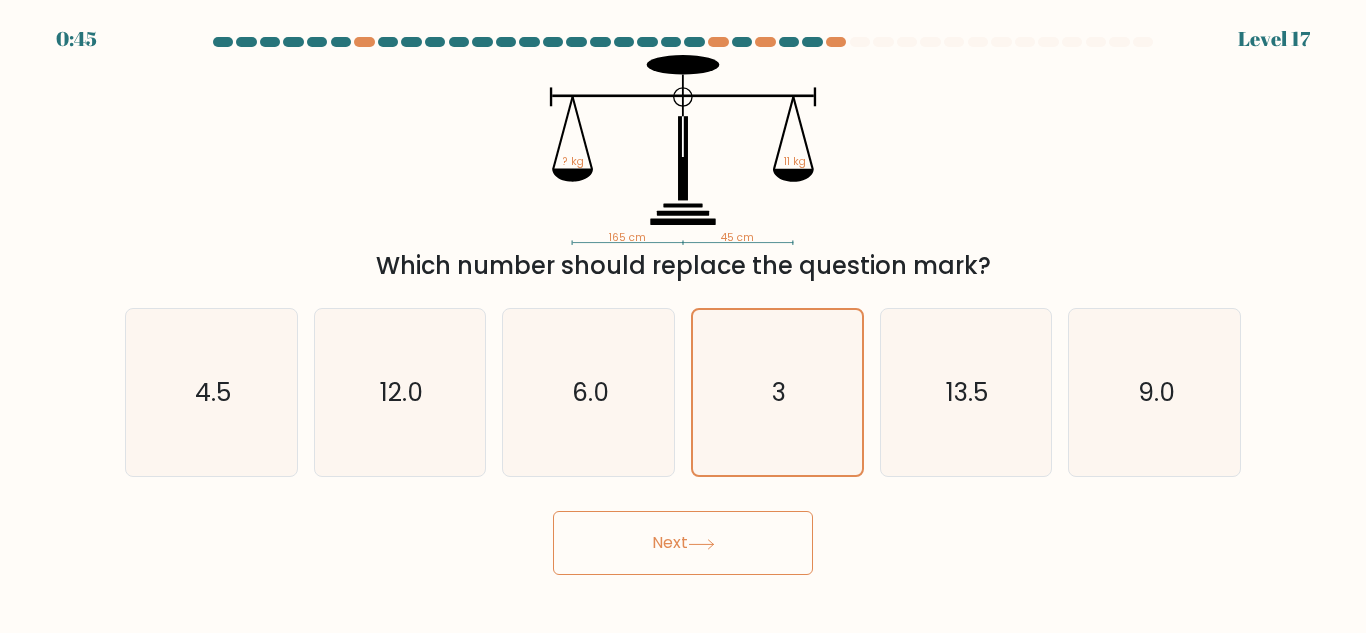 click on "Next" at bounding box center [683, 543] 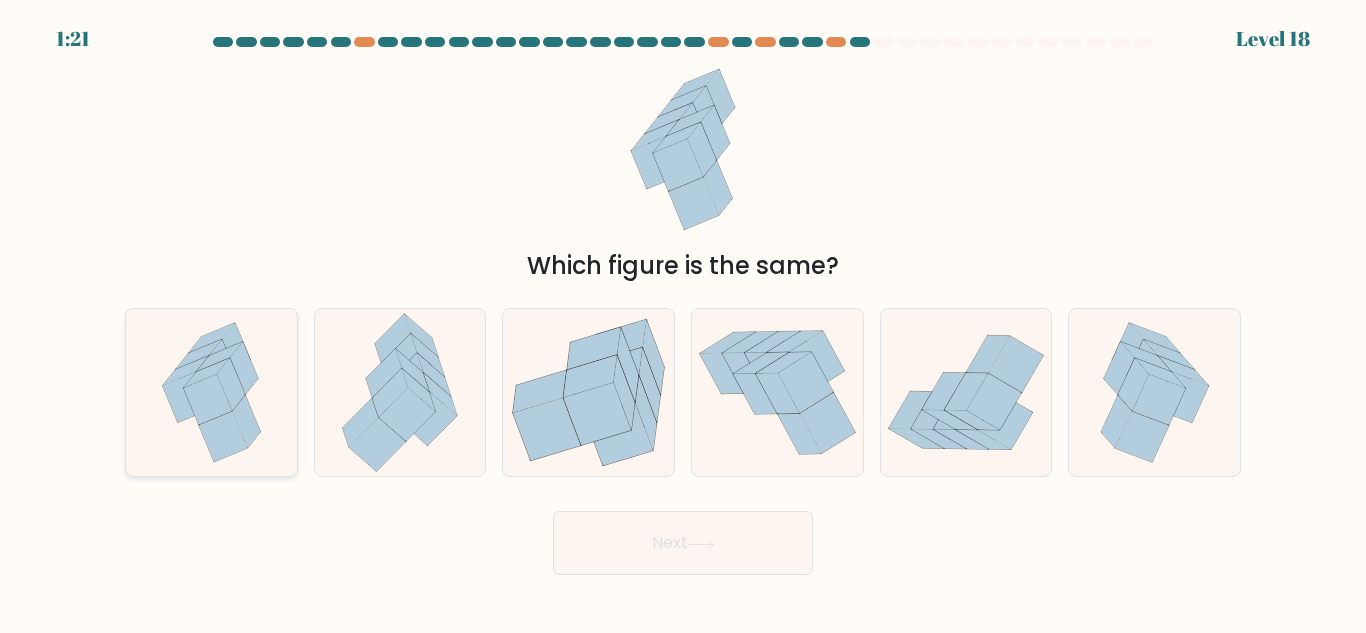 click 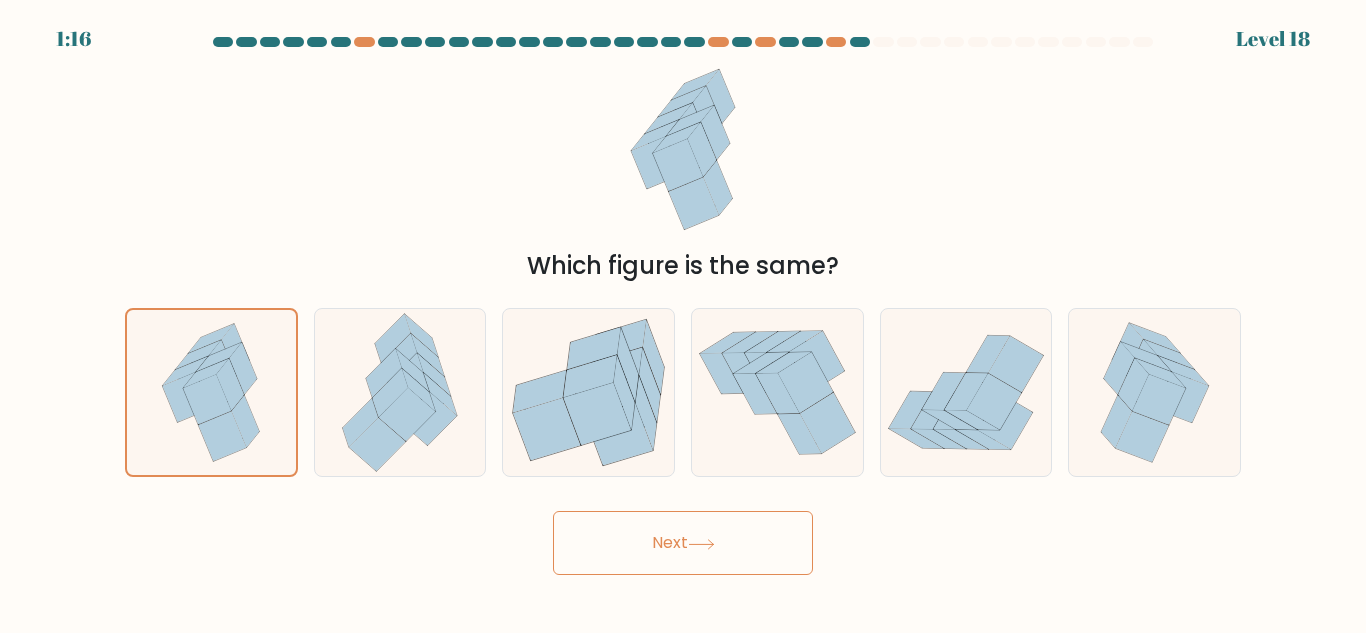 click on "Next" at bounding box center (683, 543) 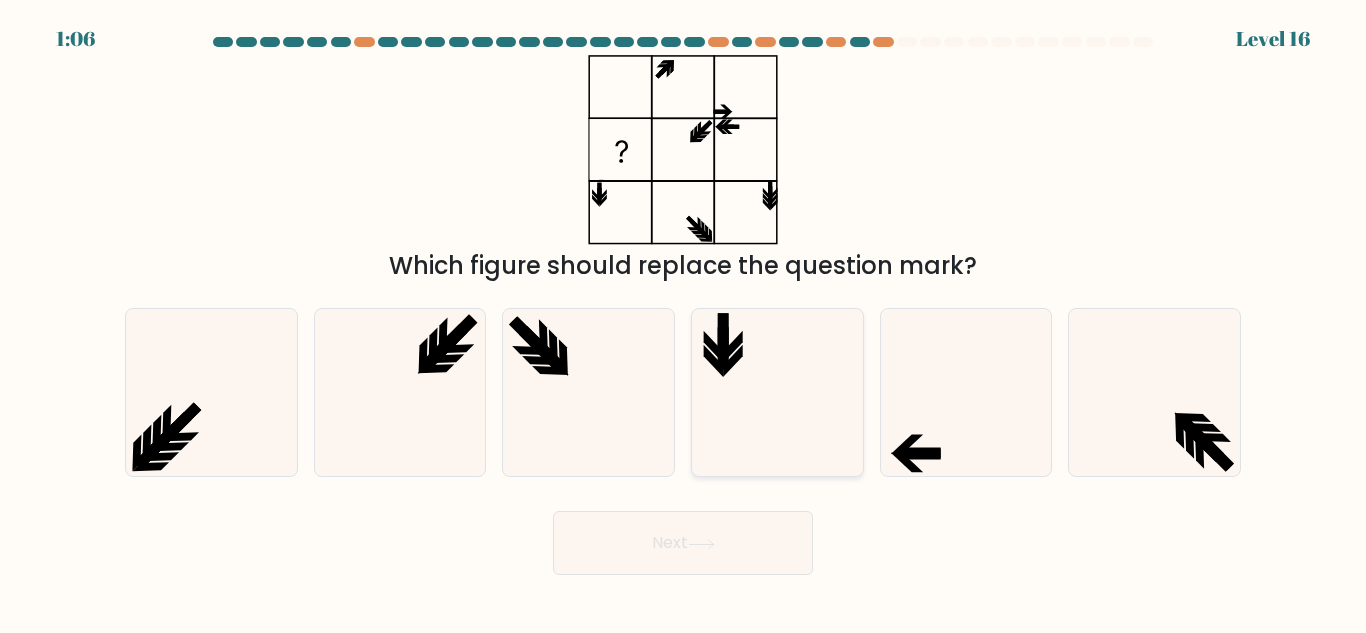click 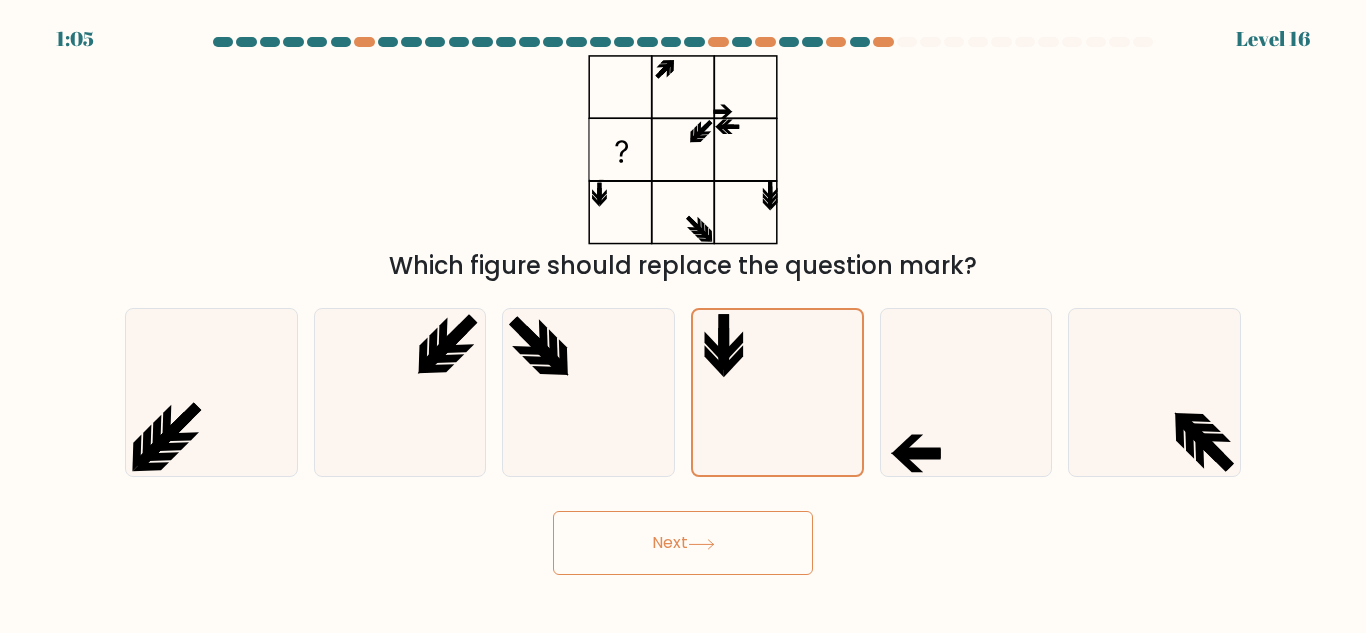 drag, startPoint x: 669, startPoint y: 508, endPoint x: 665, endPoint y: 533, distance: 25.317978 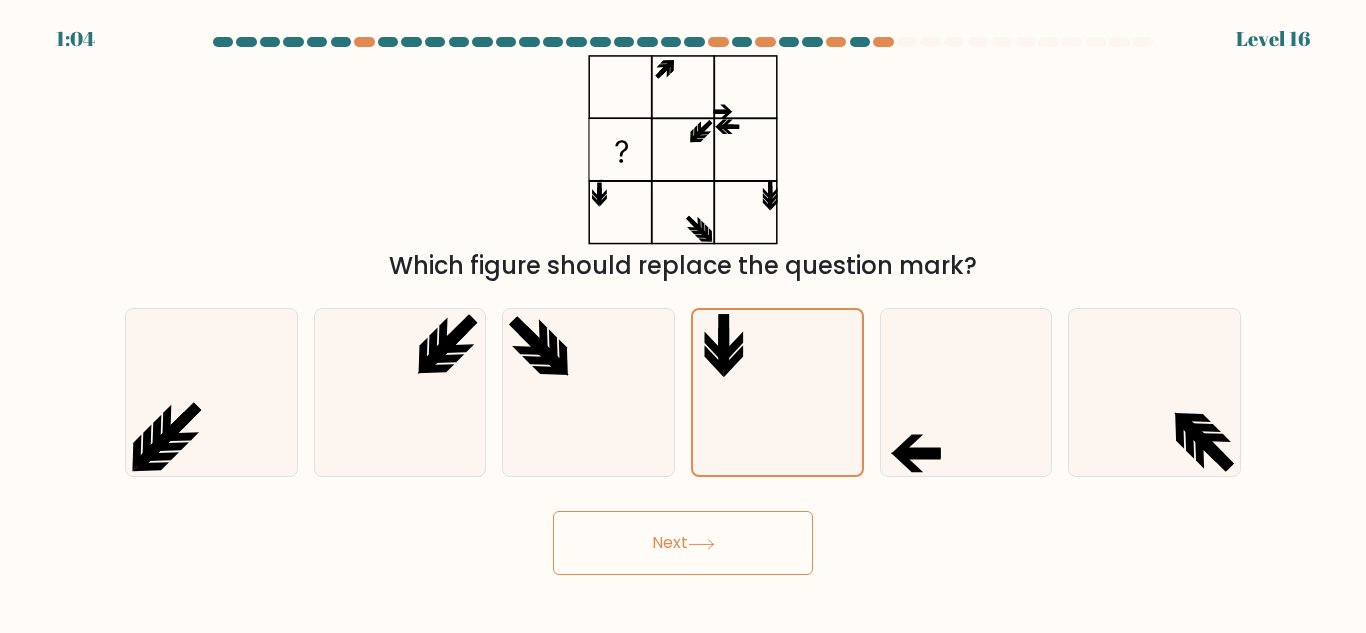 click on "Next" at bounding box center (683, 543) 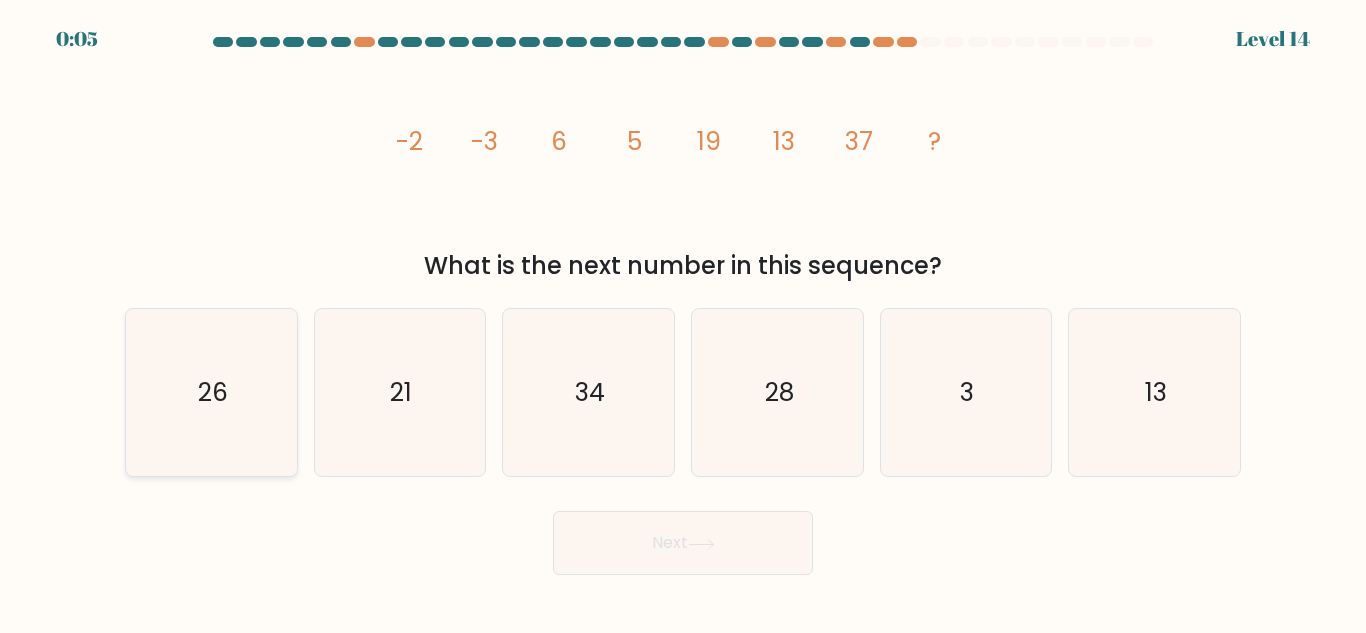 click on "26" 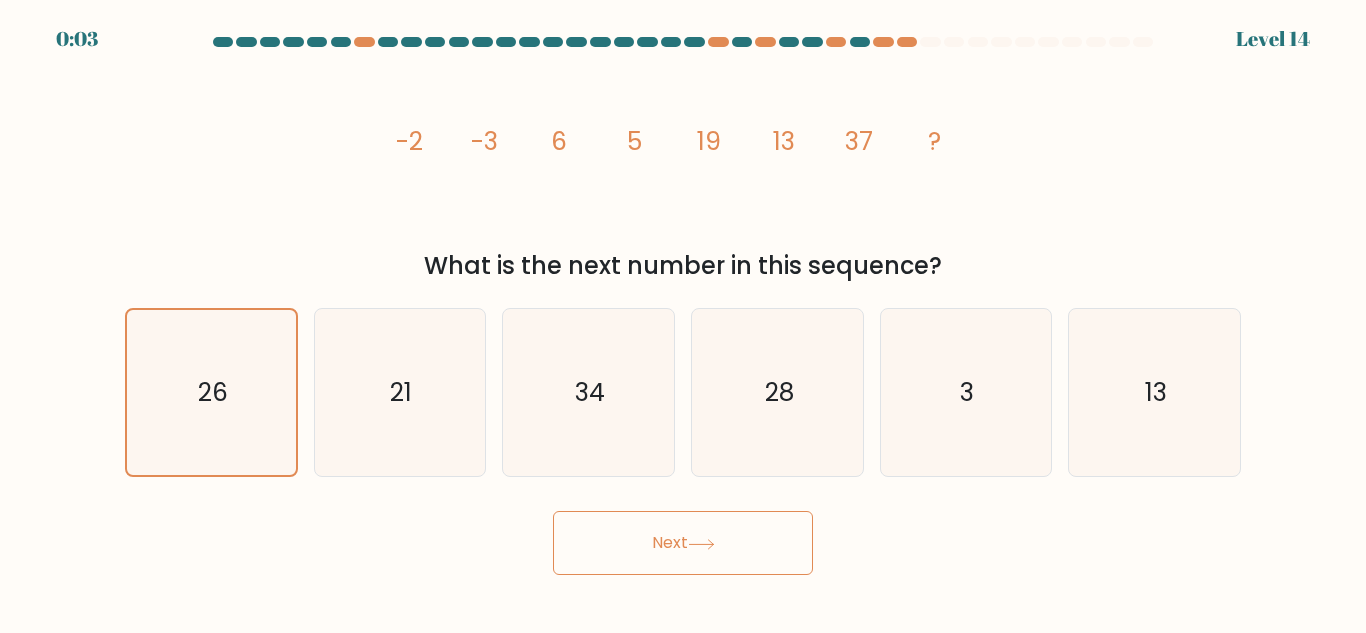 click on "Next" at bounding box center (683, 543) 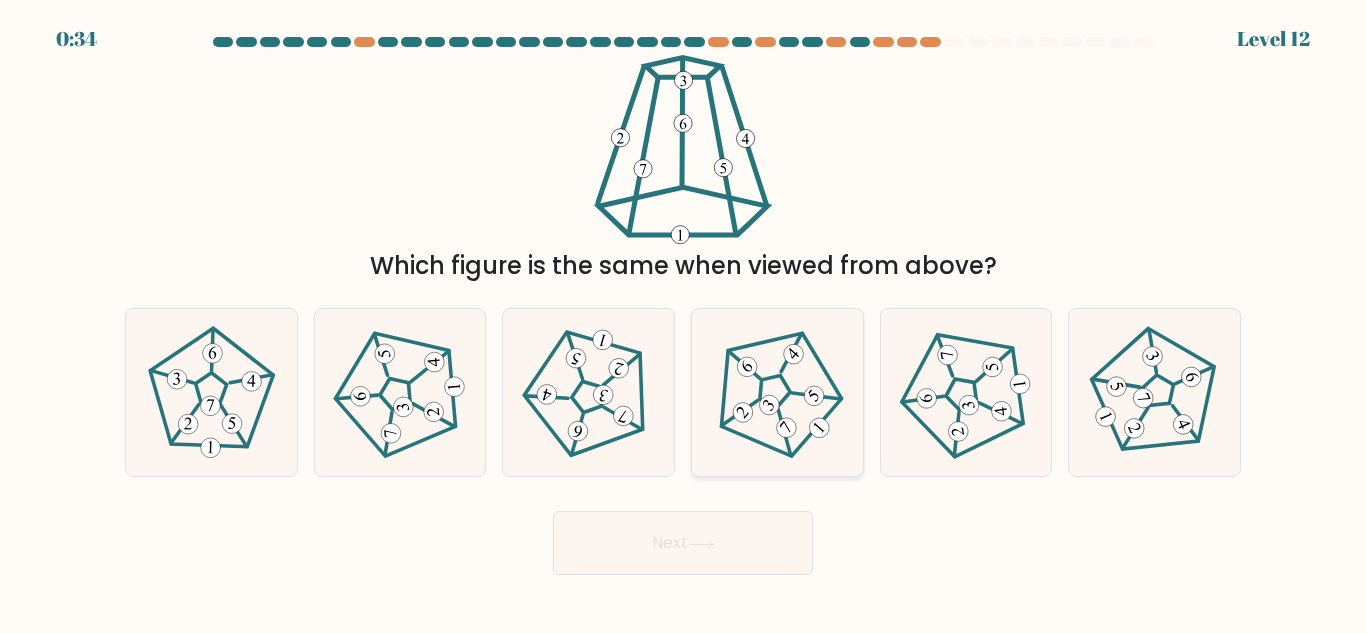 click 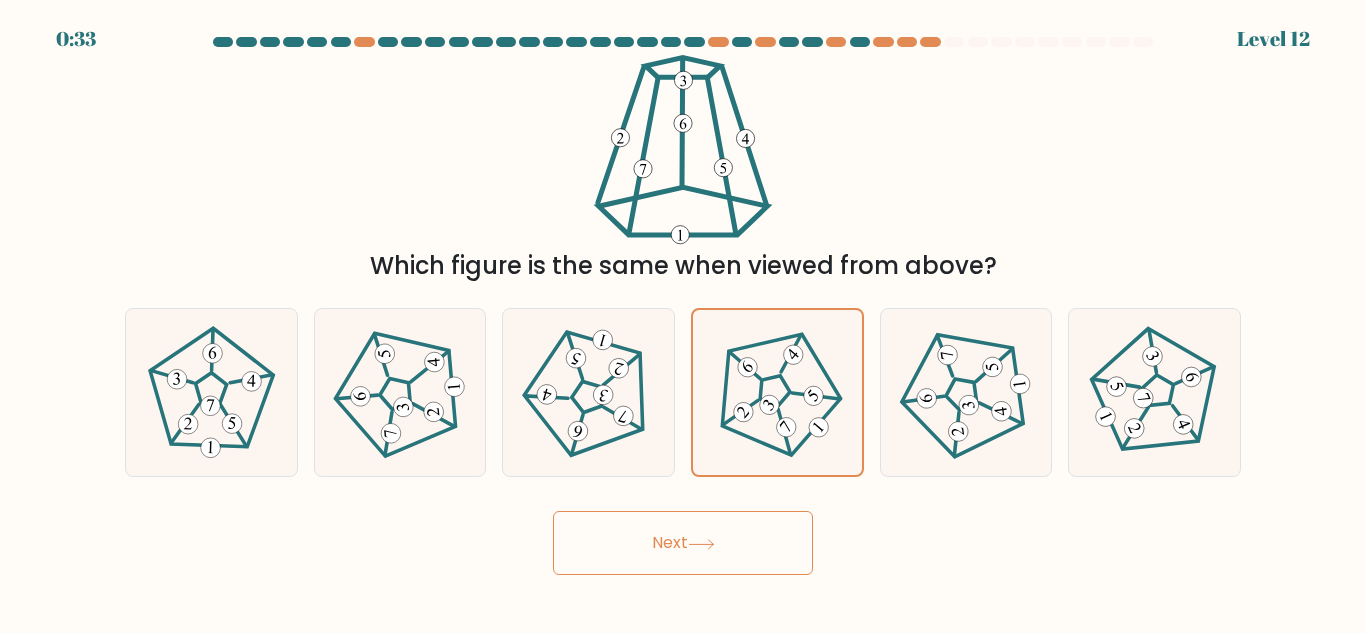 click 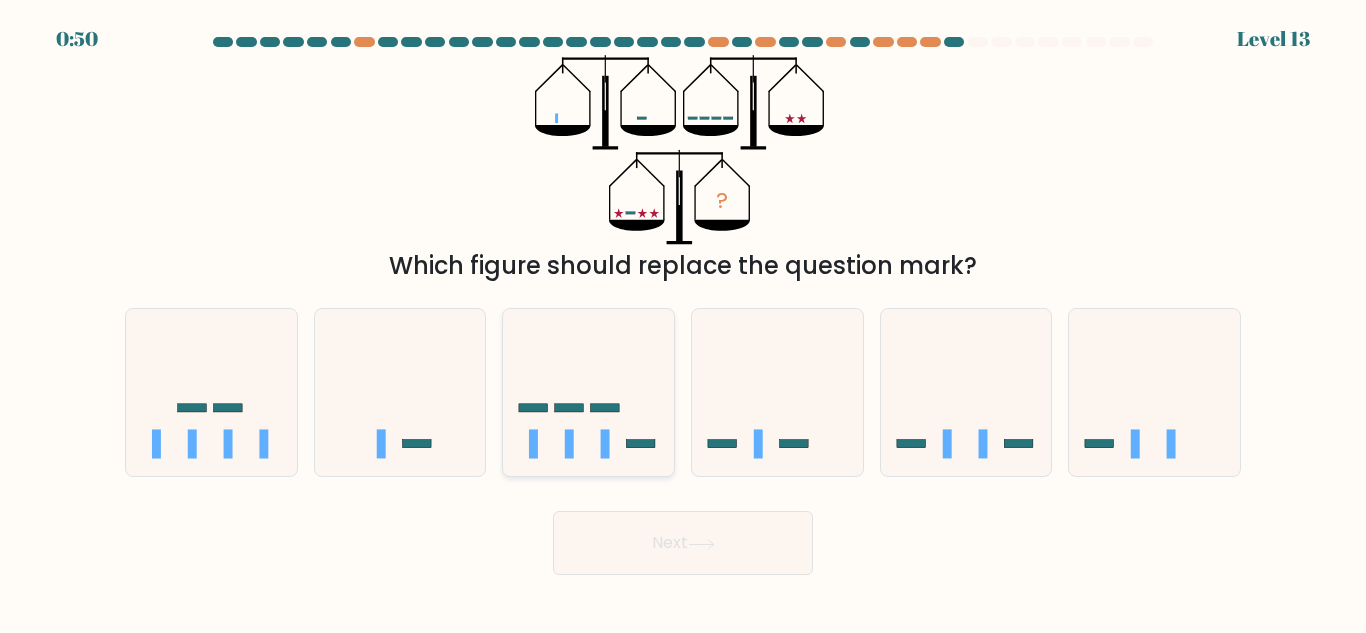 click 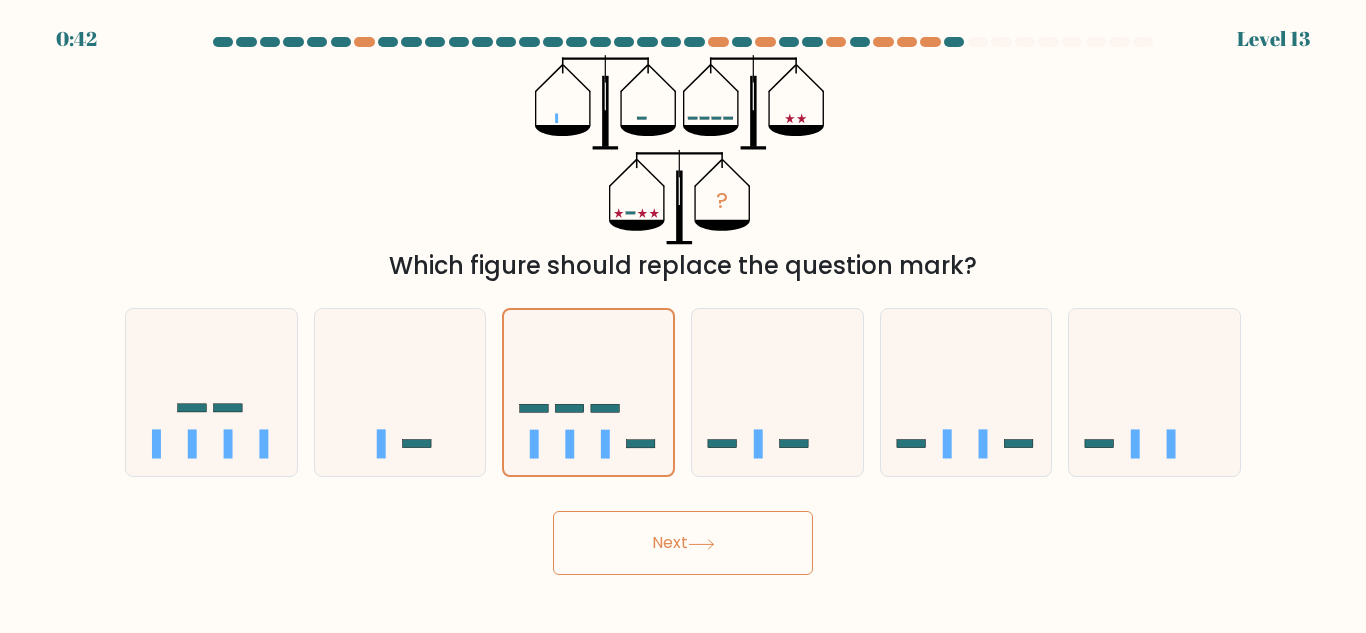 click on "Next" at bounding box center (683, 543) 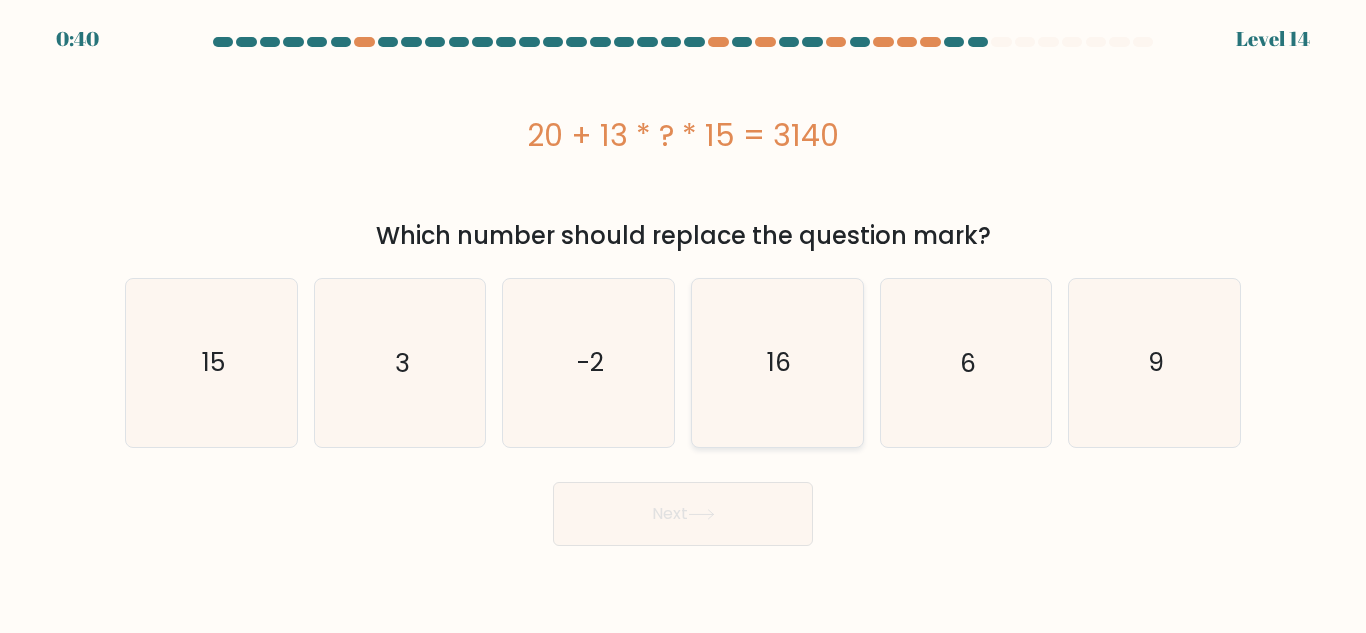 click on "16" 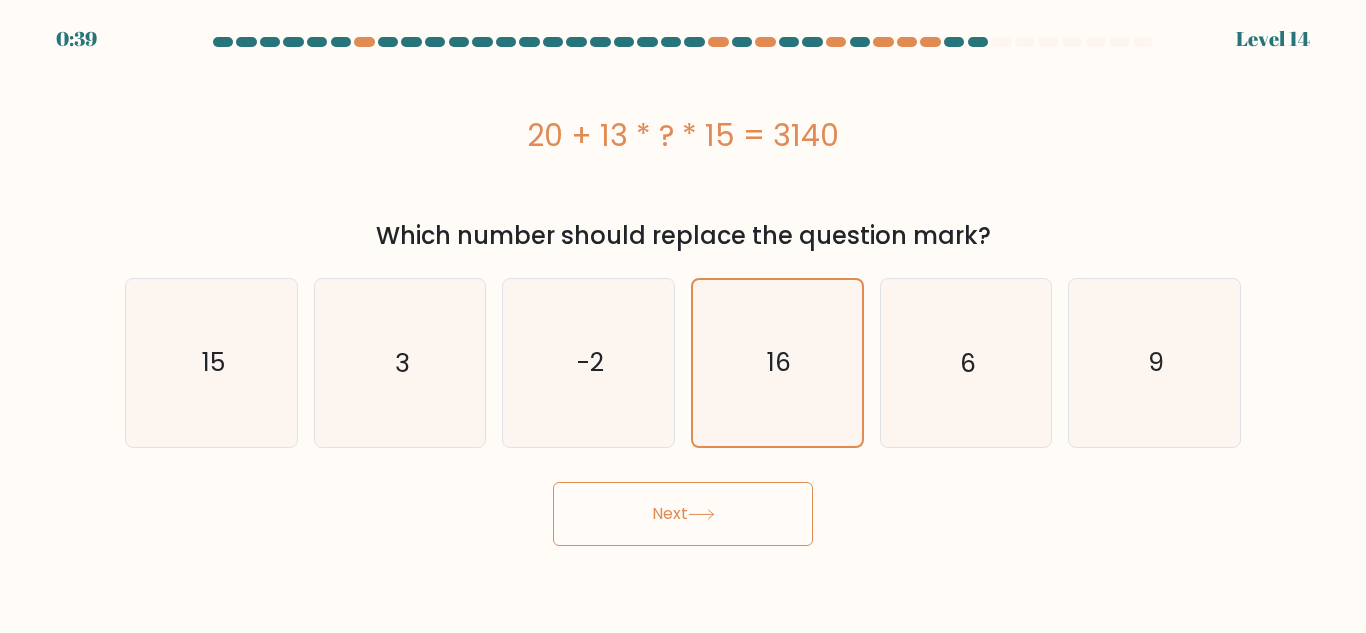 click on "Next" at bounding box center [683, 514] 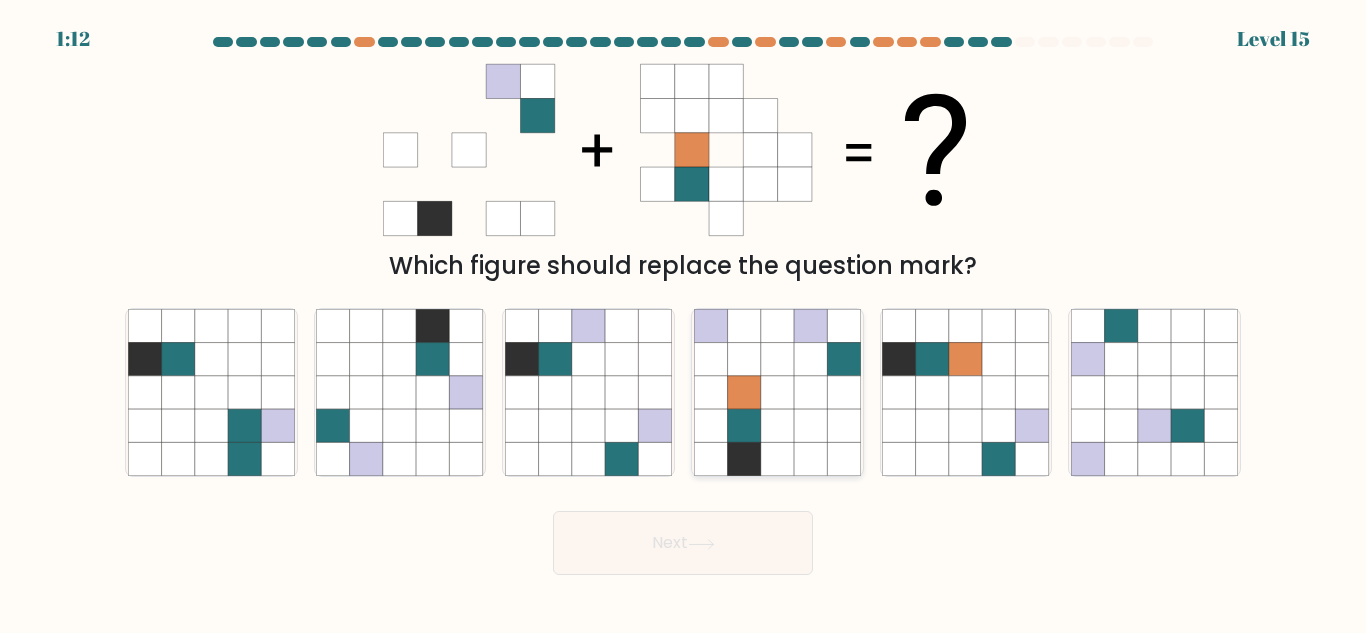 click 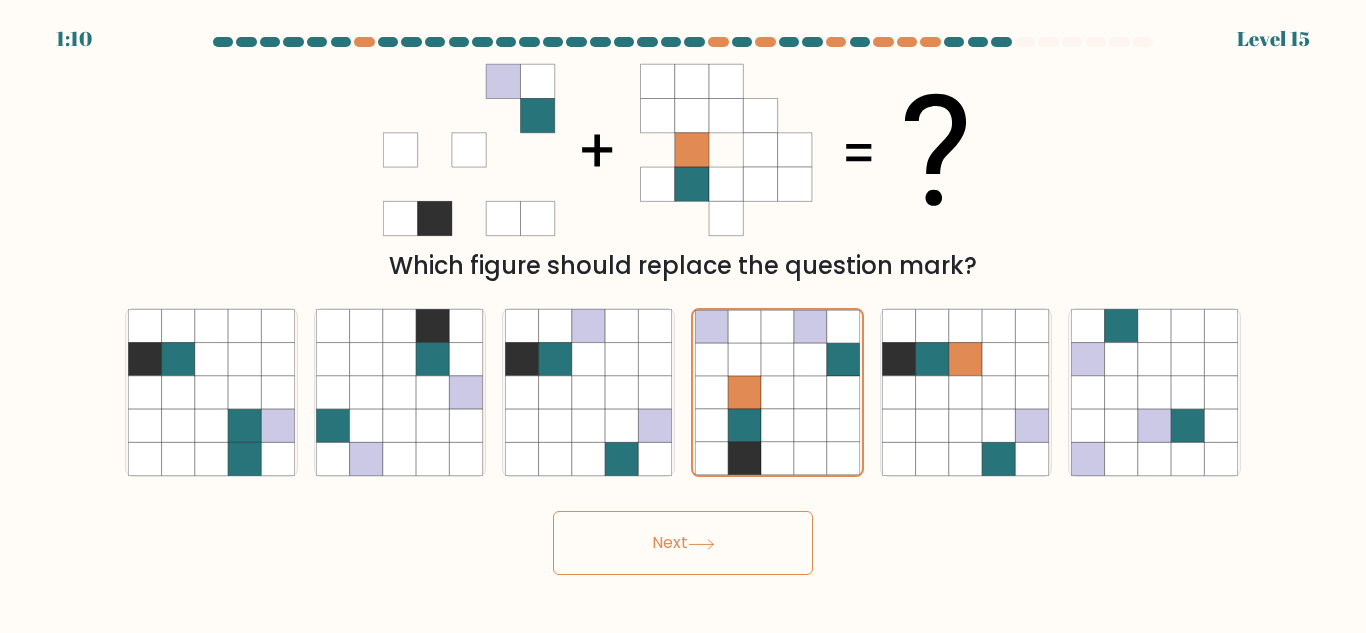 click on "Next" at bounding box center (683, 543) 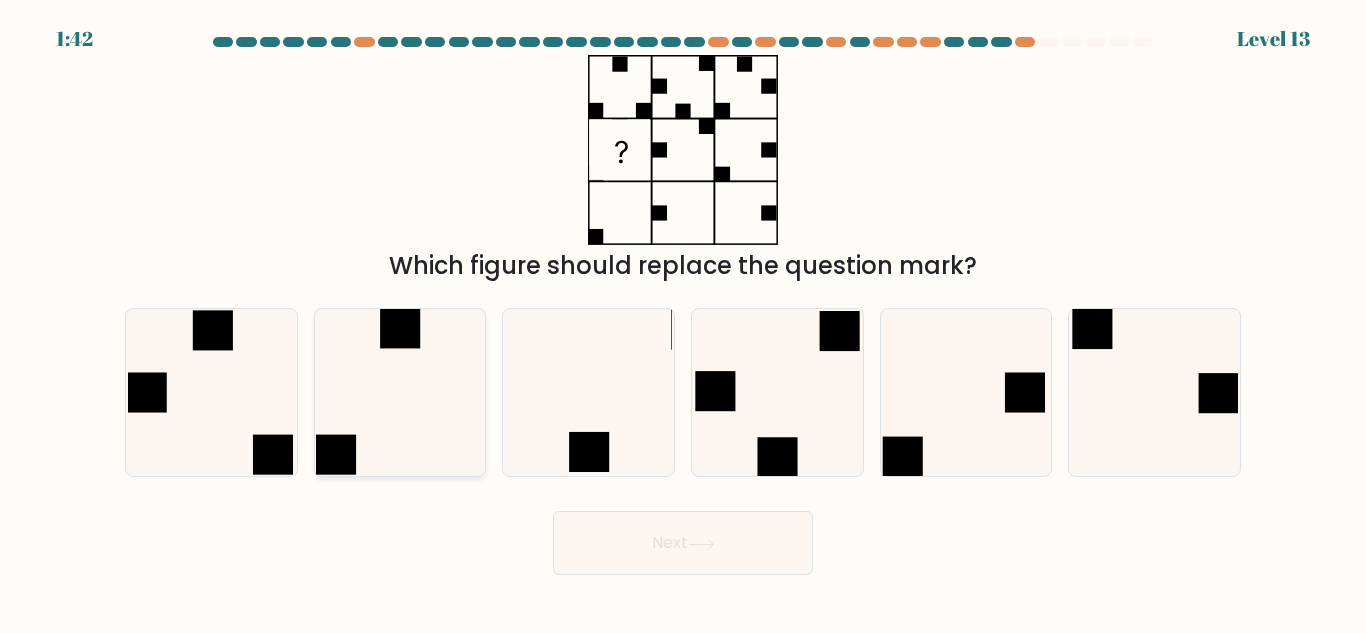 click 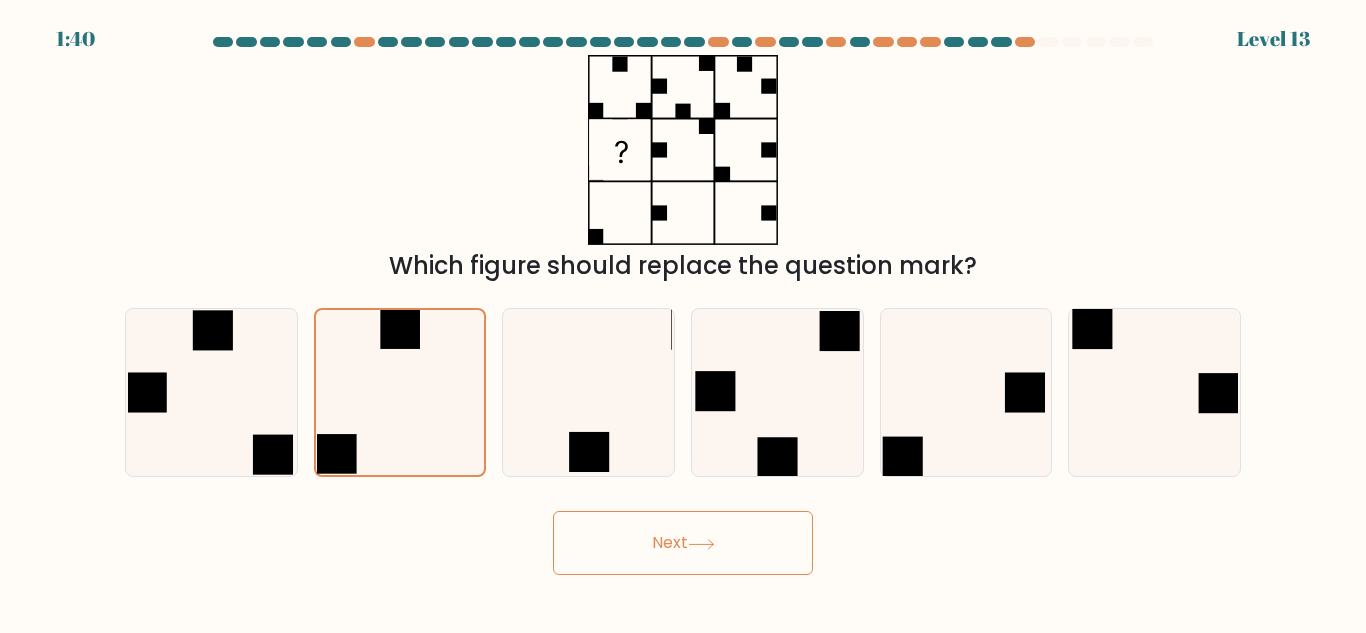 click on "Next" at bounding box center [683, 543] 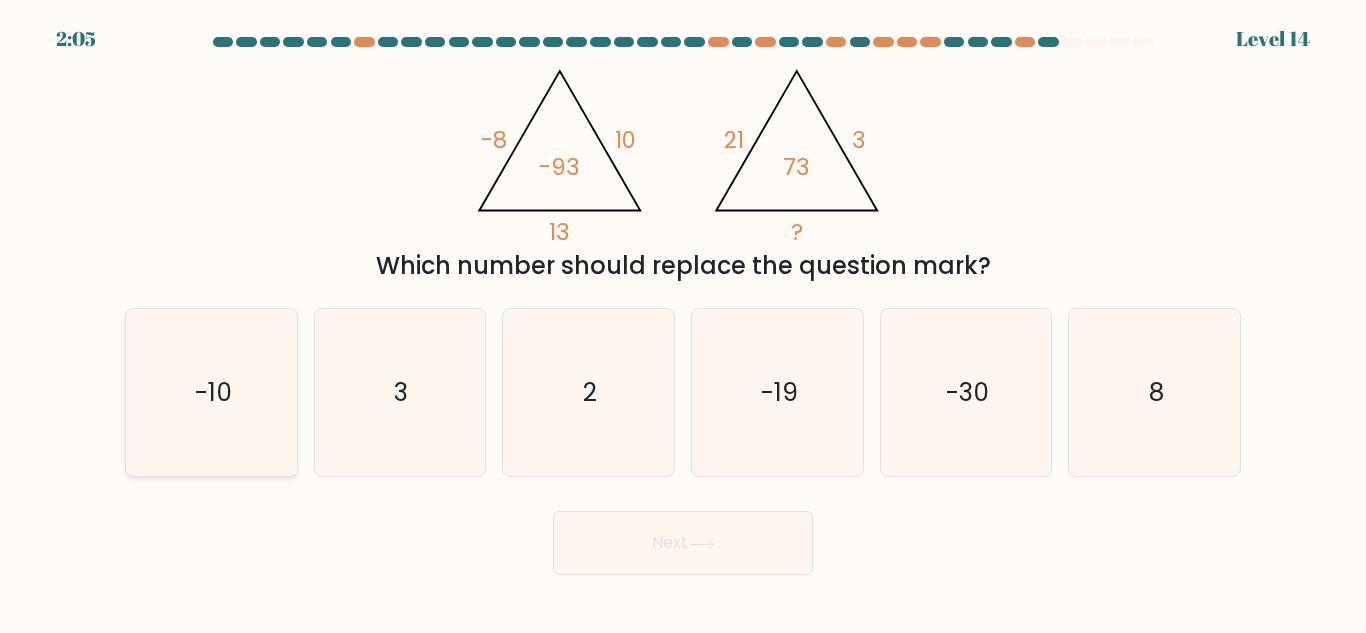click on "-10" 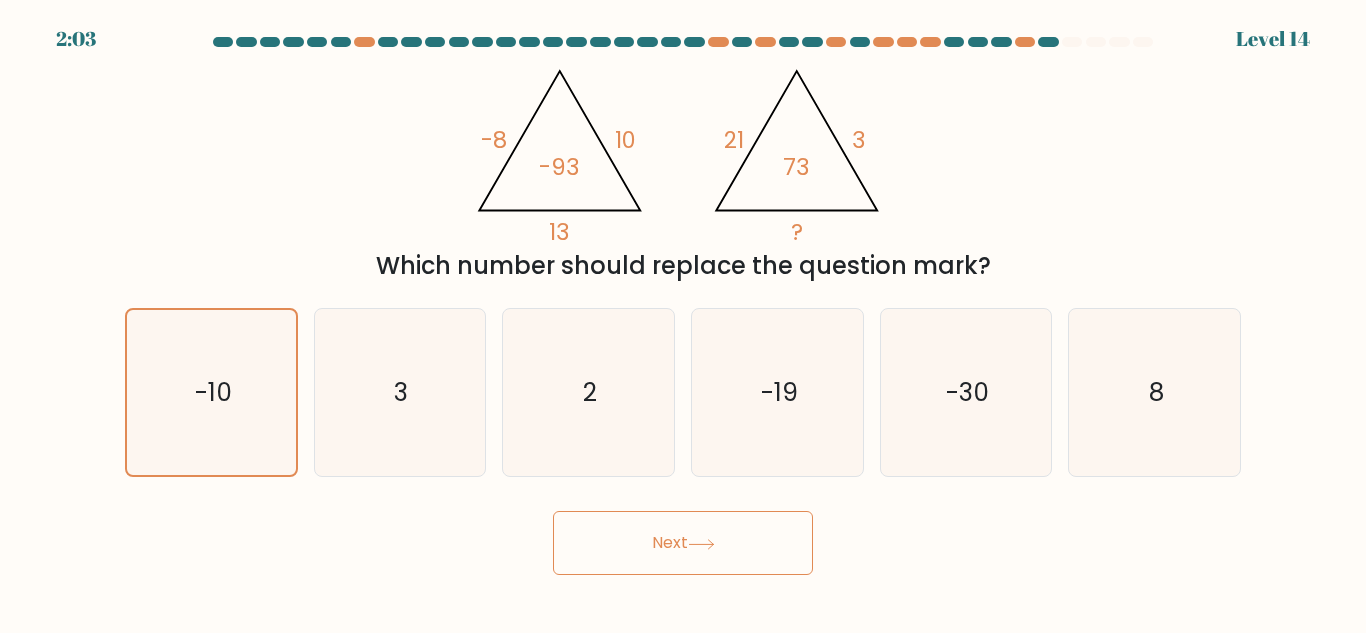 click on "Next" at bounding box center [683, 543] 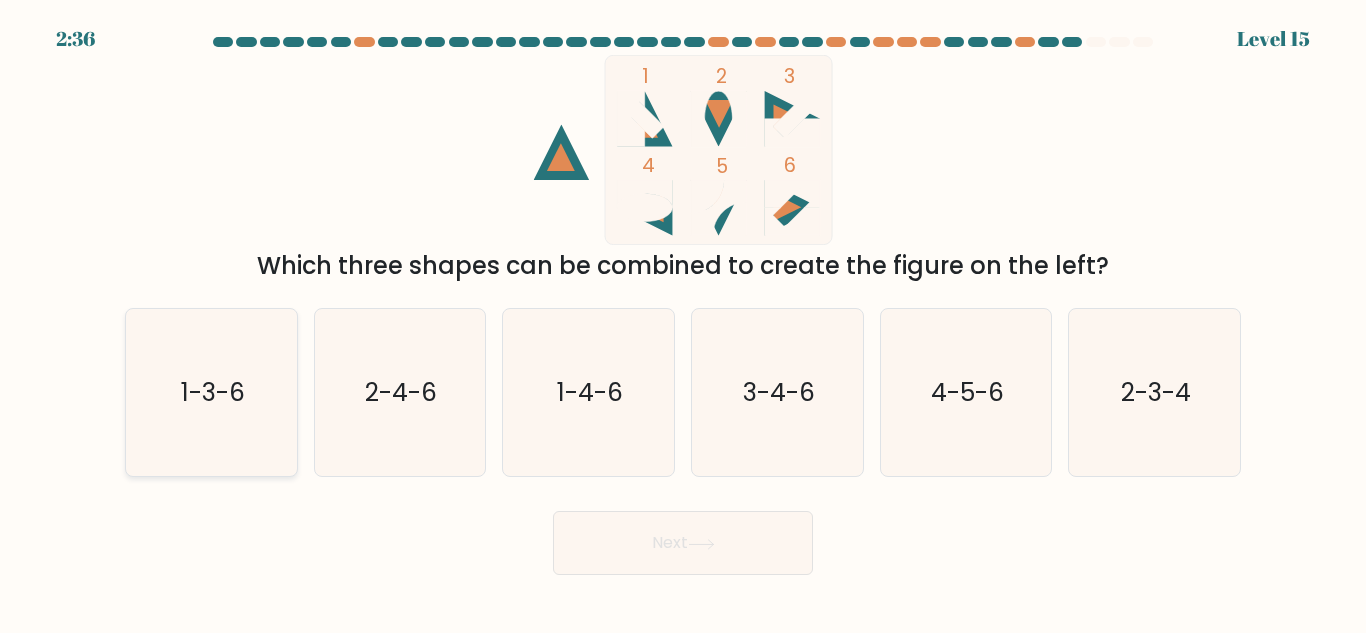 click on "1-3-6" 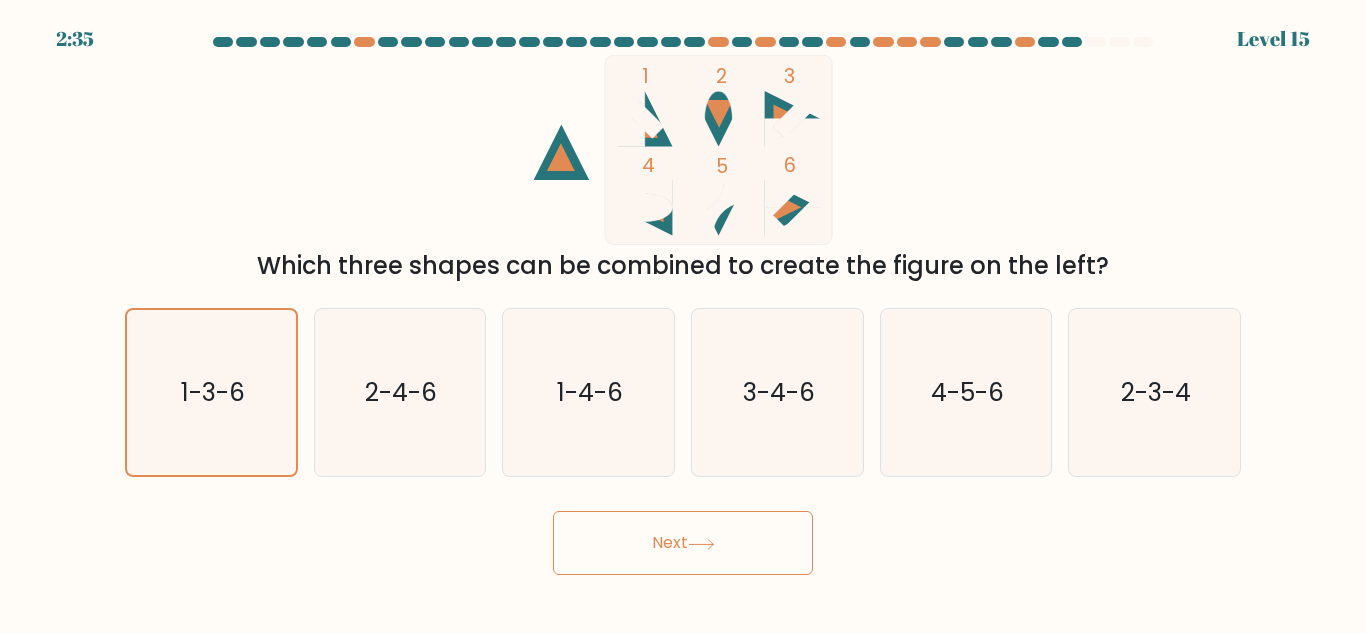 click on "Next" at bounding box center (683, 543) 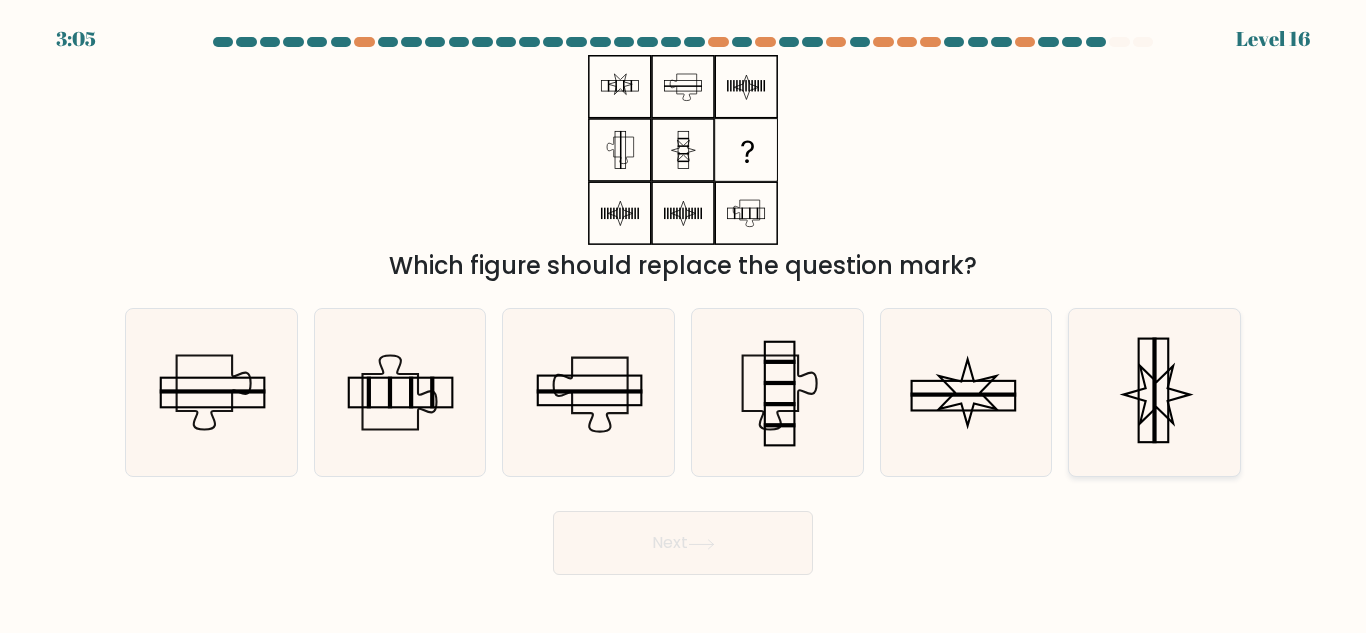 click 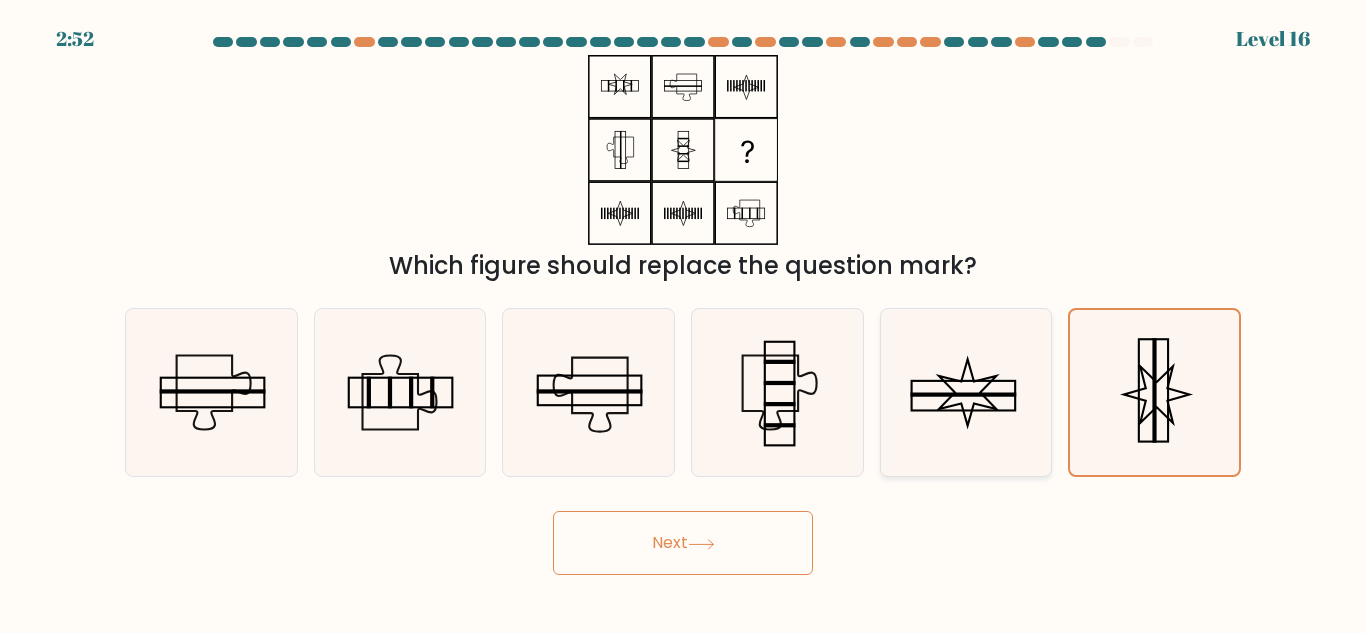 click 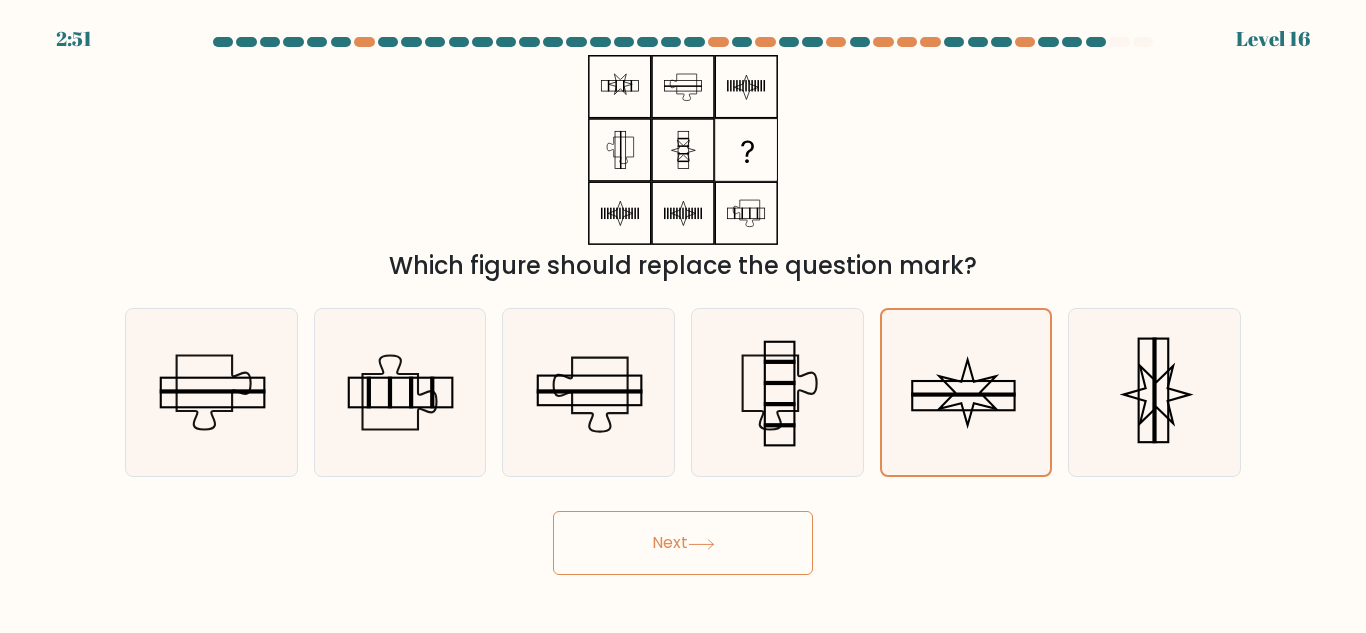 click on "Next" at bounding box center (683, 543) 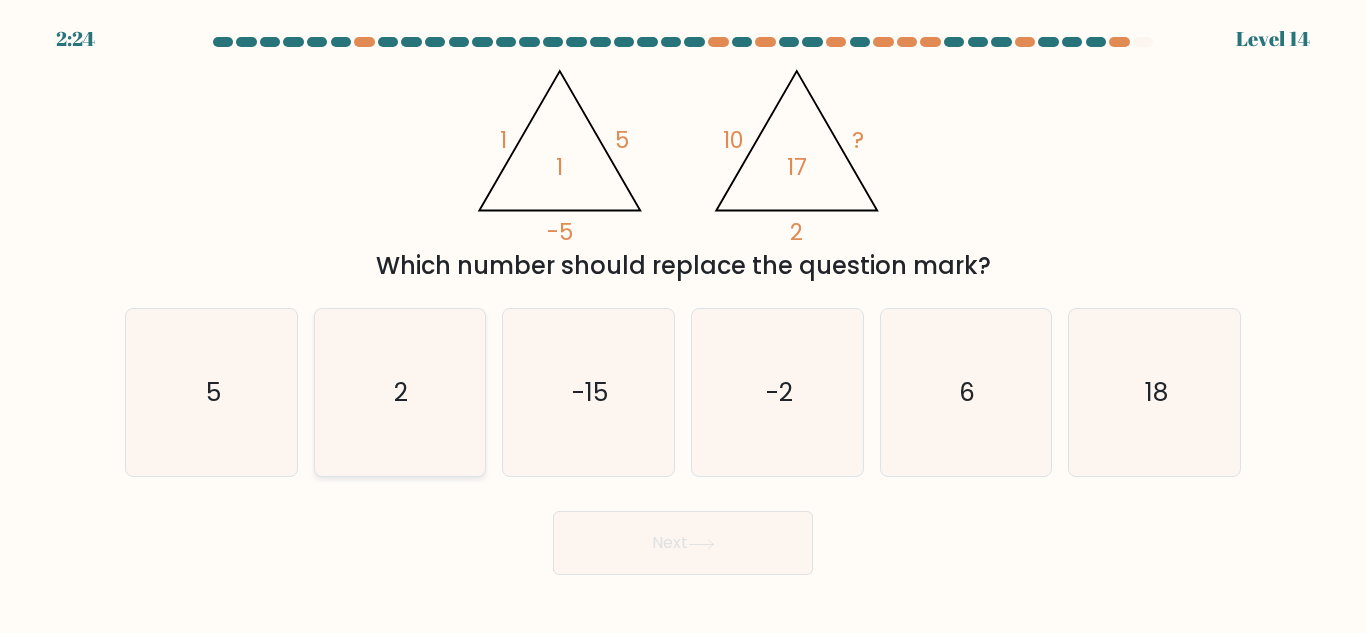 click on "2" 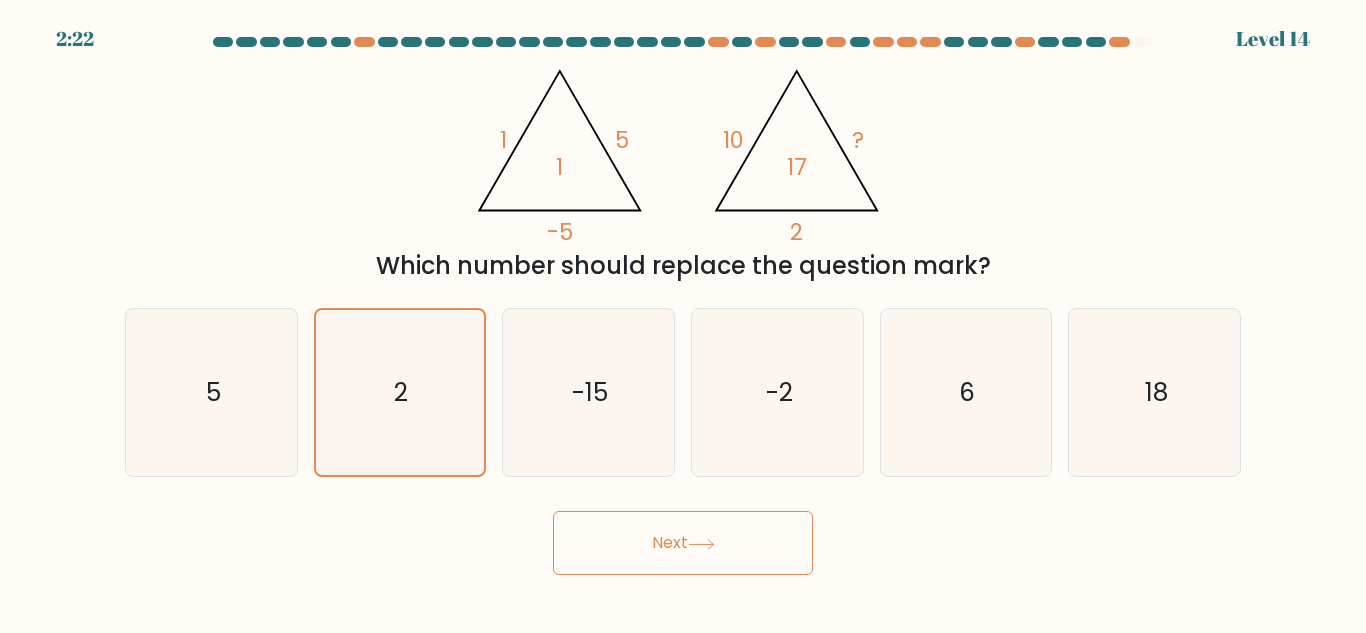click on "Next" at bounding box center (683, 543) 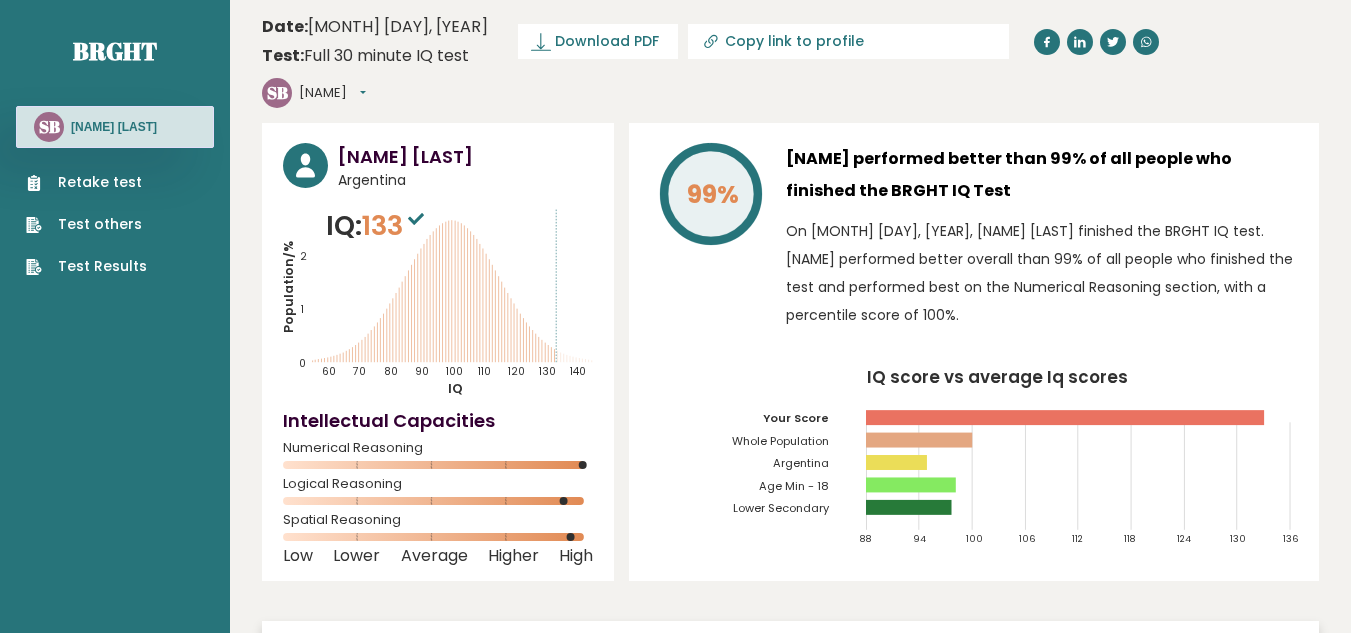 scroll, scrollTop: 0, scrollLeft: 0, axis: both 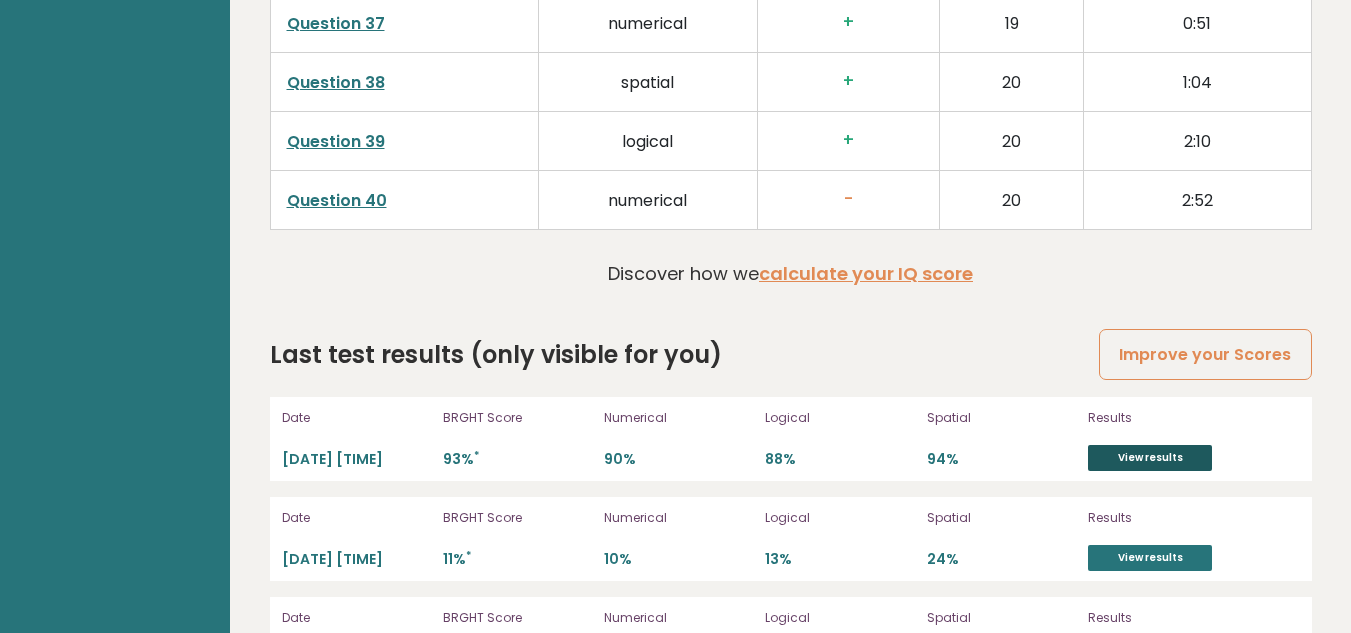 click on "View results" at bounding box center [1150, 458] 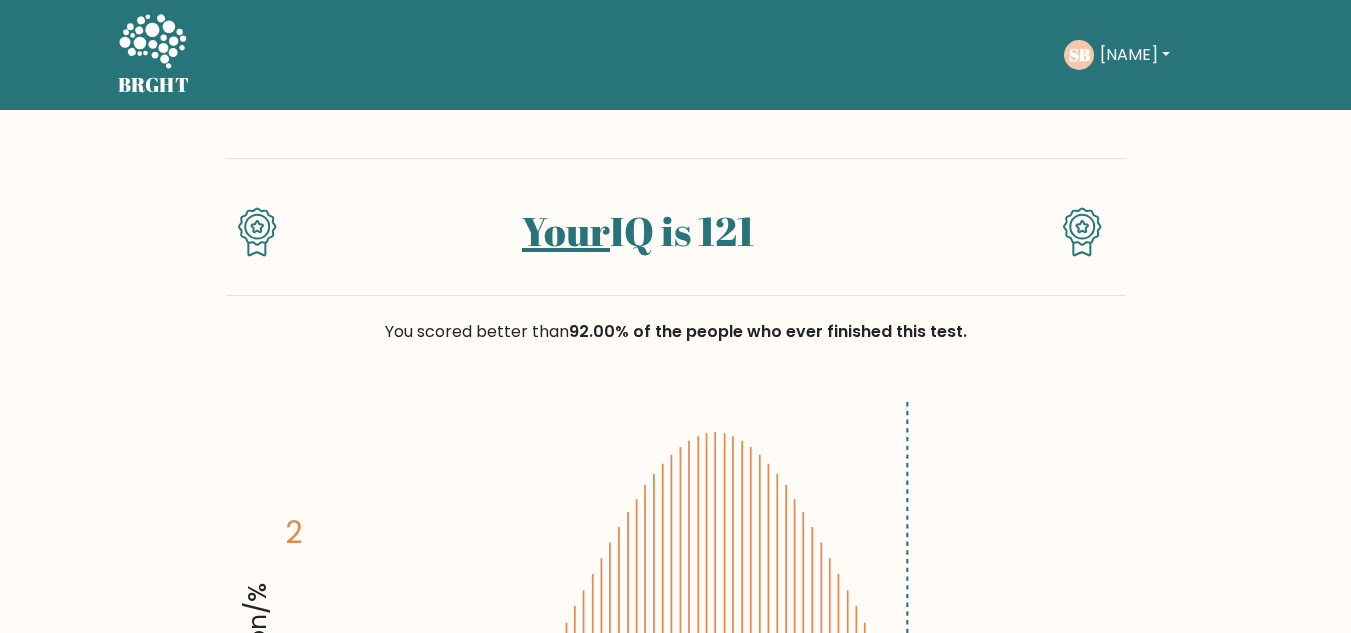 scroll, scrollTop: 0, scrollLeft: 0, axis: both 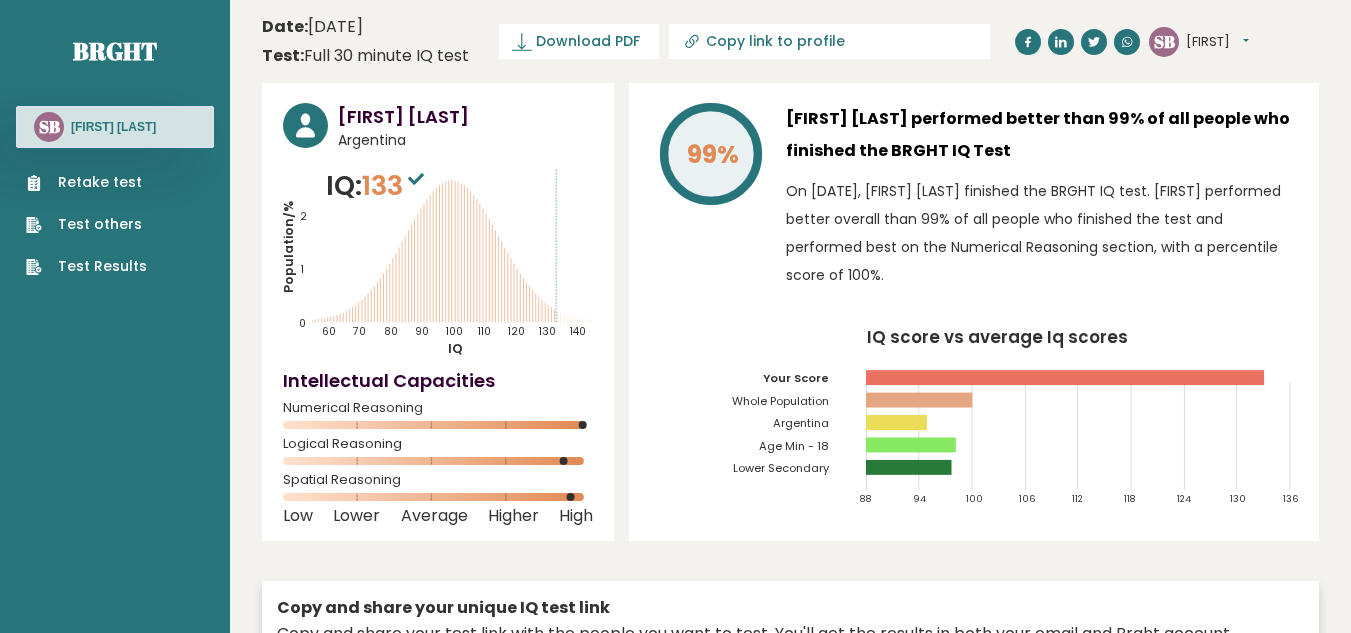 click on "Retake test" at bounding box center (86, 182) 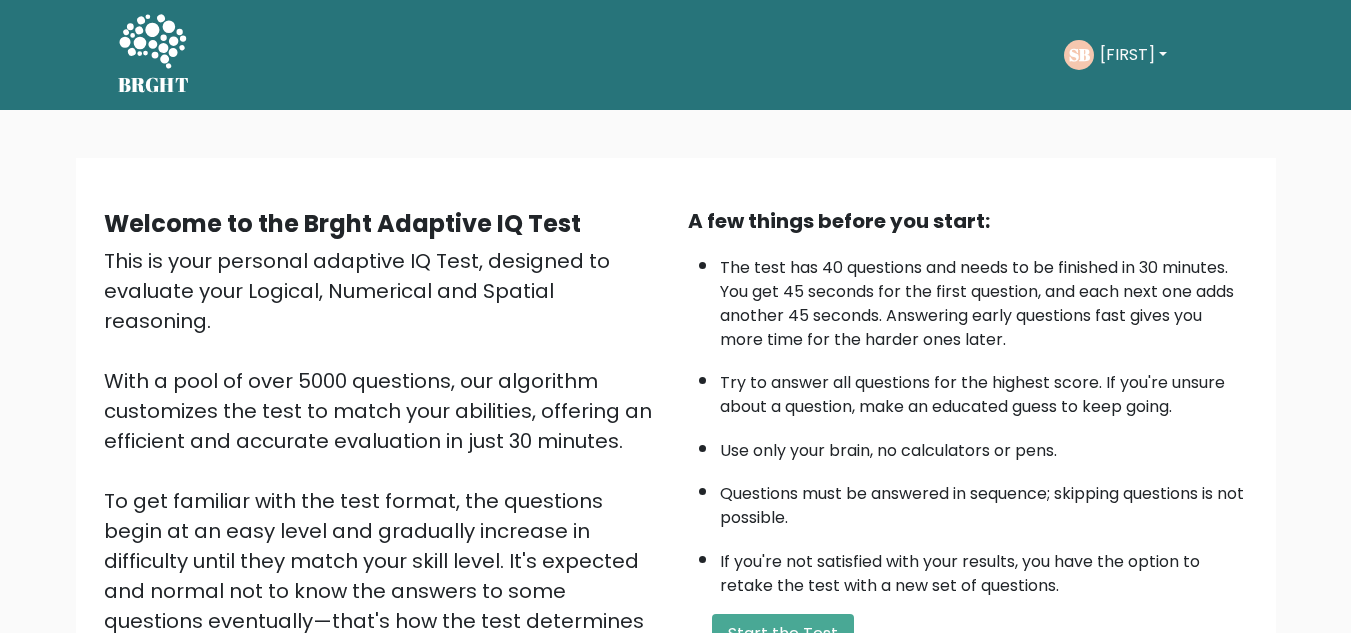 scroll, scrollTop: 0, scrollLeft: 0, axis: both 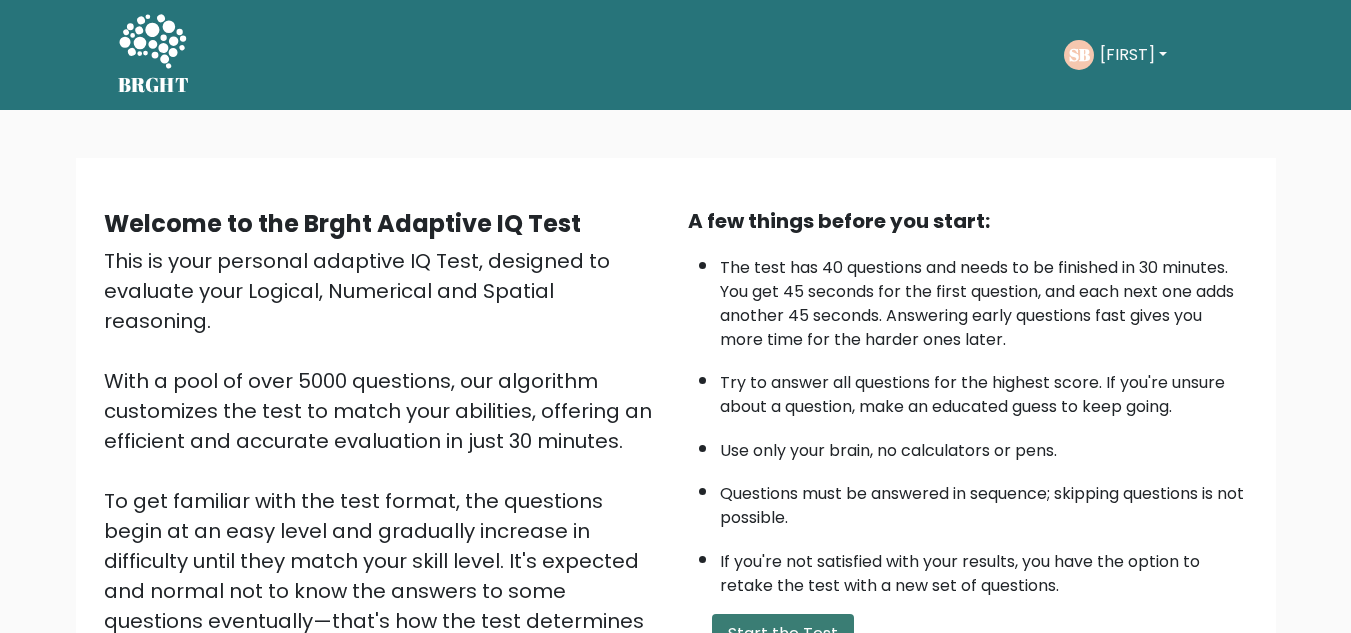 click on "Start the Test" at bounding box center (783, 634) 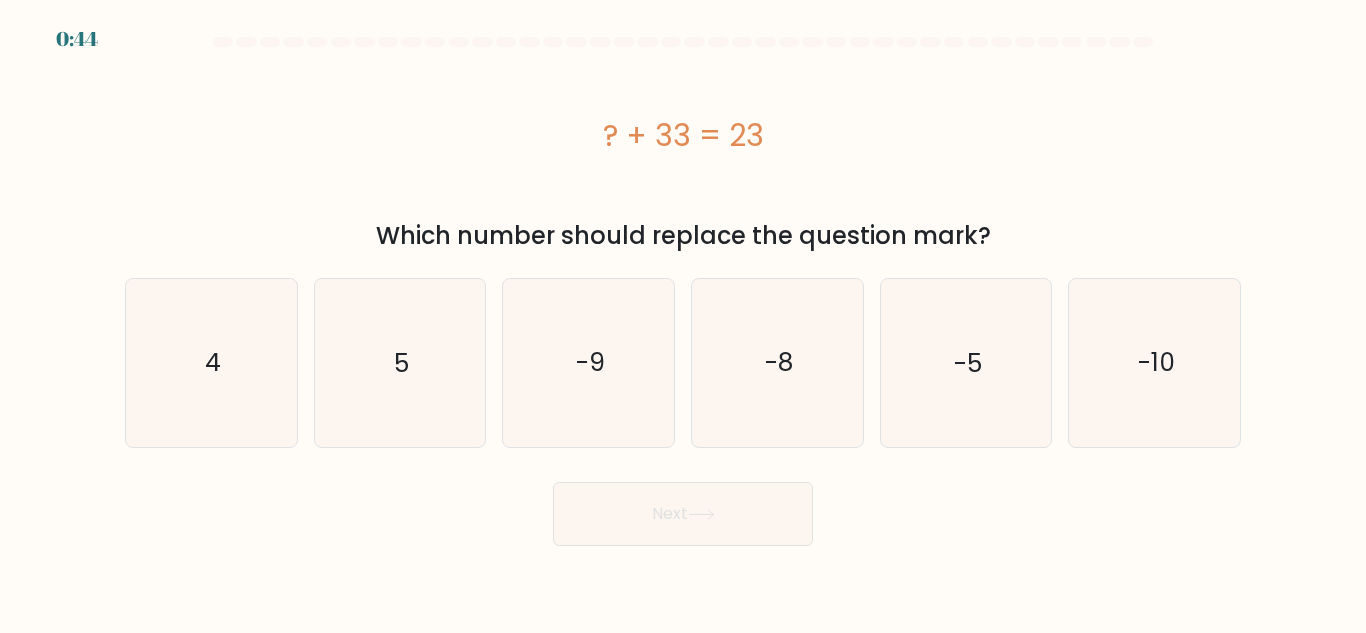 scroll, scrollTop: 0, scrollLeft: 0, axis: both 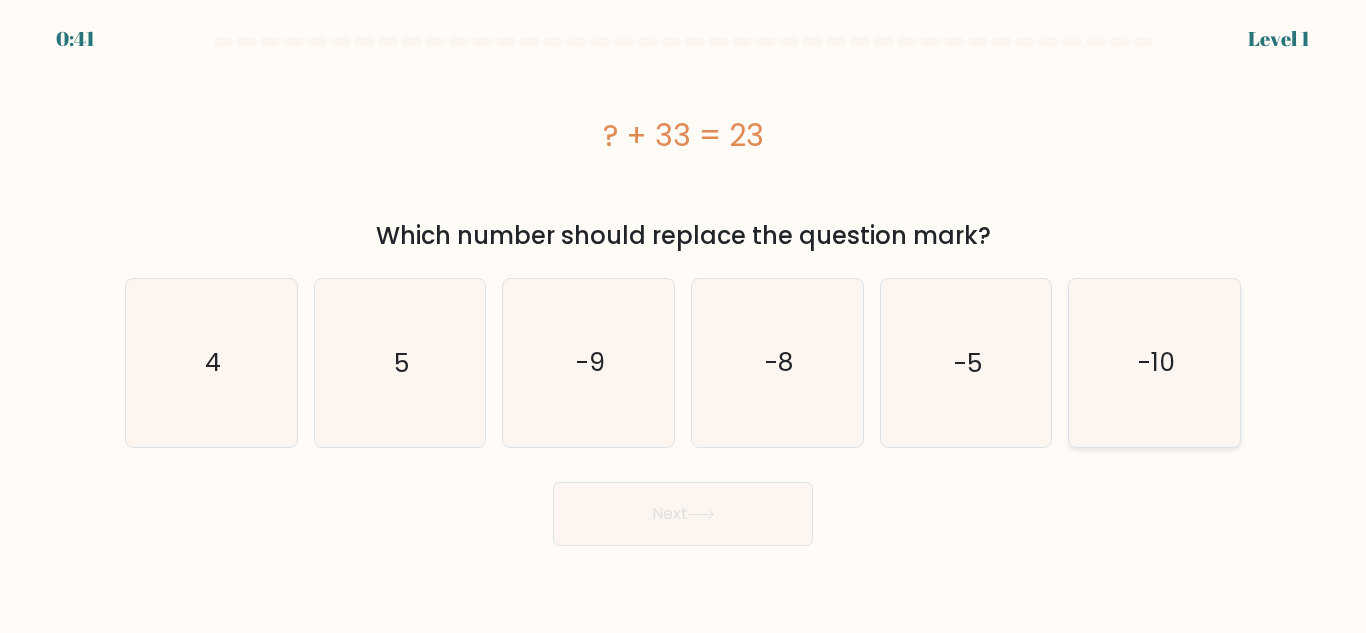 click on "-10" 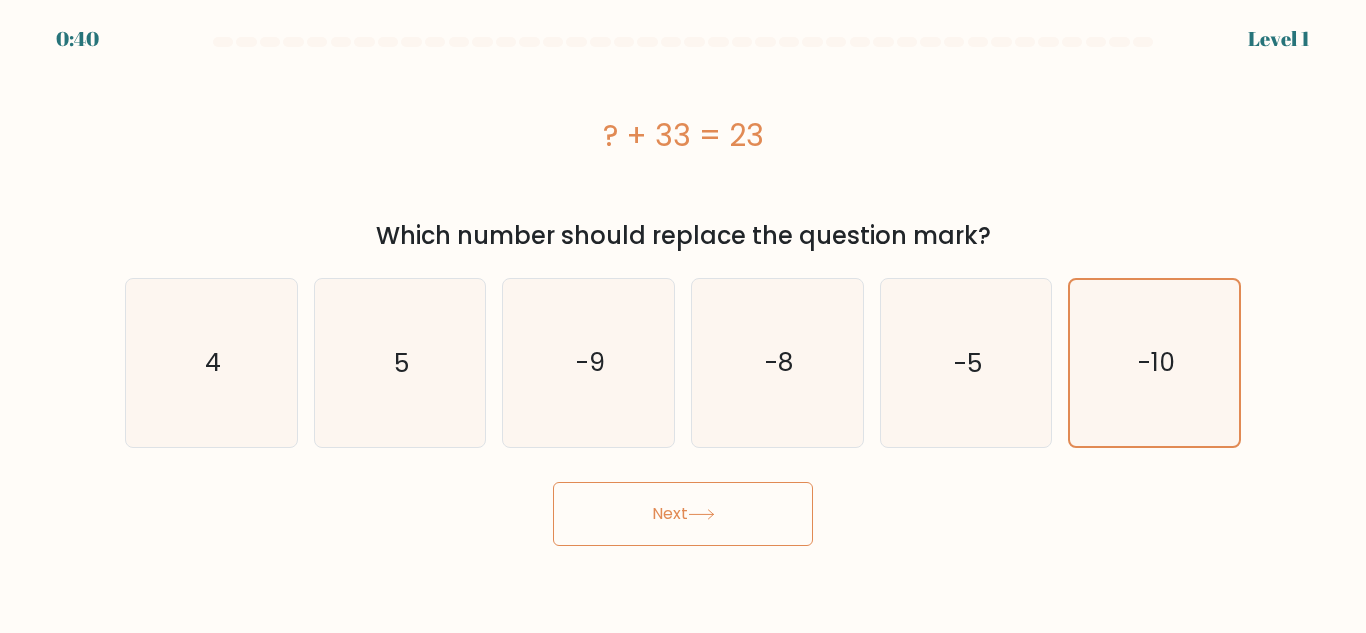 click 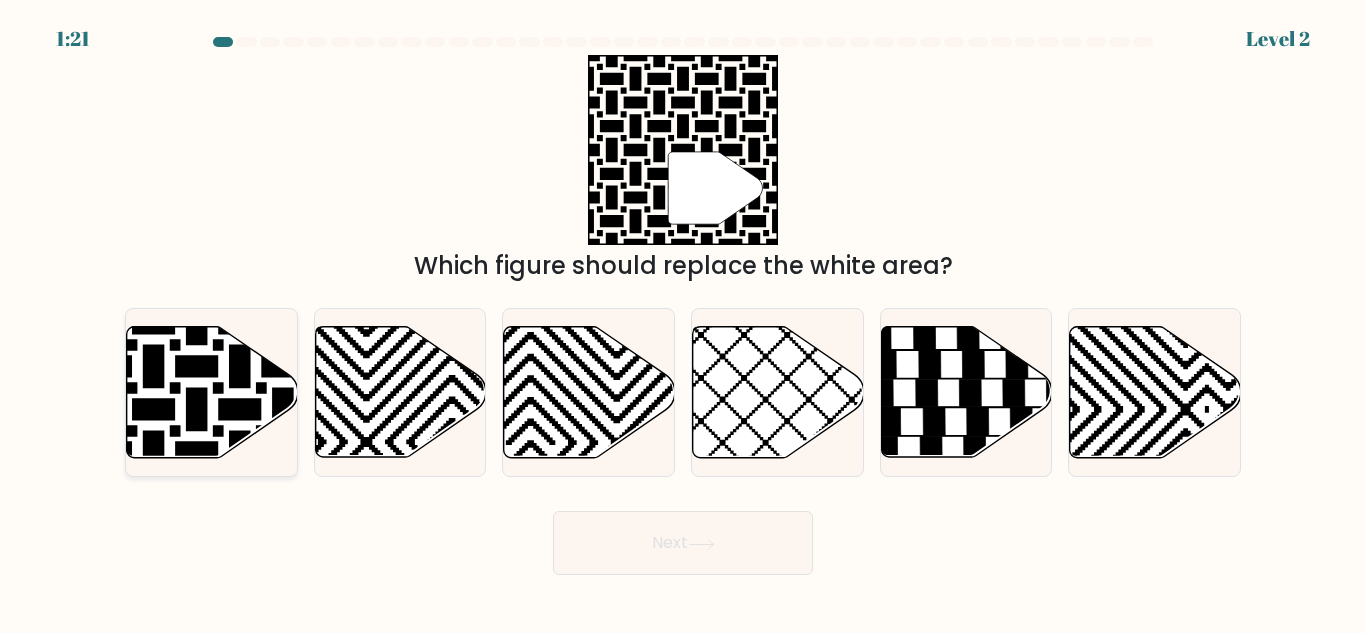 click 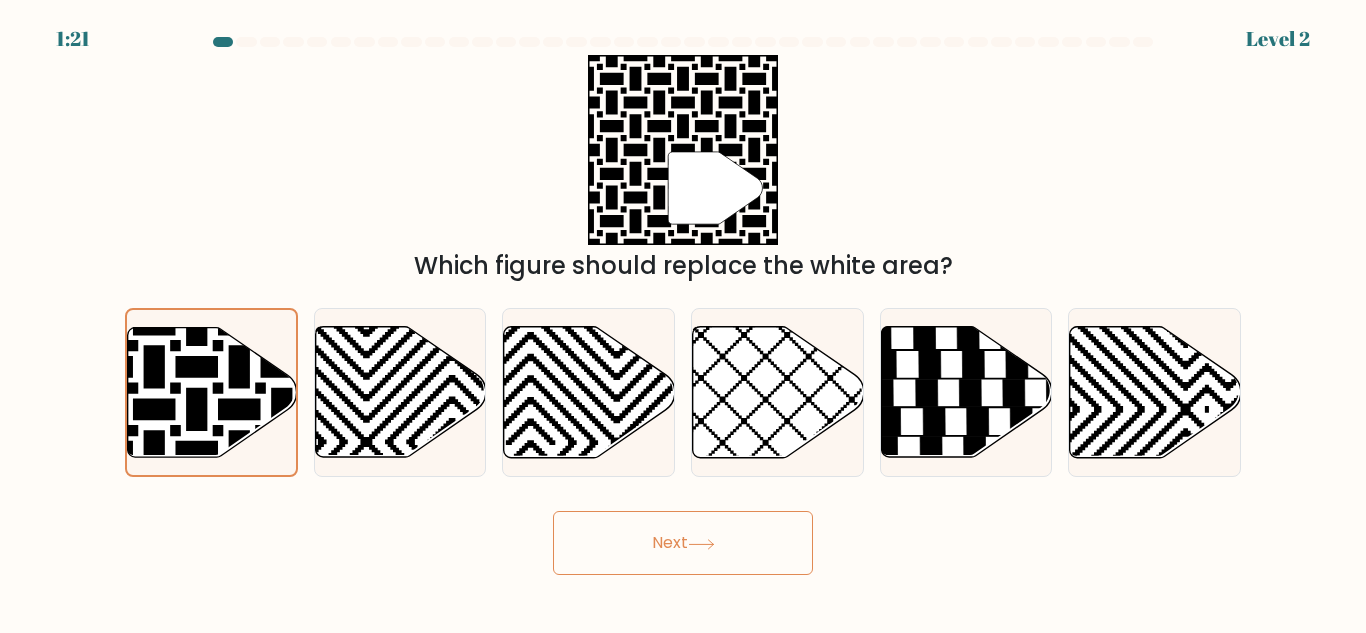 click on "Next" at bounding box center (683, 543) 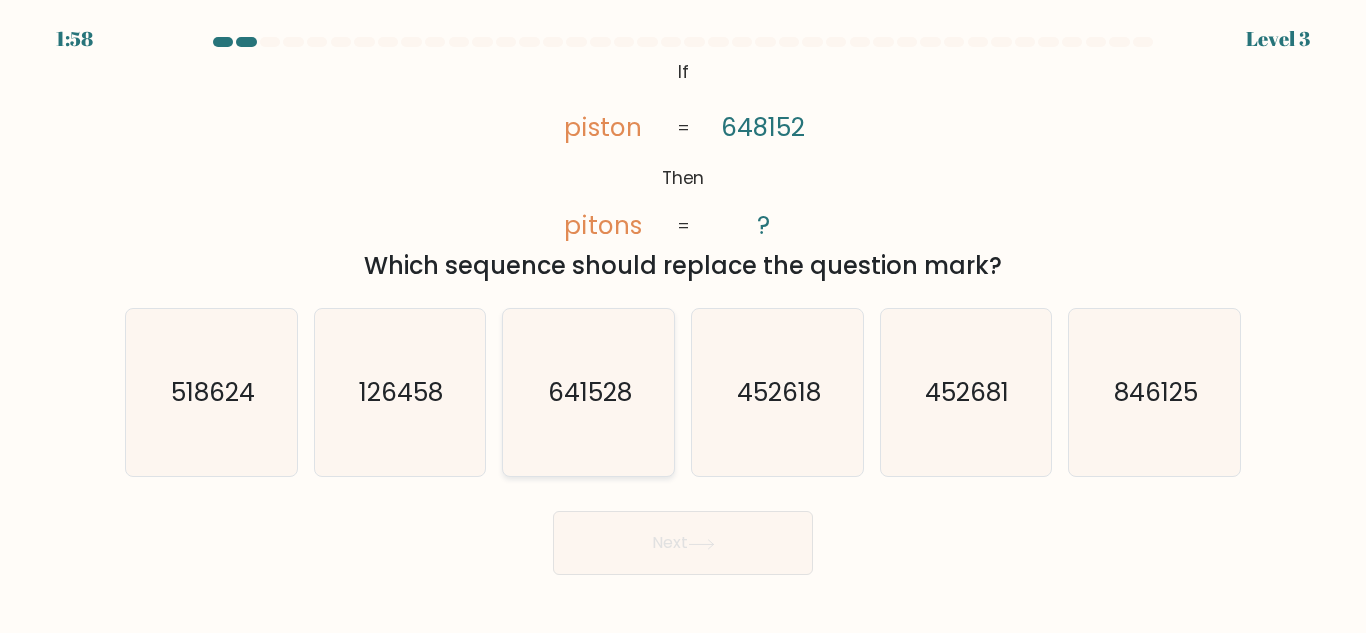 click on "641528" 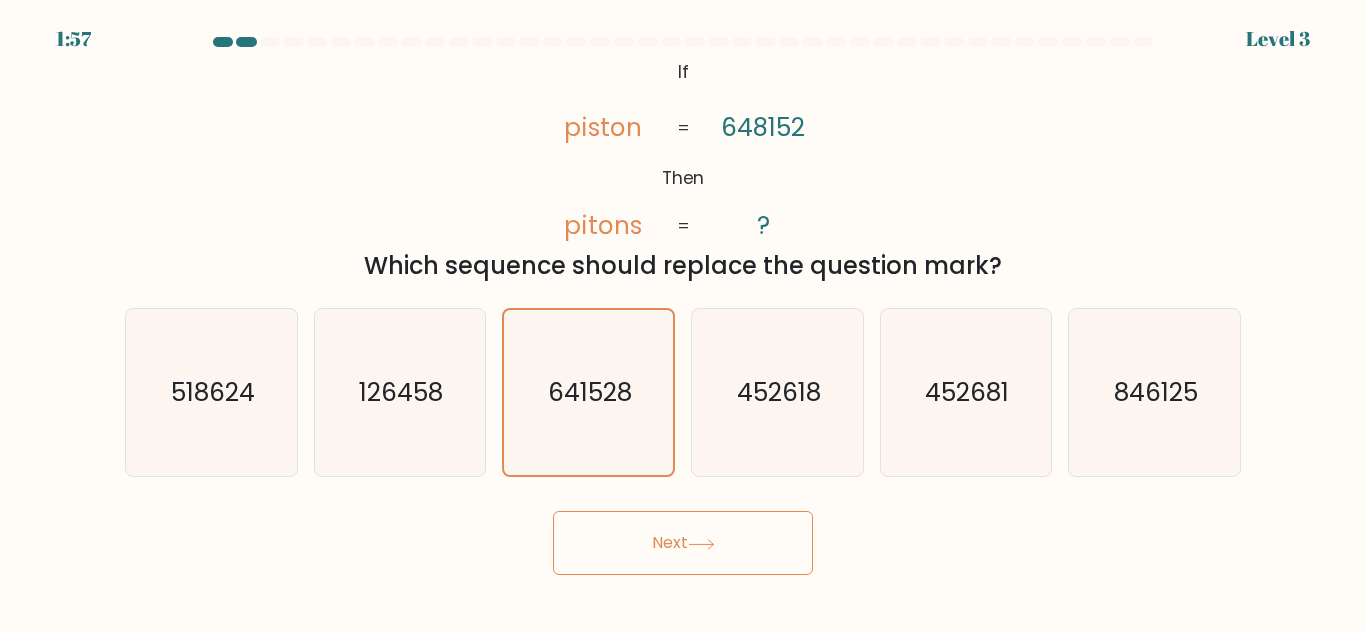 click on "Next" at bounding box center (683, 543) 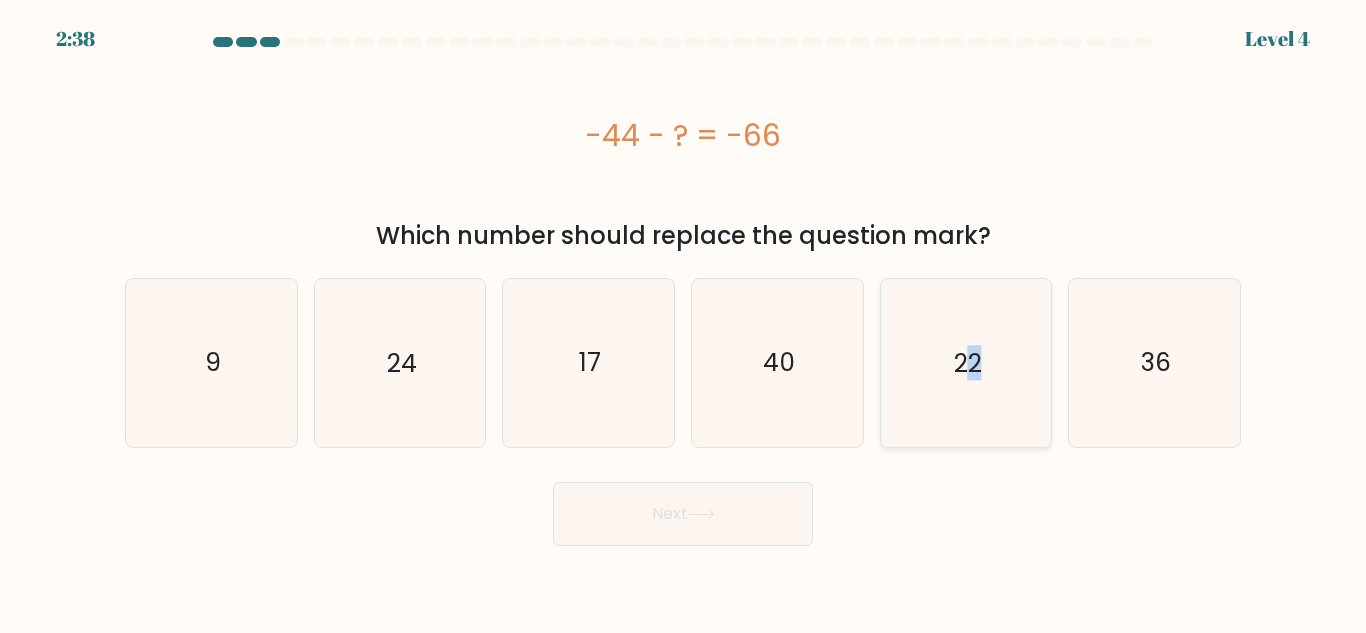 drag, startPoint x: 988, startPoint y: 362, endPoint x: 971, endPoint y: 398, distance: 39.812057 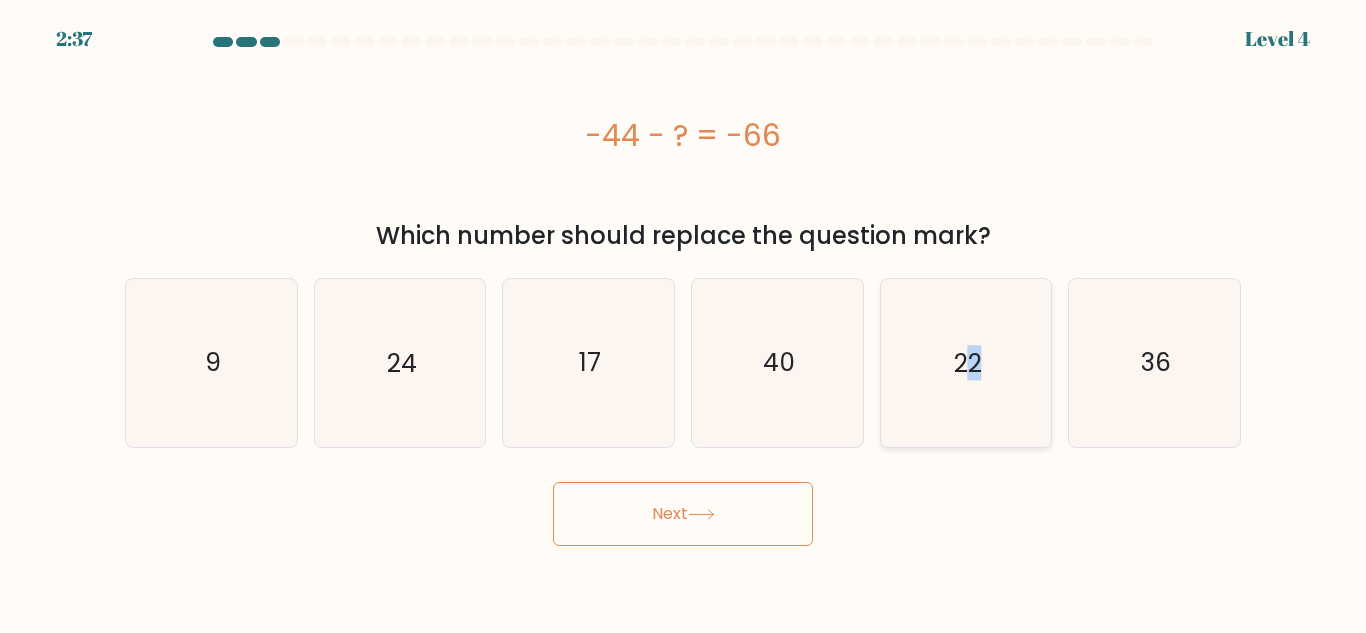 click on "22" 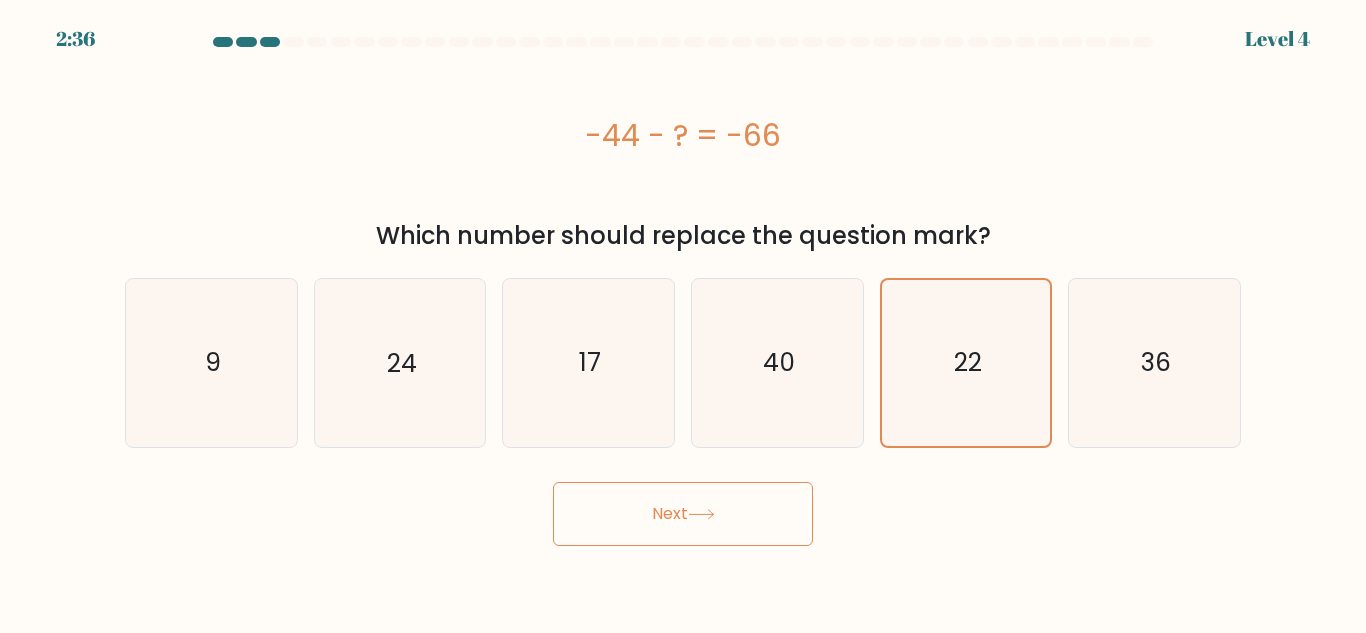 click on "Next" at bounding box center [683, 514] 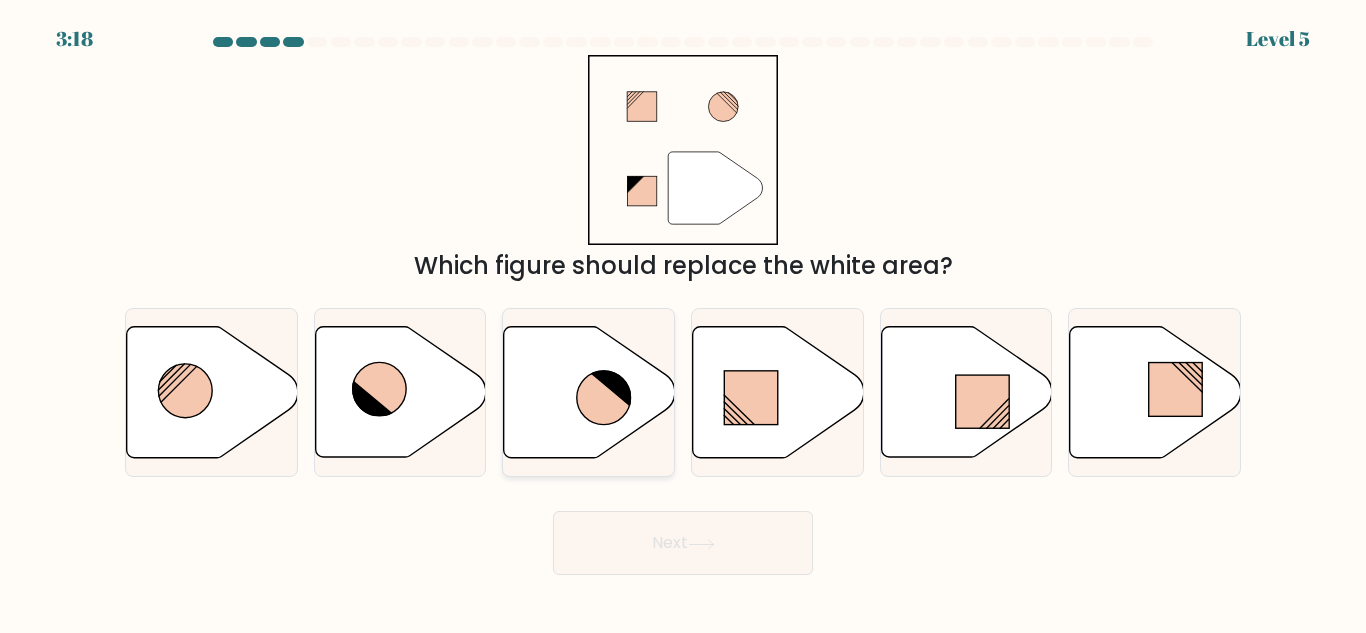 click 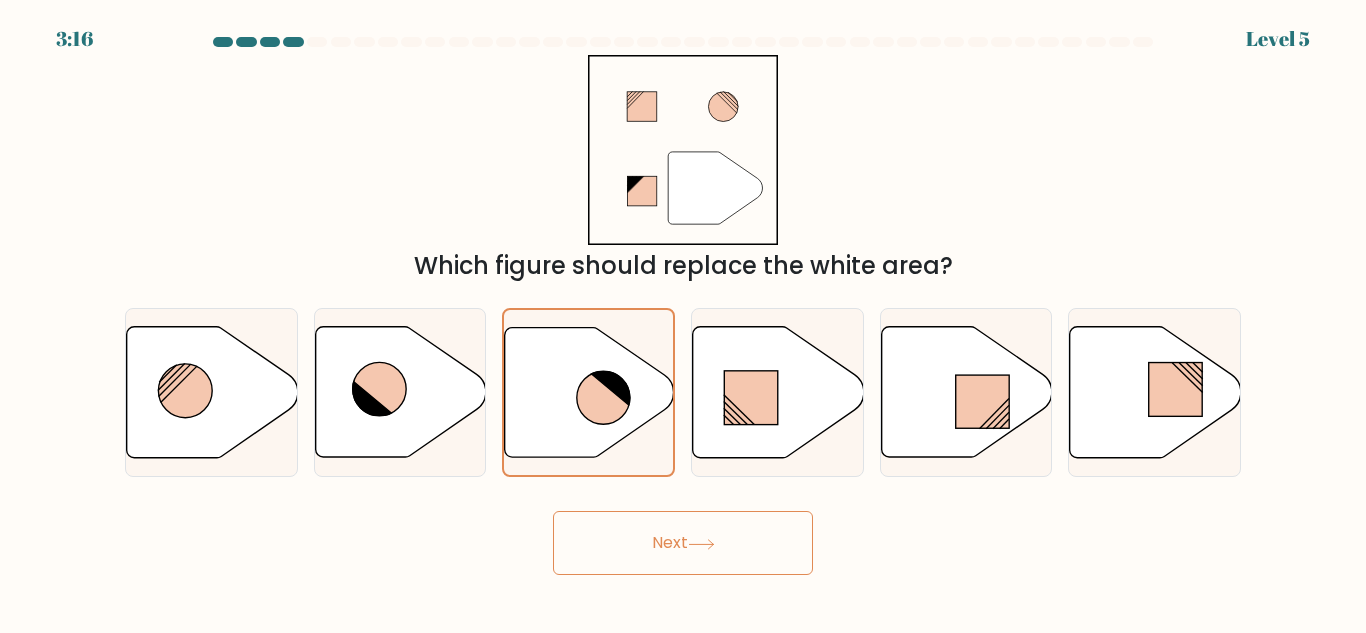 click 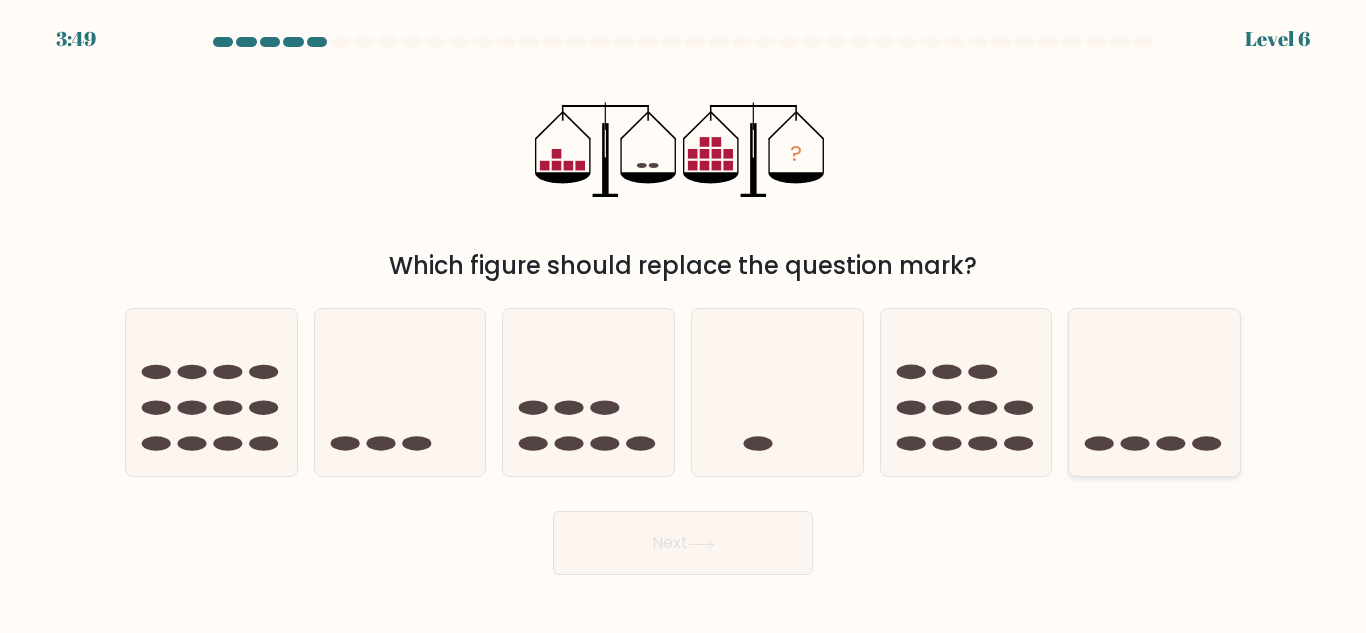 click 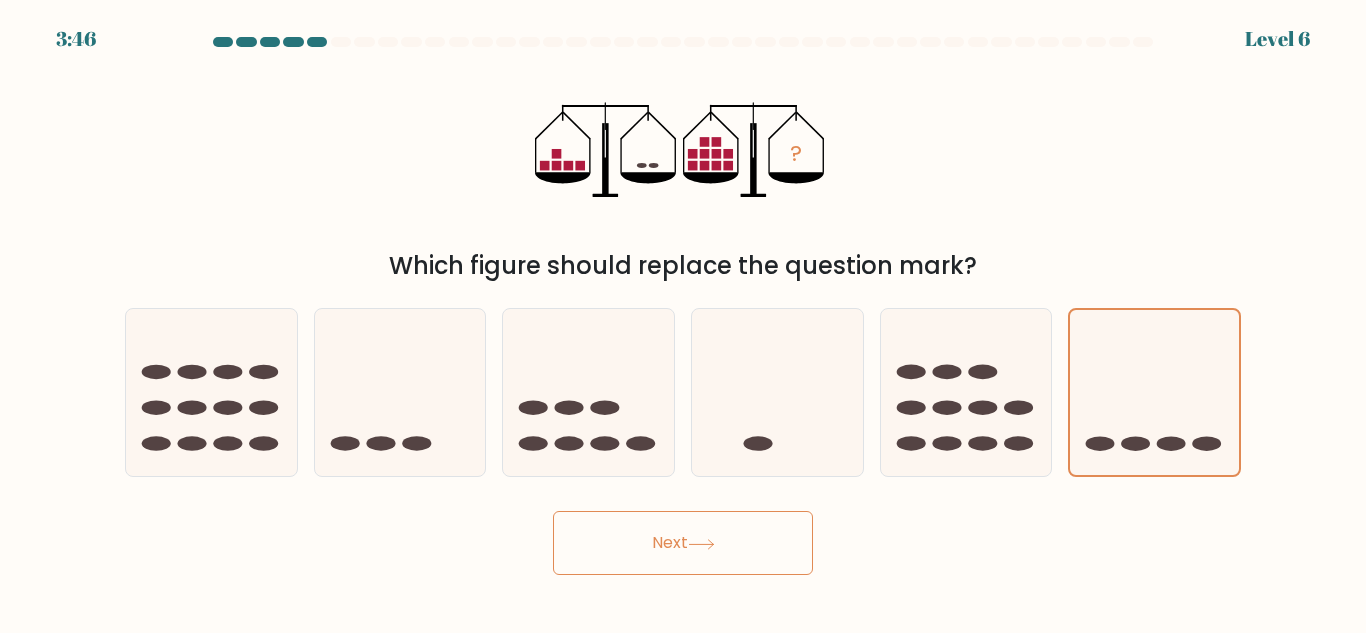 click on "Next" at bounding box center [683, 543] 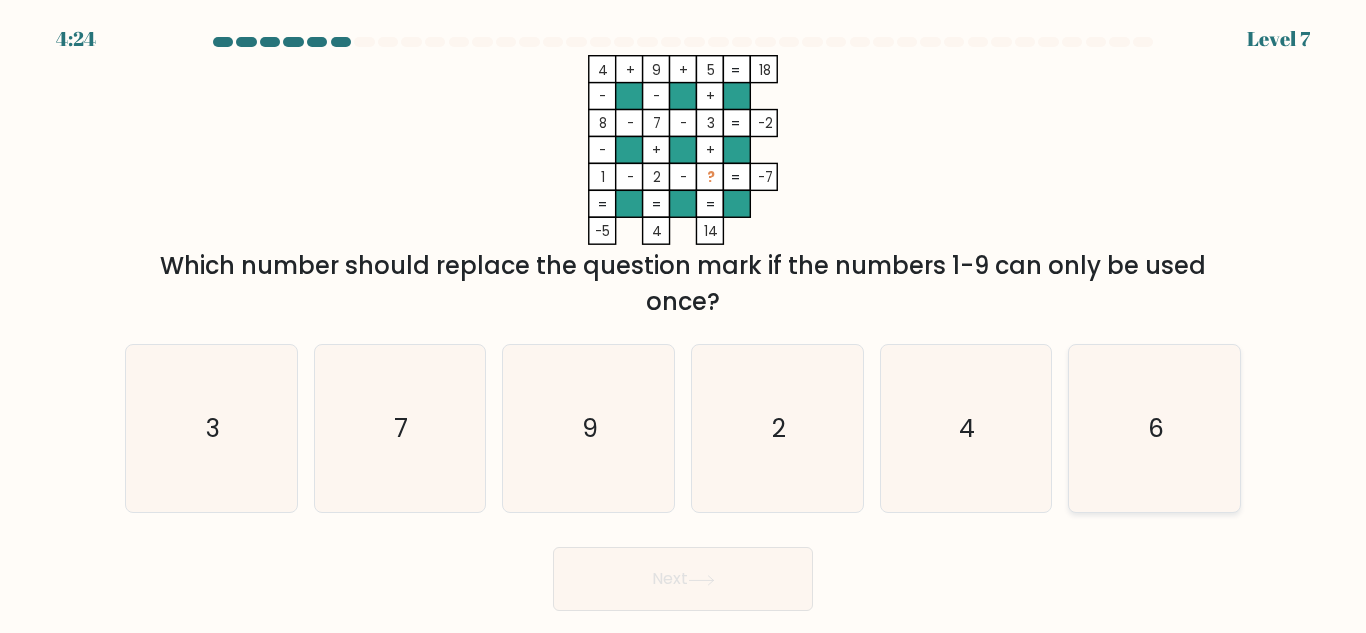 click on "6" 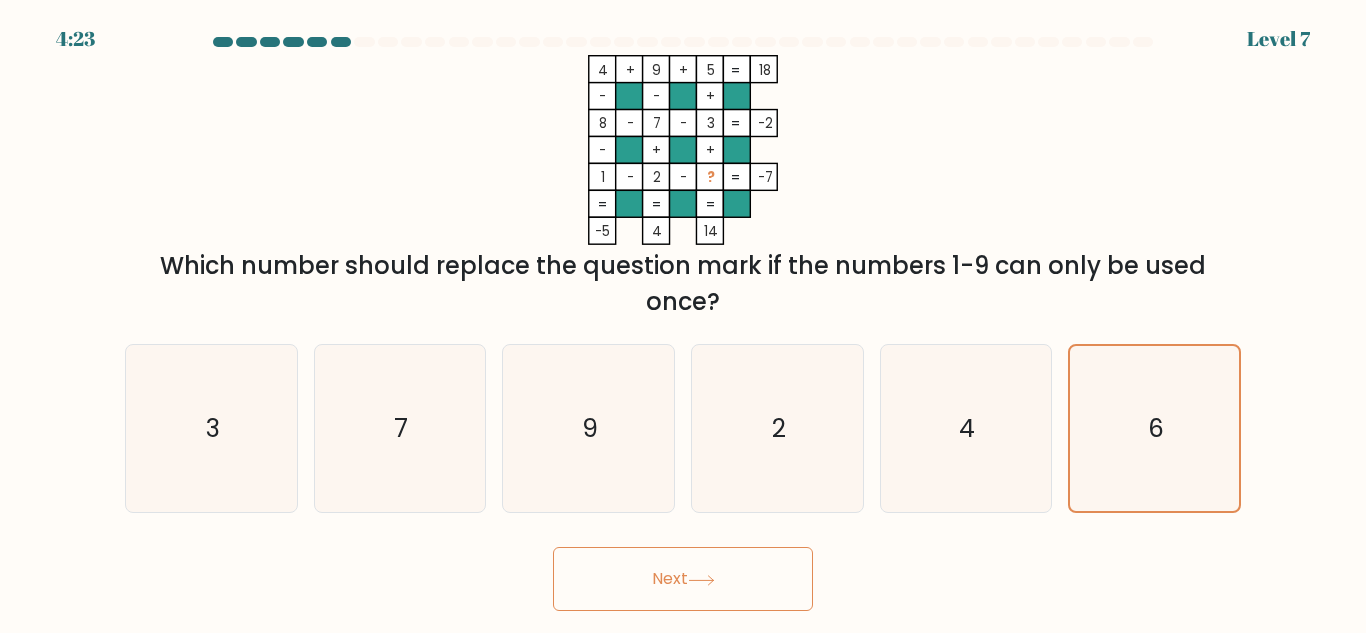 click on "Next" at bounding box center [683, 579] 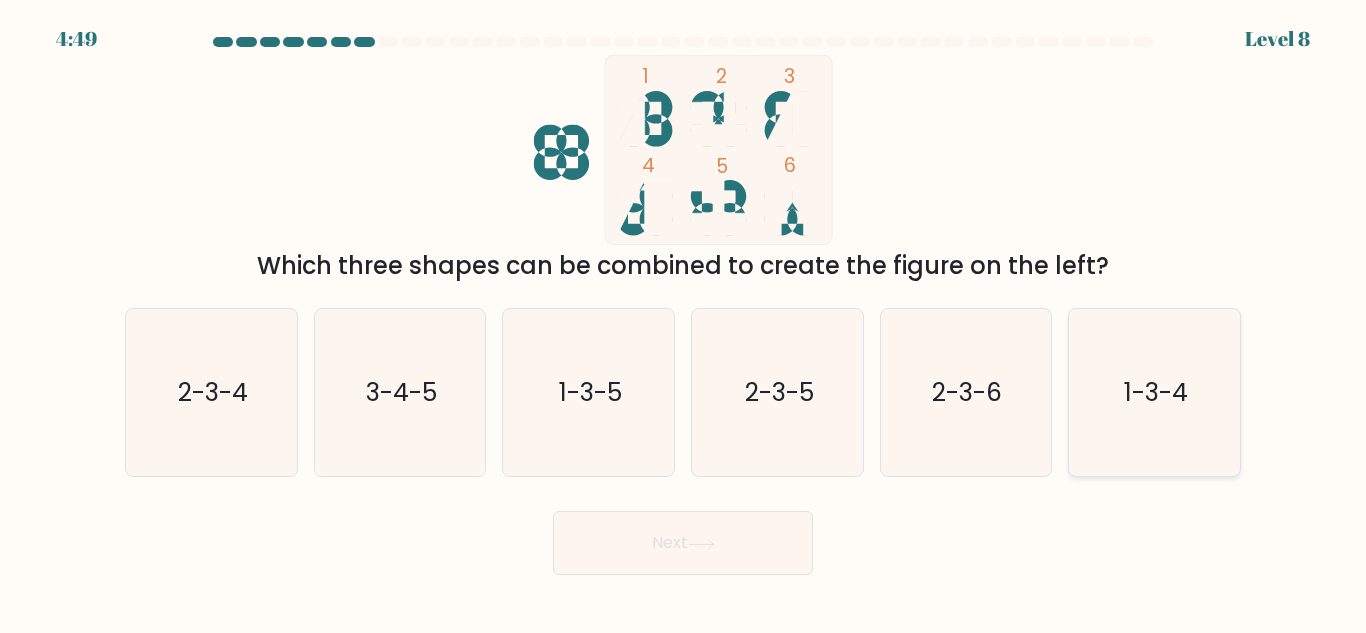 click on "1-3-4" 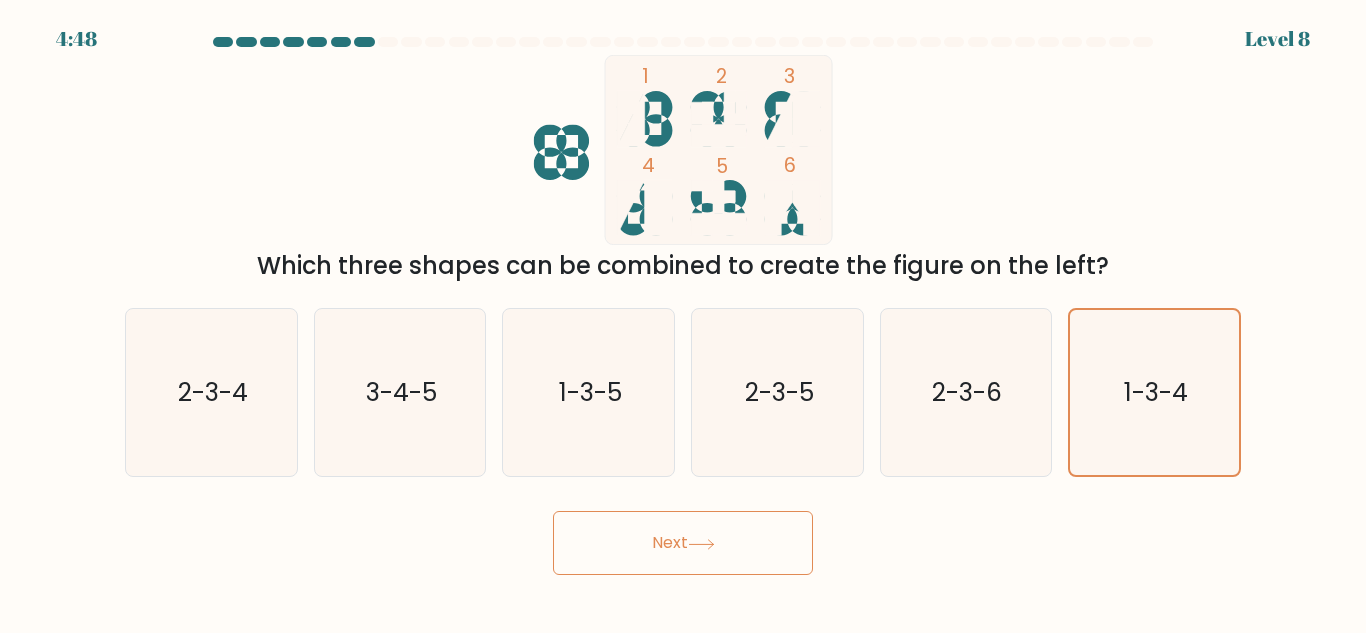 click on "Next" at bounding box center [683, 543] 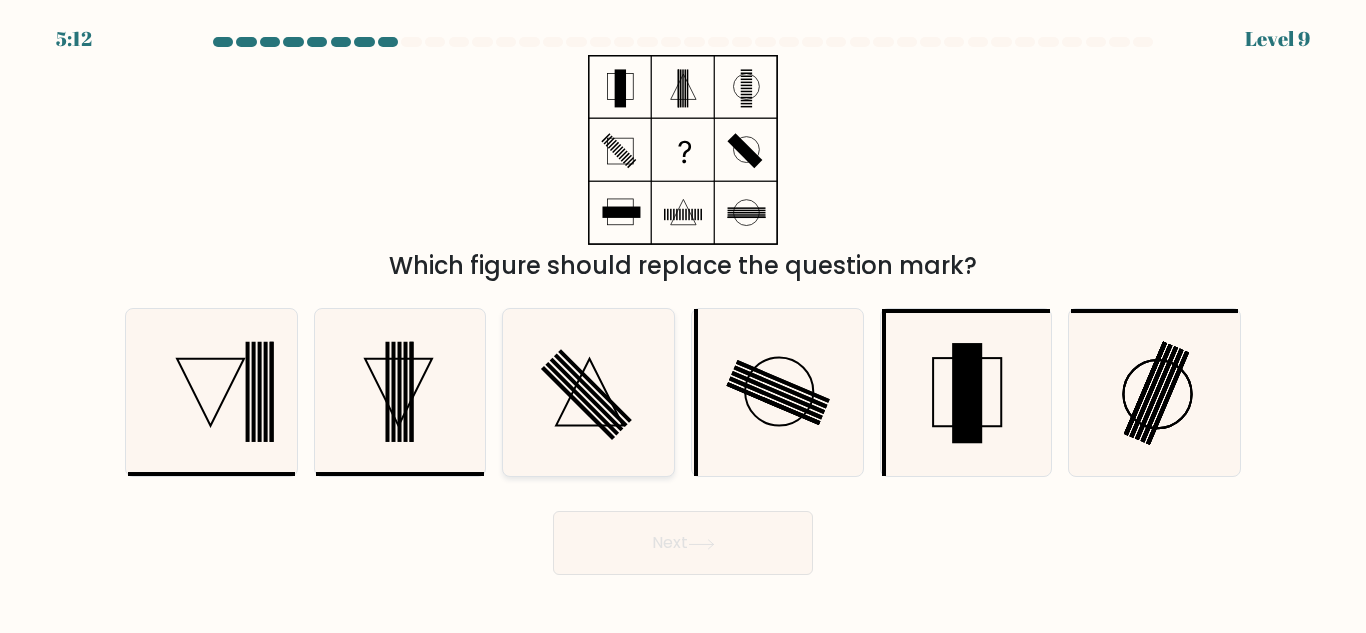 click 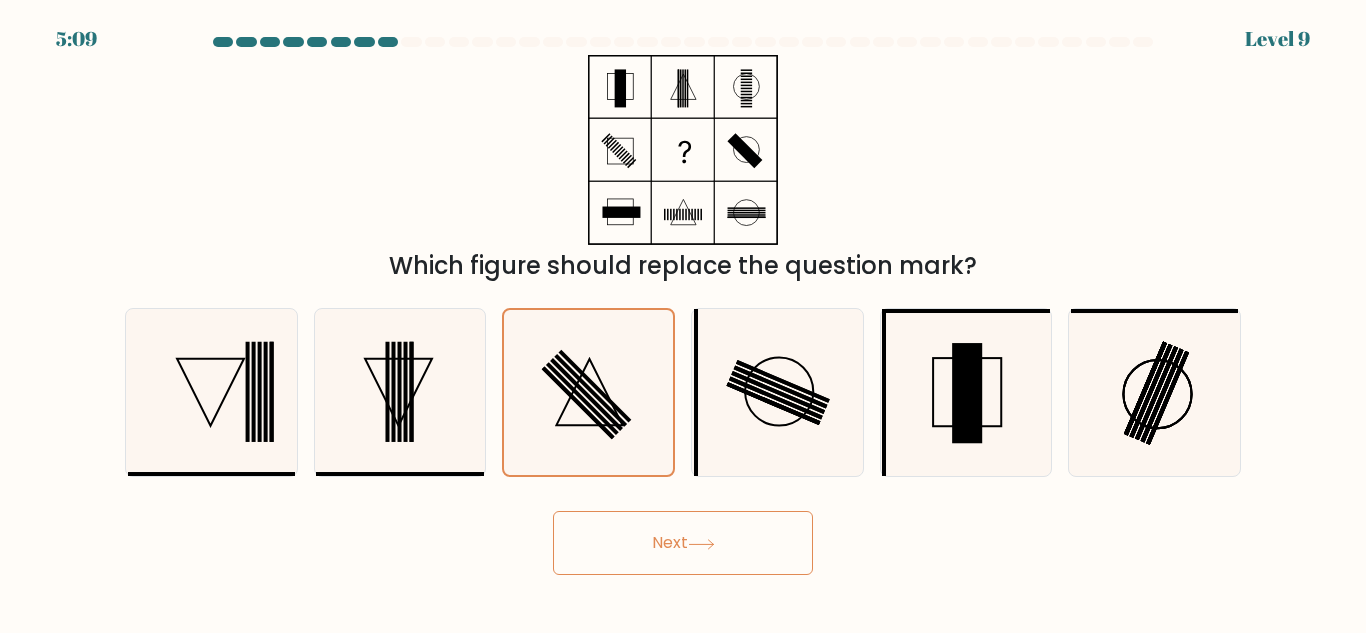 click on "Next" at bounding box center [683, 543] 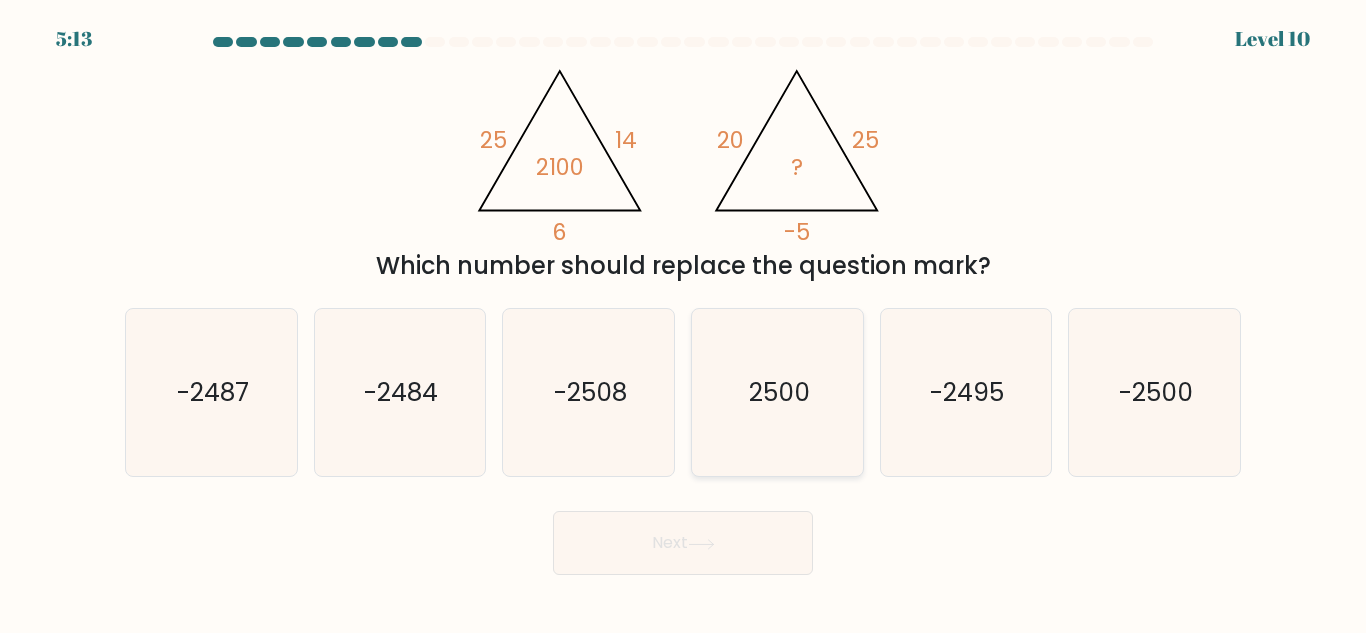 click on "2500" 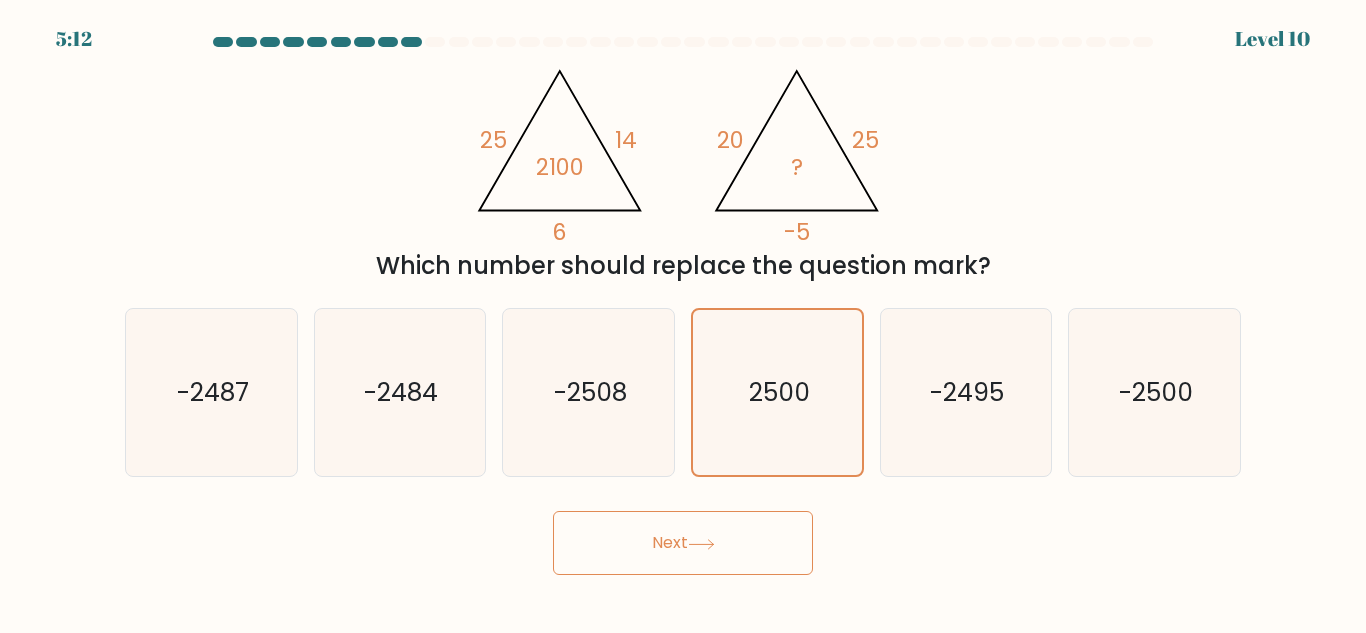 click on "Next" at bounding box center (683, 543) 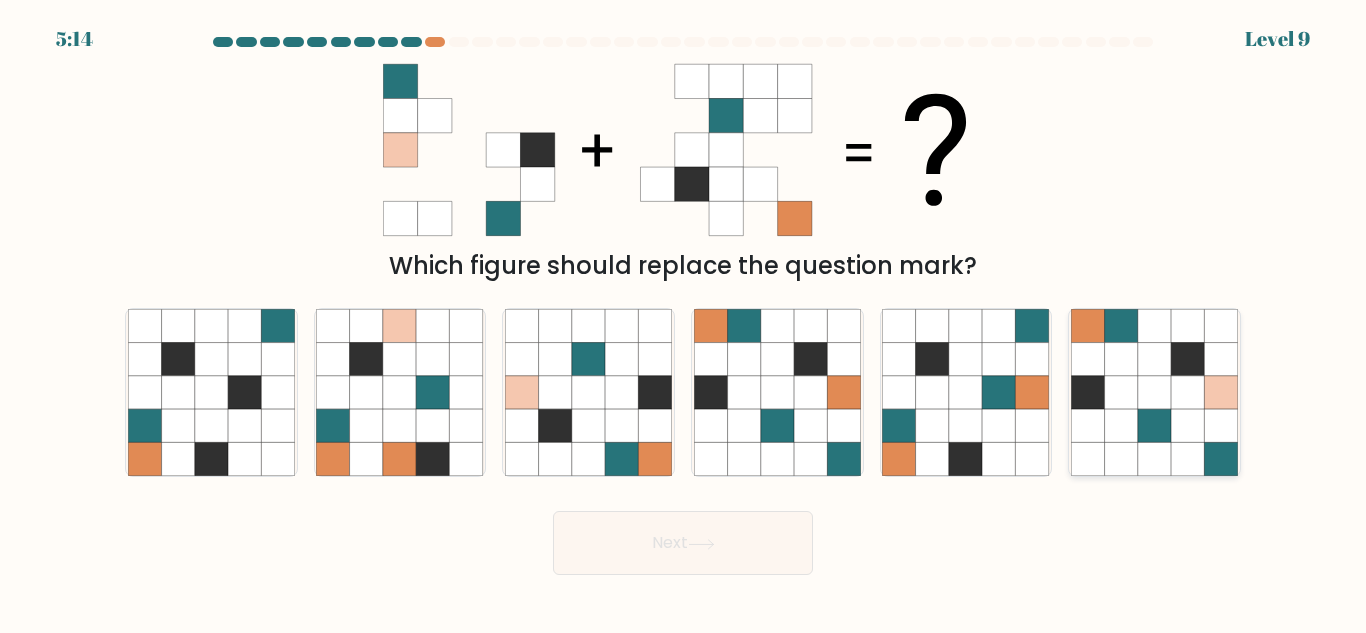 click 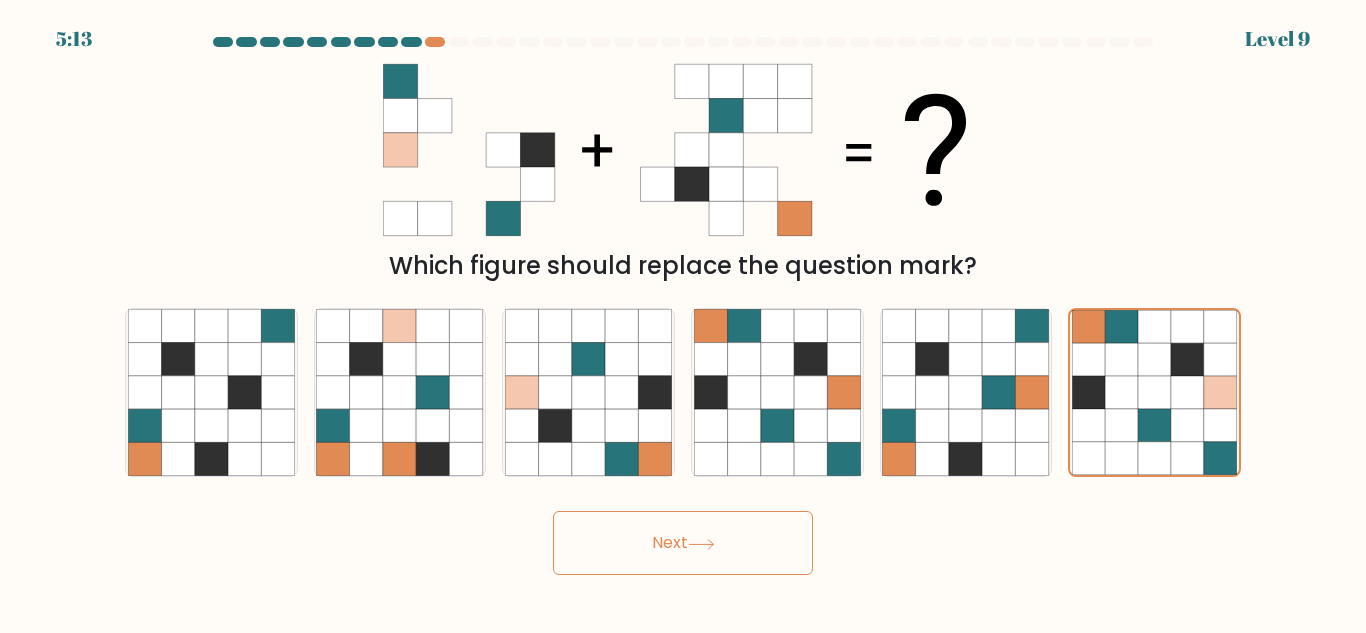 click on "Next" at bounding box center (683, 543) 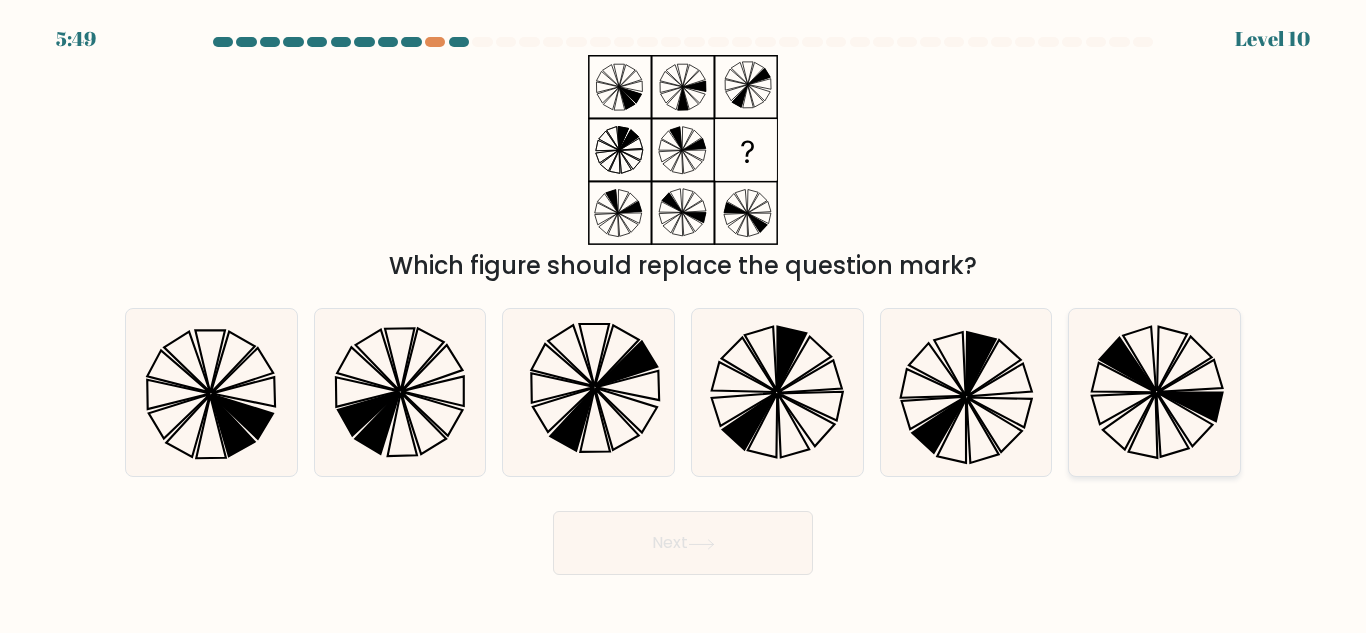 click 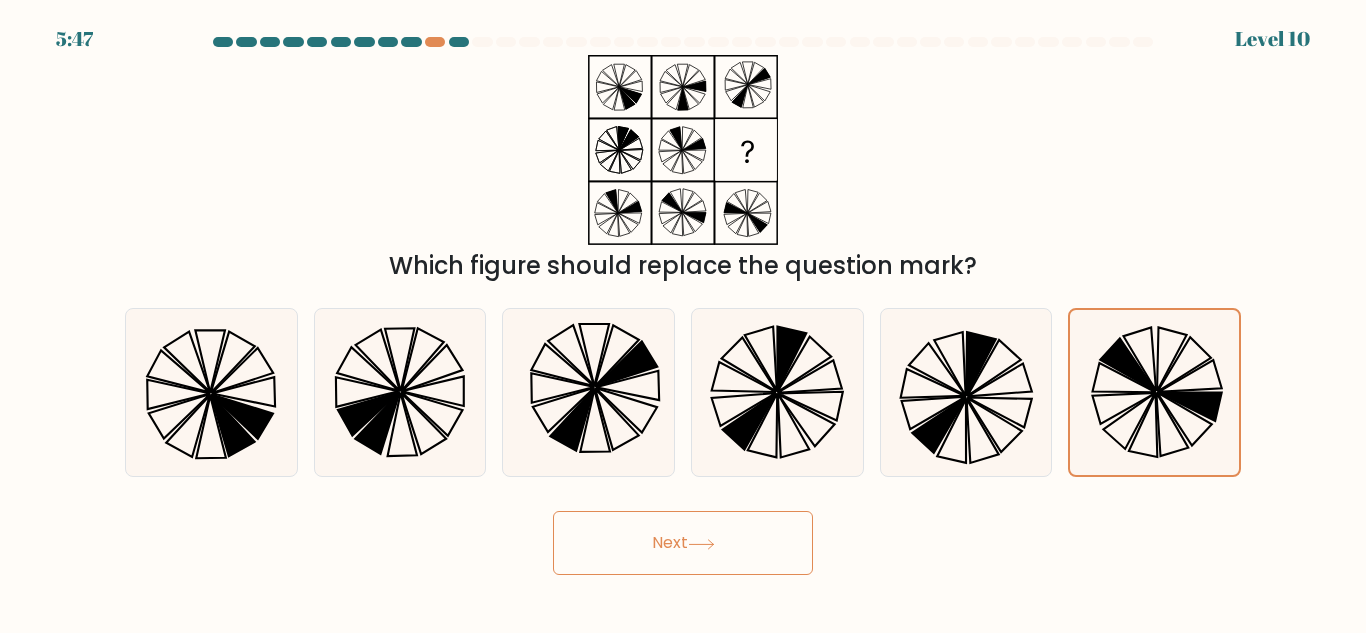 click on "Next" at bounding box center (683, 543) 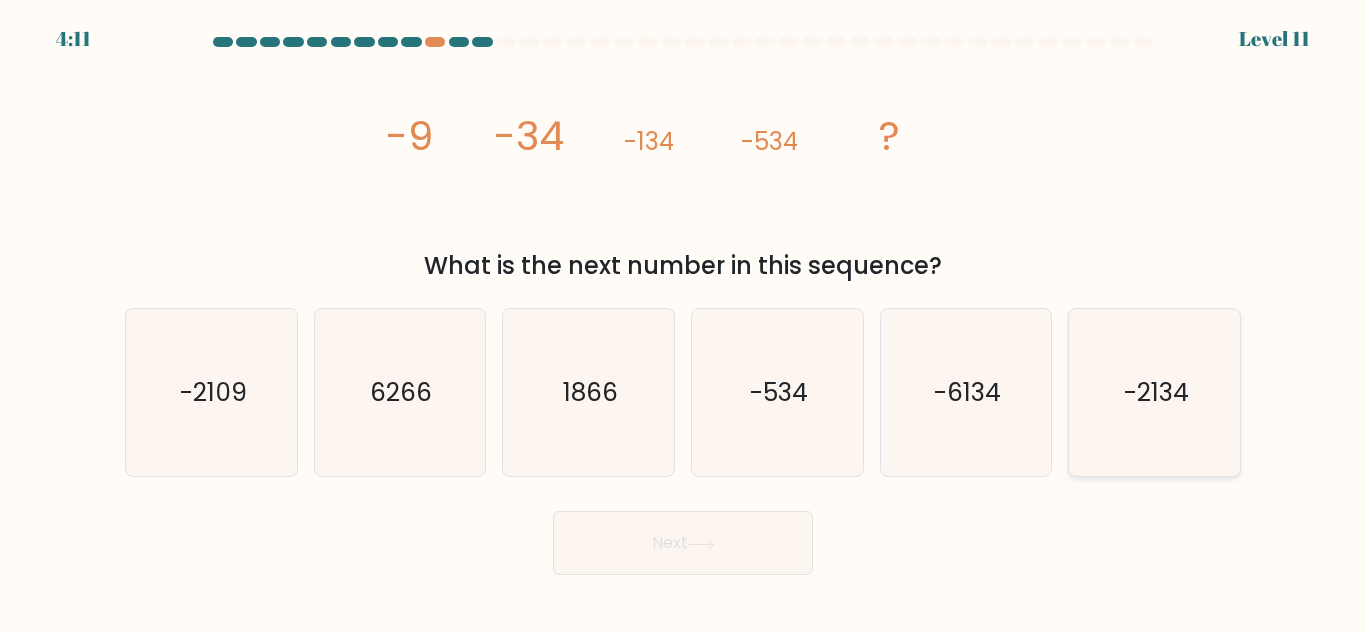 click on "-2134" 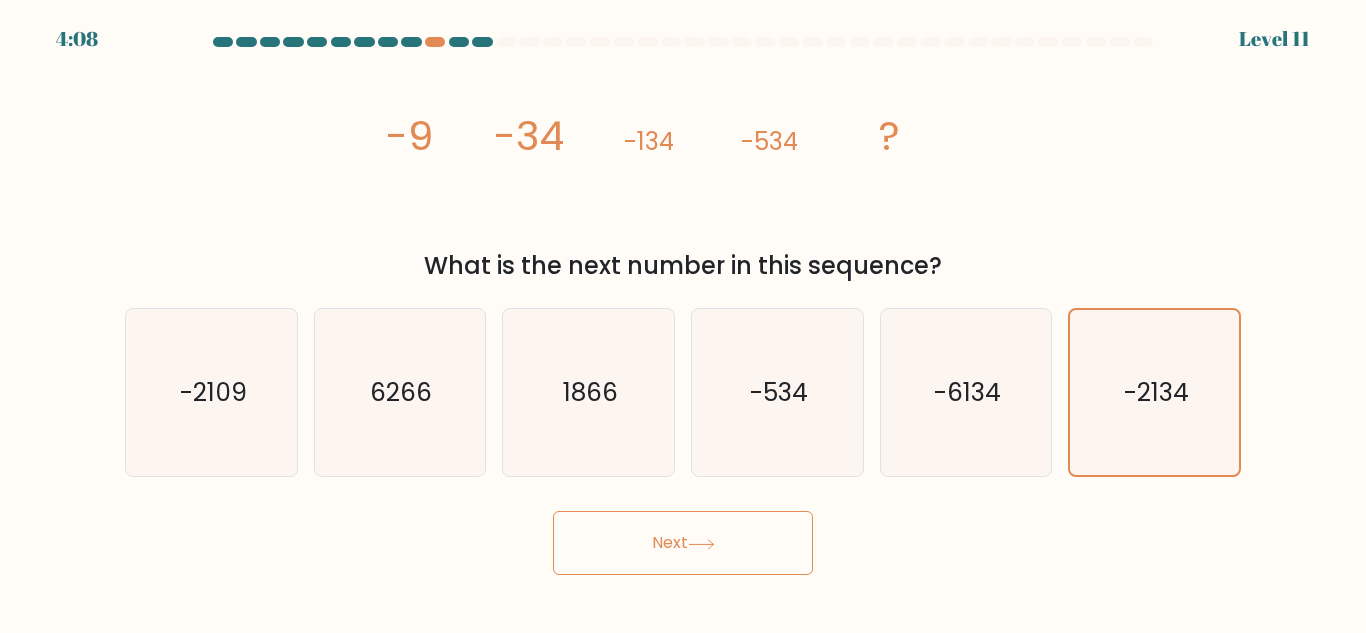 click on "Next" at bounding box center [683, 543] 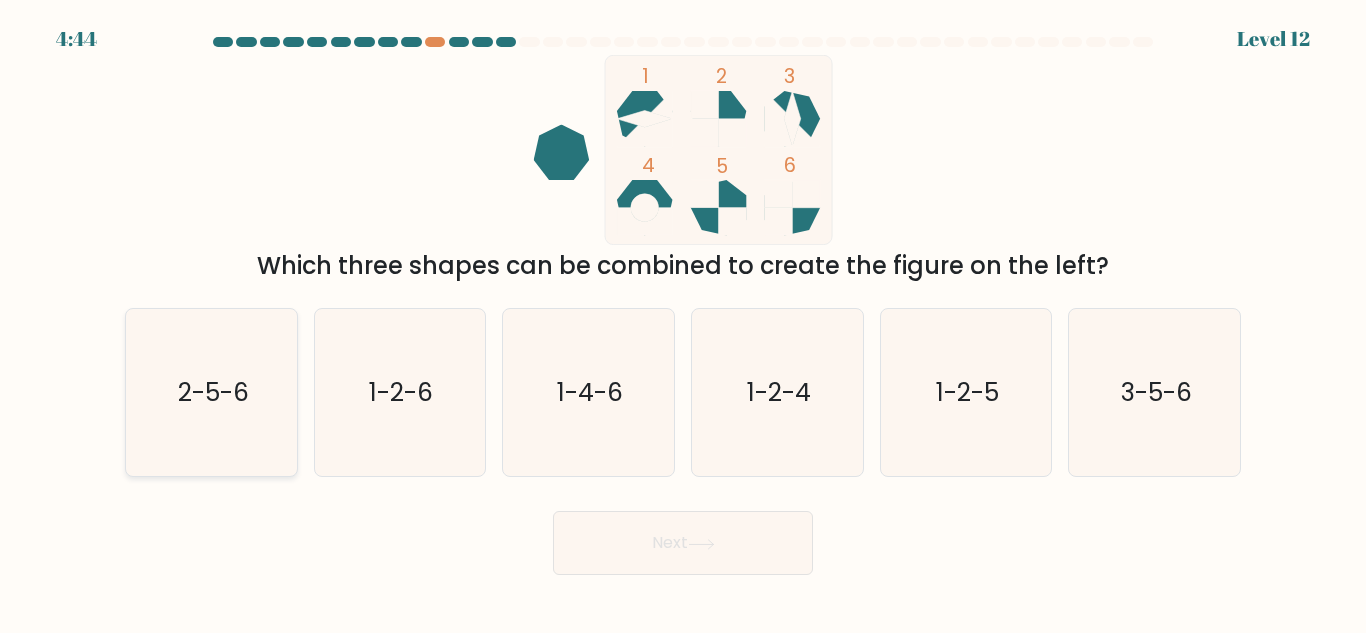 click on "2-5-6" 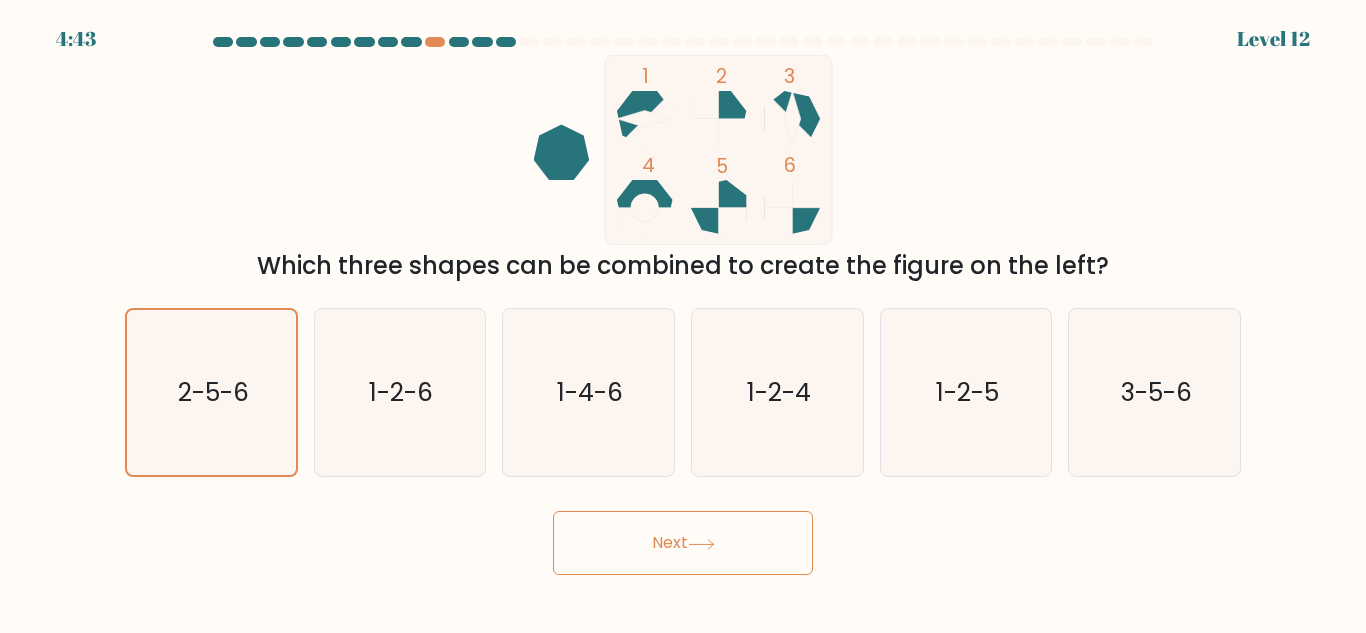 click on "Next" at bounding box center (683, 543) 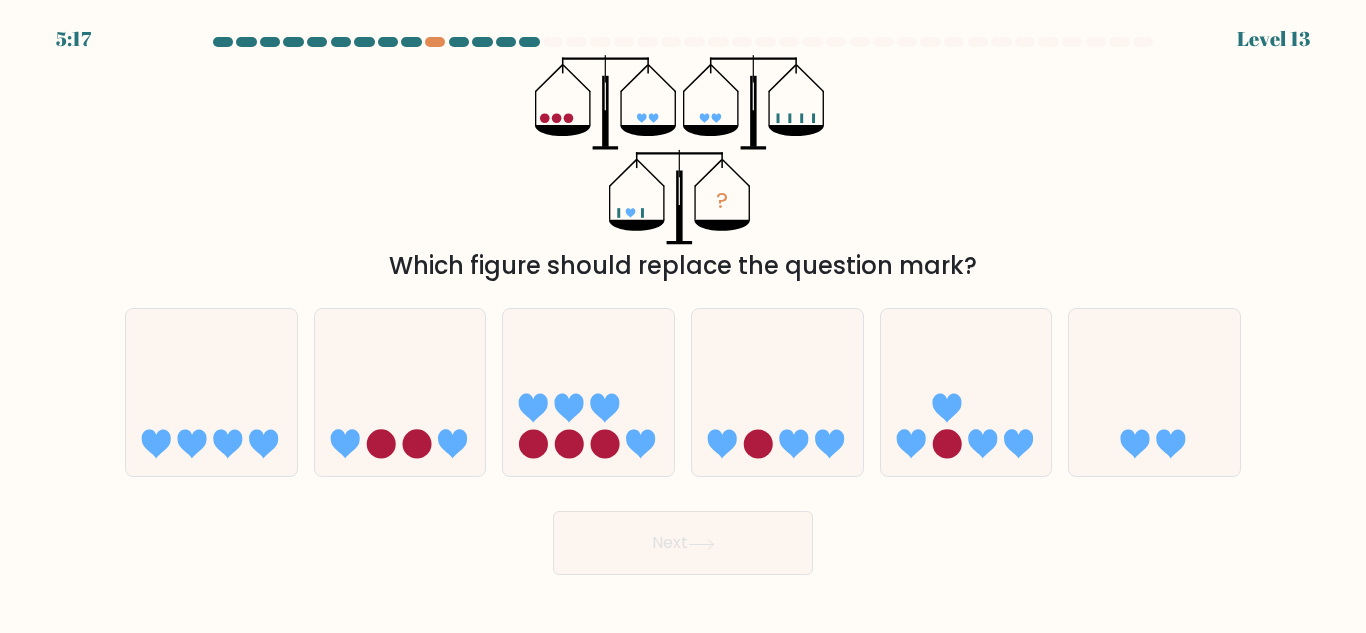 drag, startPoint x: 1092, startPoint y: 453, endPoint x: 1319, endPoint y: 365, distance: 243.46046 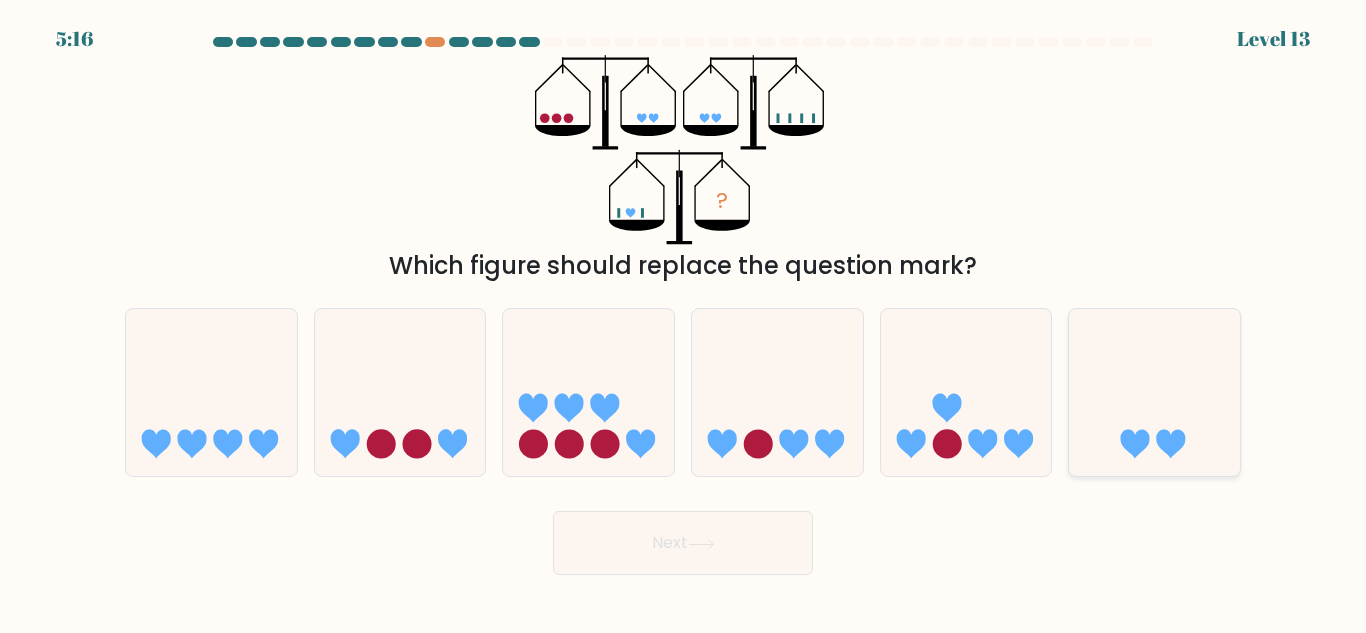 click 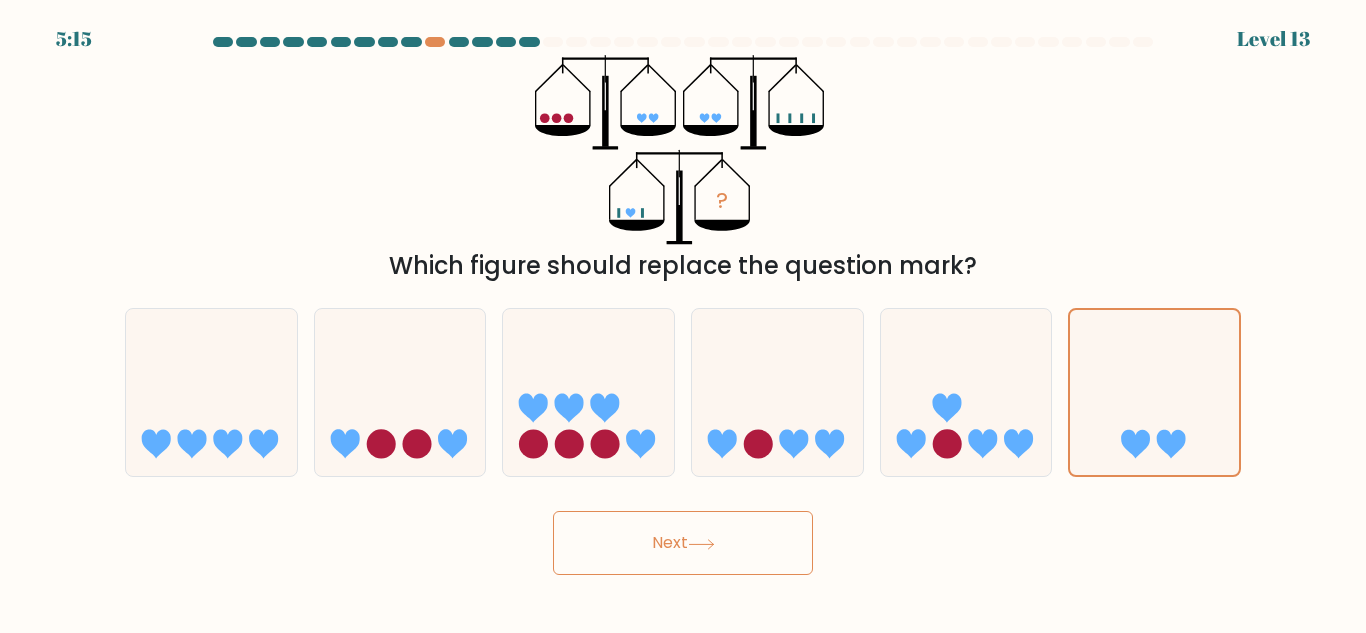 click on "Next" at bounding box center [683, 543] 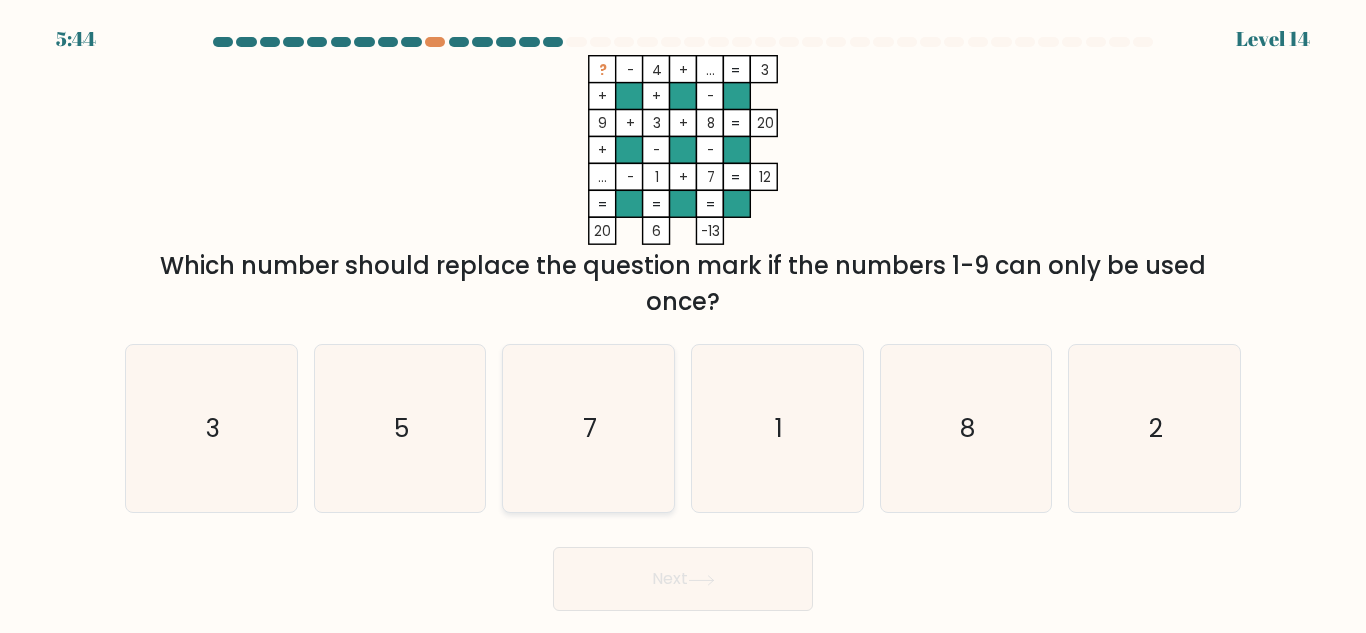 click on "7" 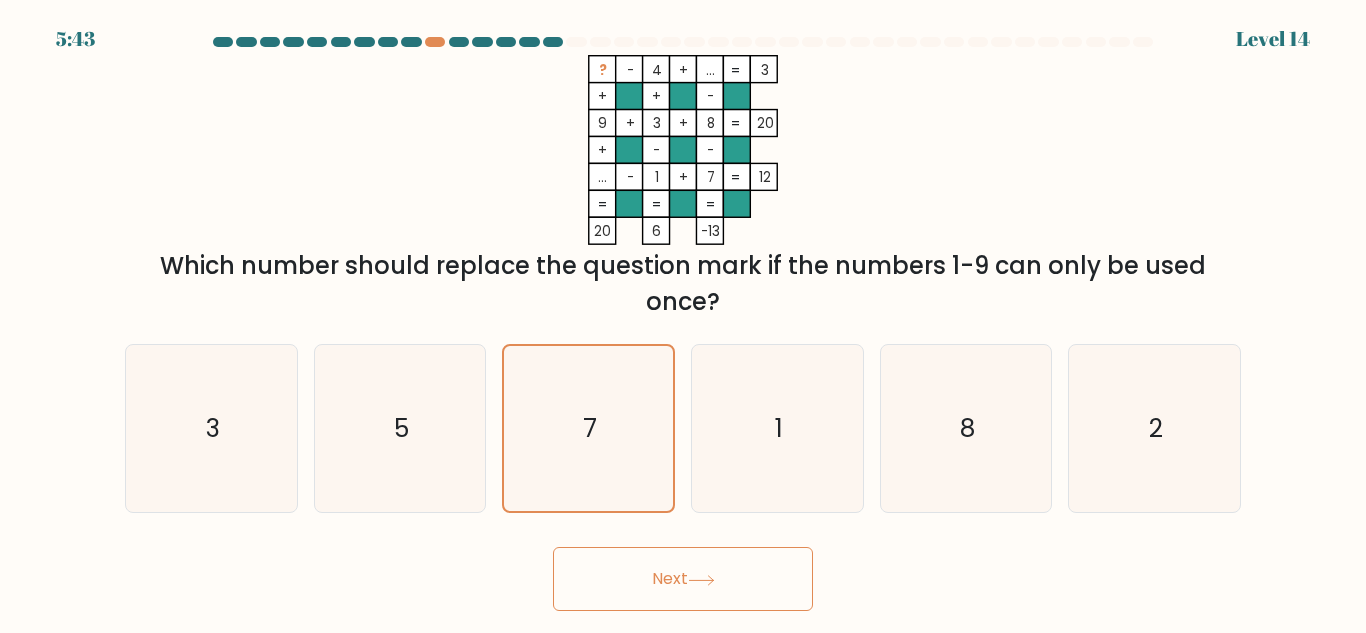 click on "Next" at bounding box center [683, 579] 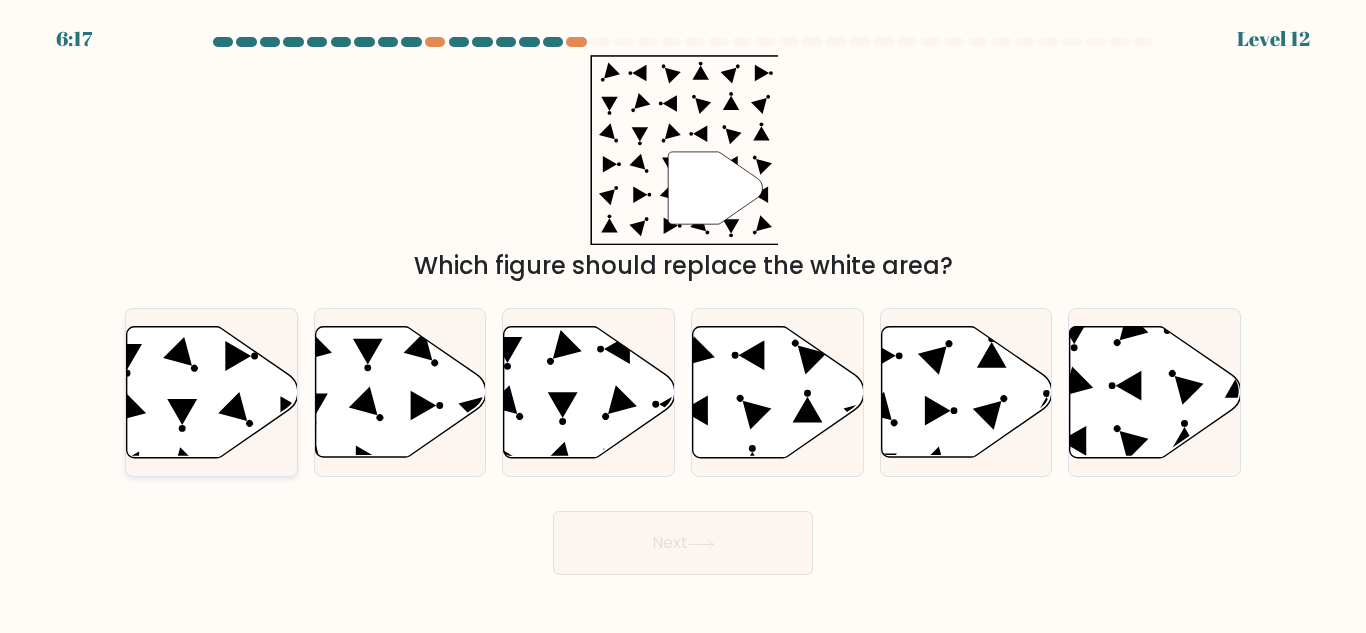 click 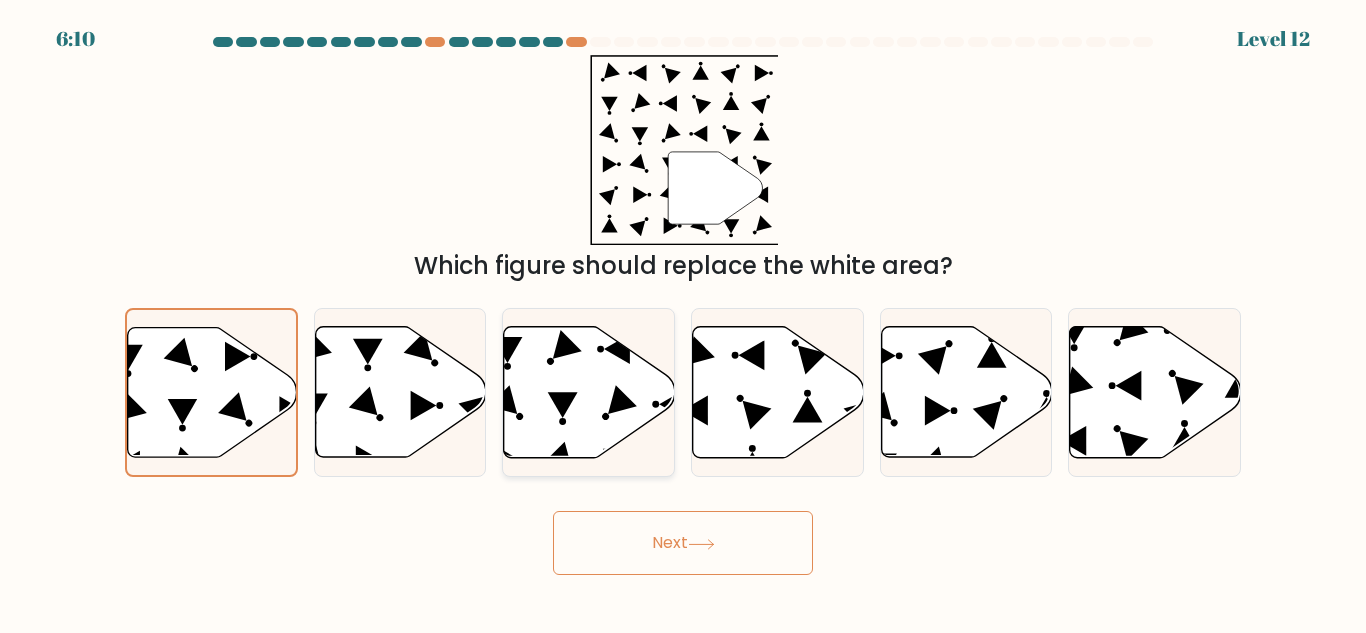 click 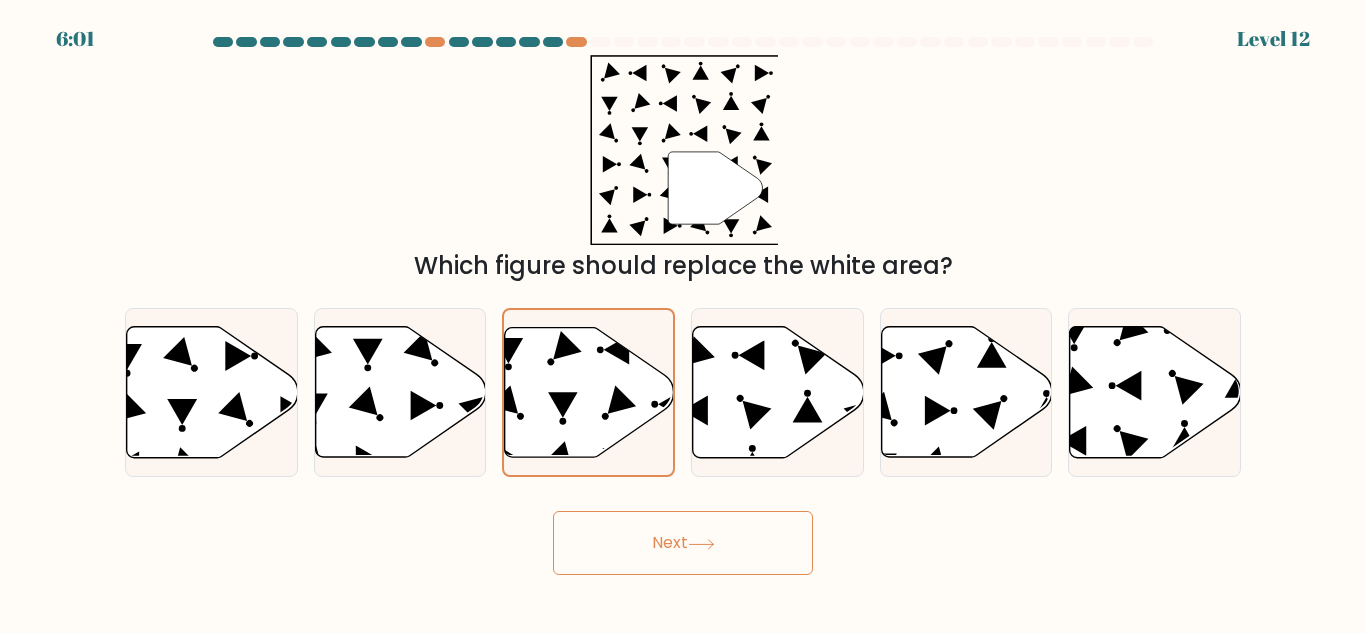click on "Next" at bounding box center [683, 543] 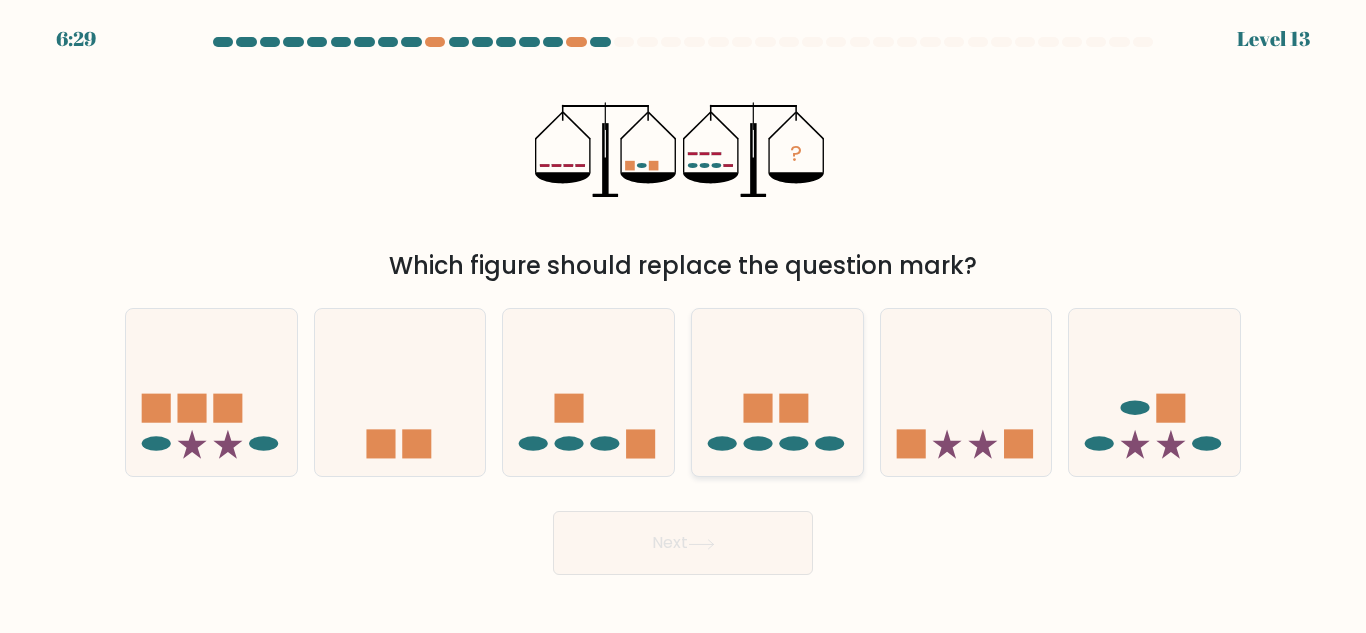 click 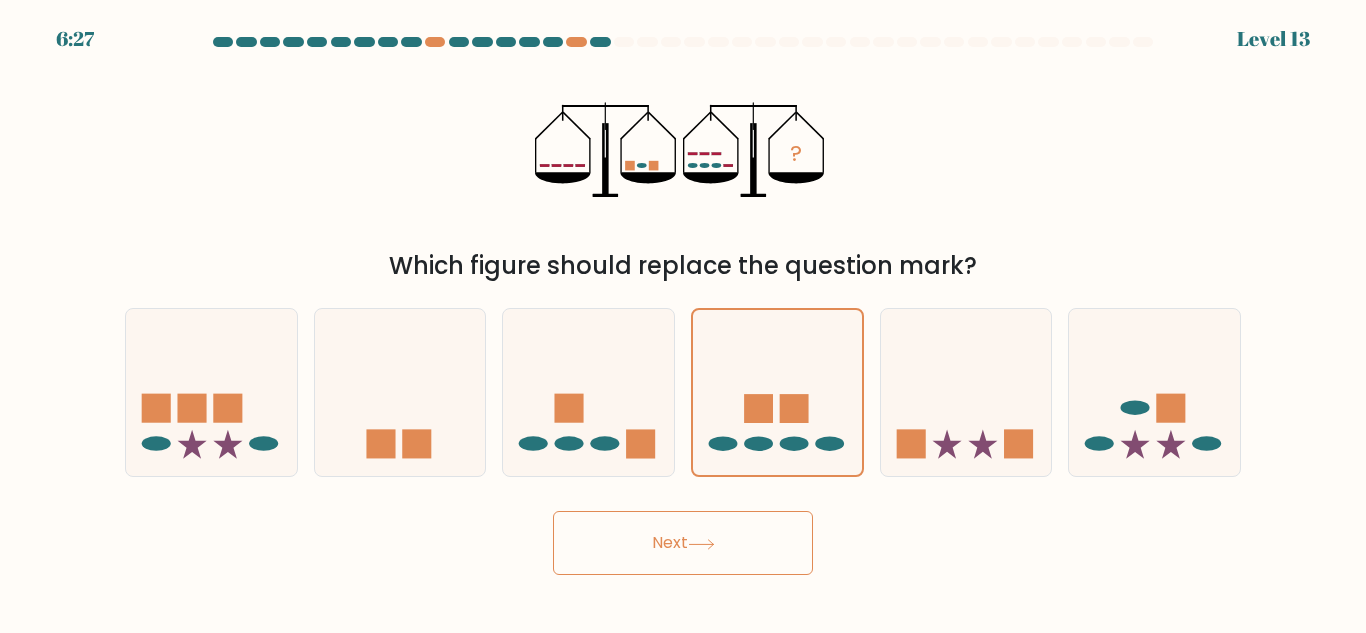 click on "Next" at bounding box center [683, 543] 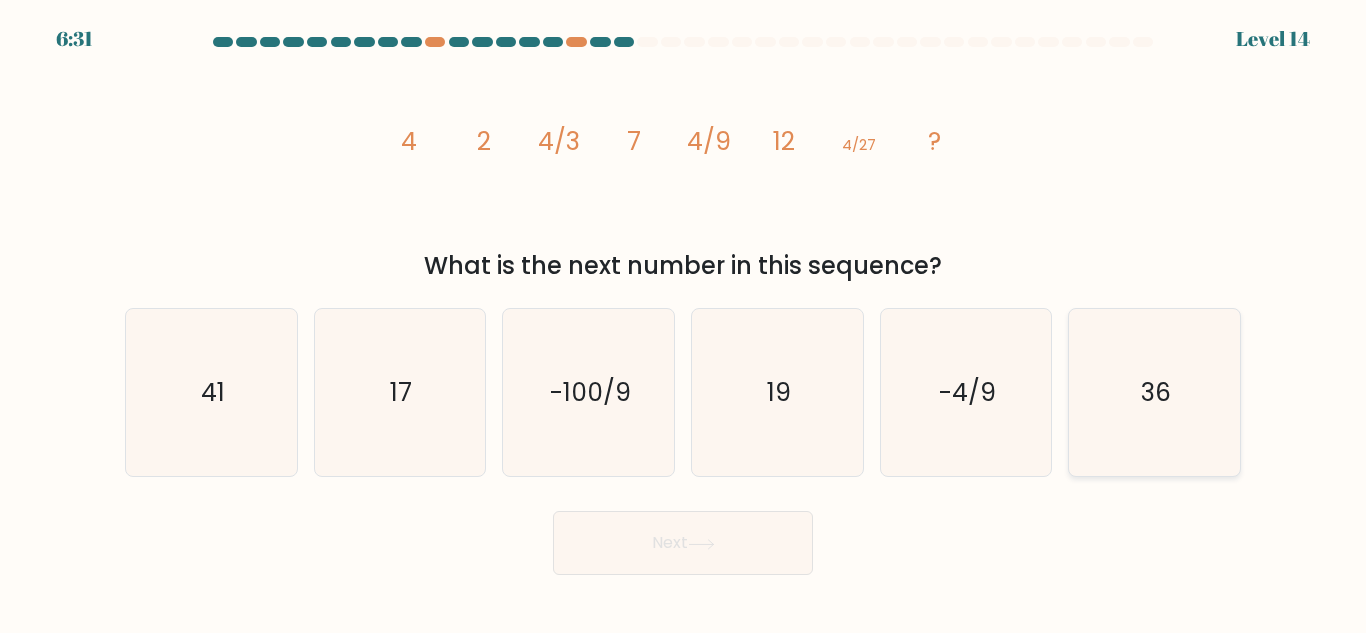 click on "36" 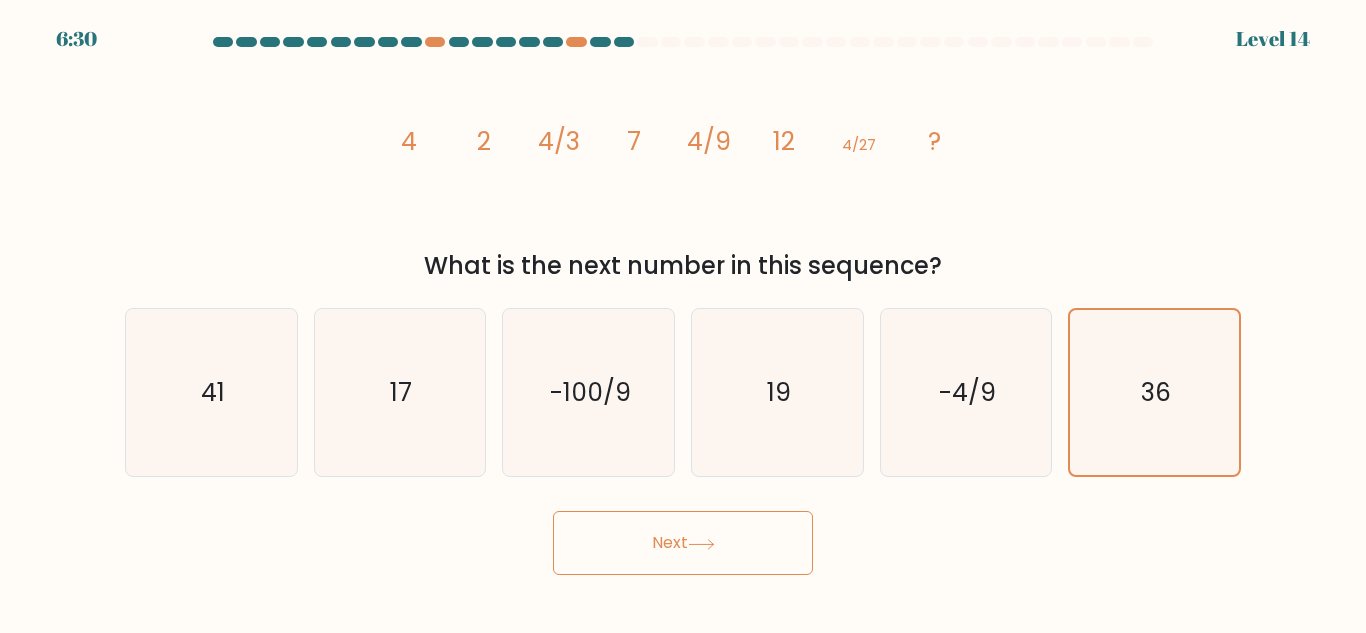 click on "Next" at bounding box center (683, 543) 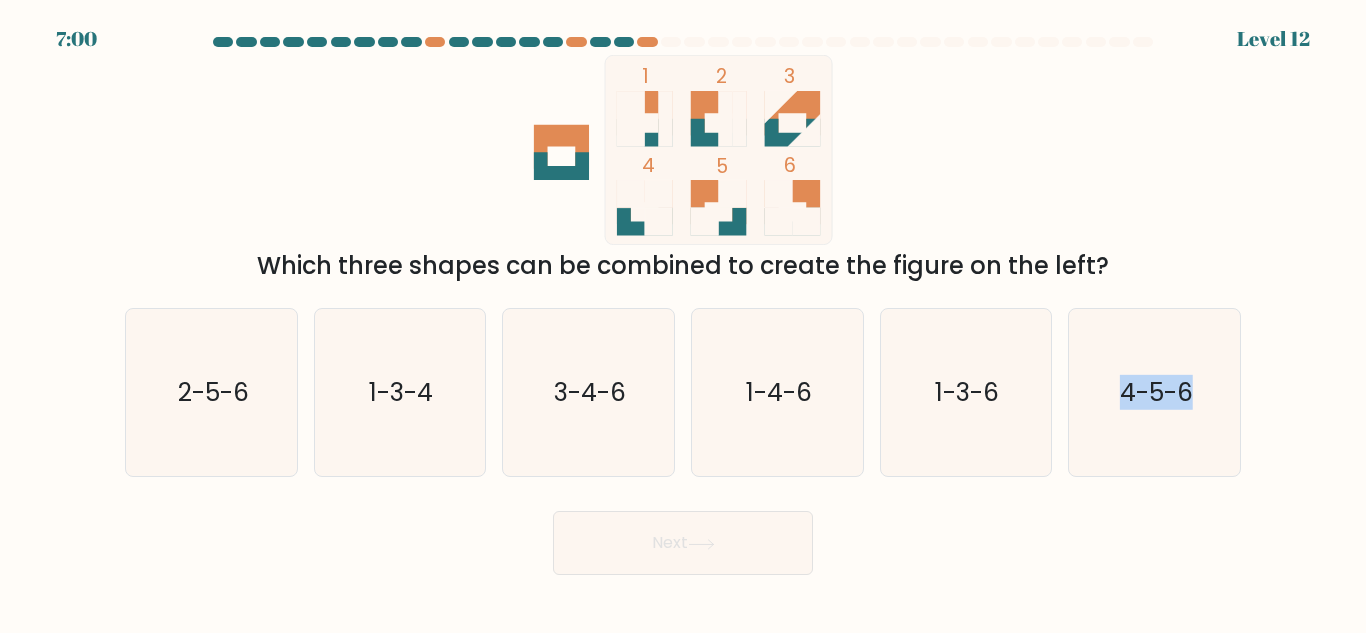 drag, startPoint x: 1104, startPoint y: 411, endPoint x: 684, endPoint y: 547, distance: 441.47028 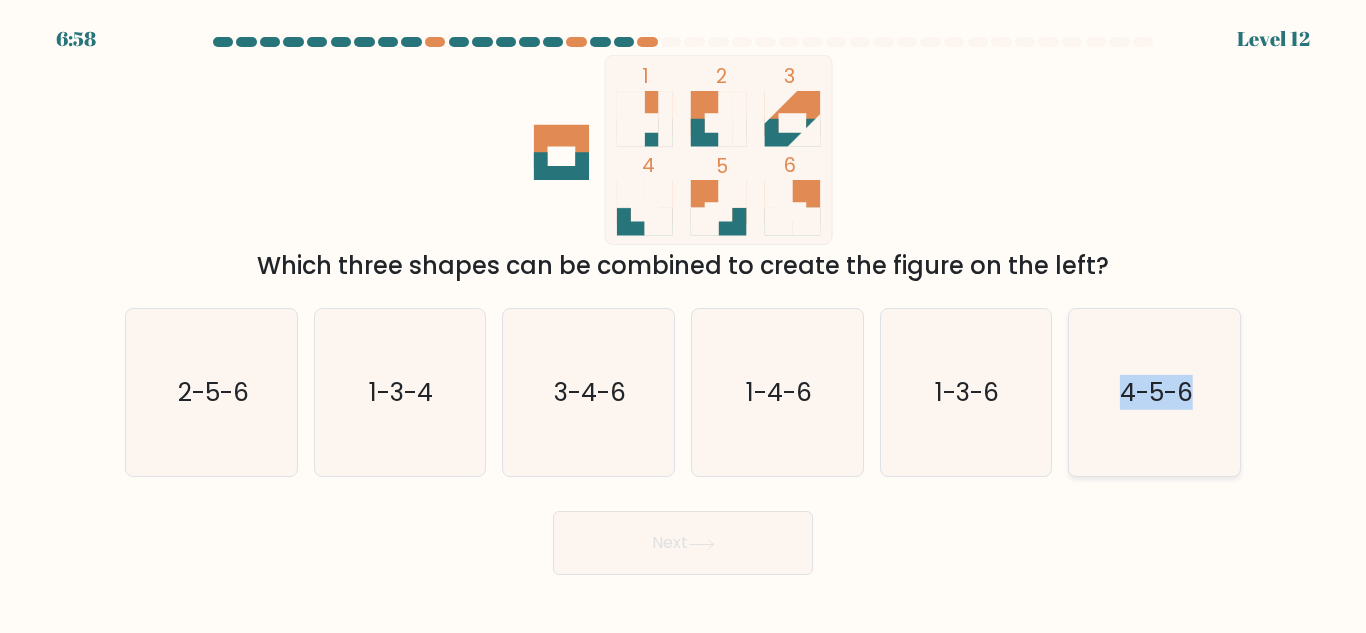 click on "4-5-6" 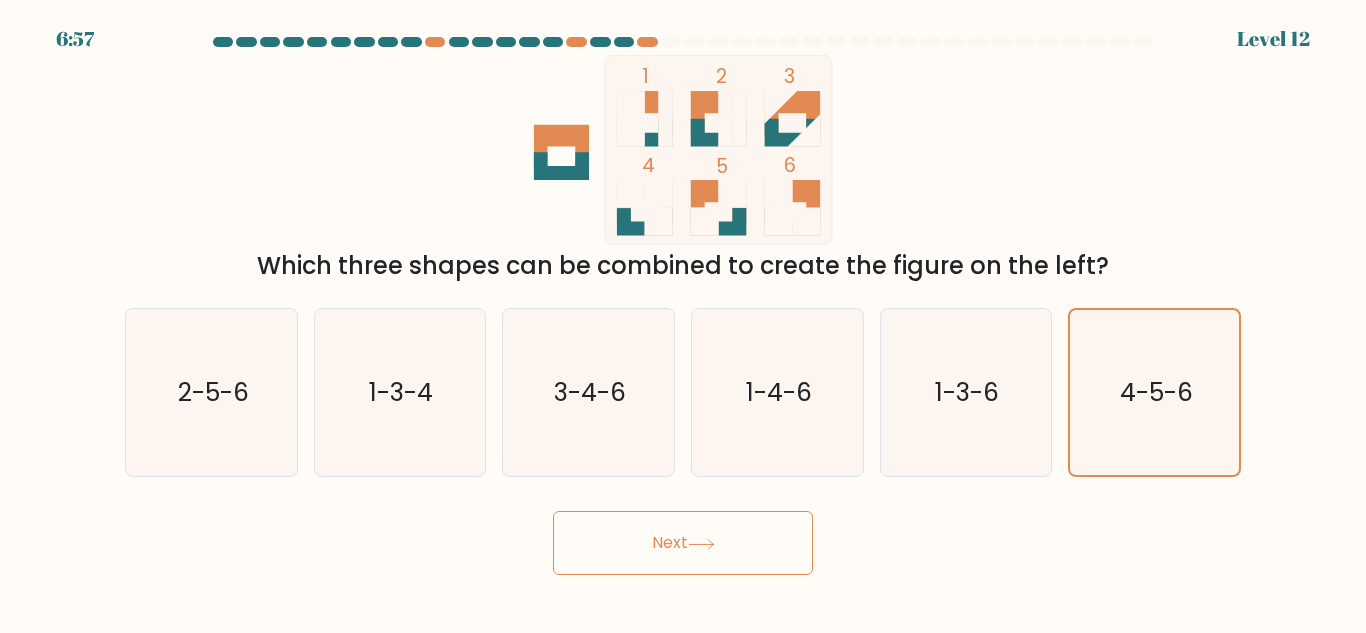 click on "Next" at bounding box center (683, 543) 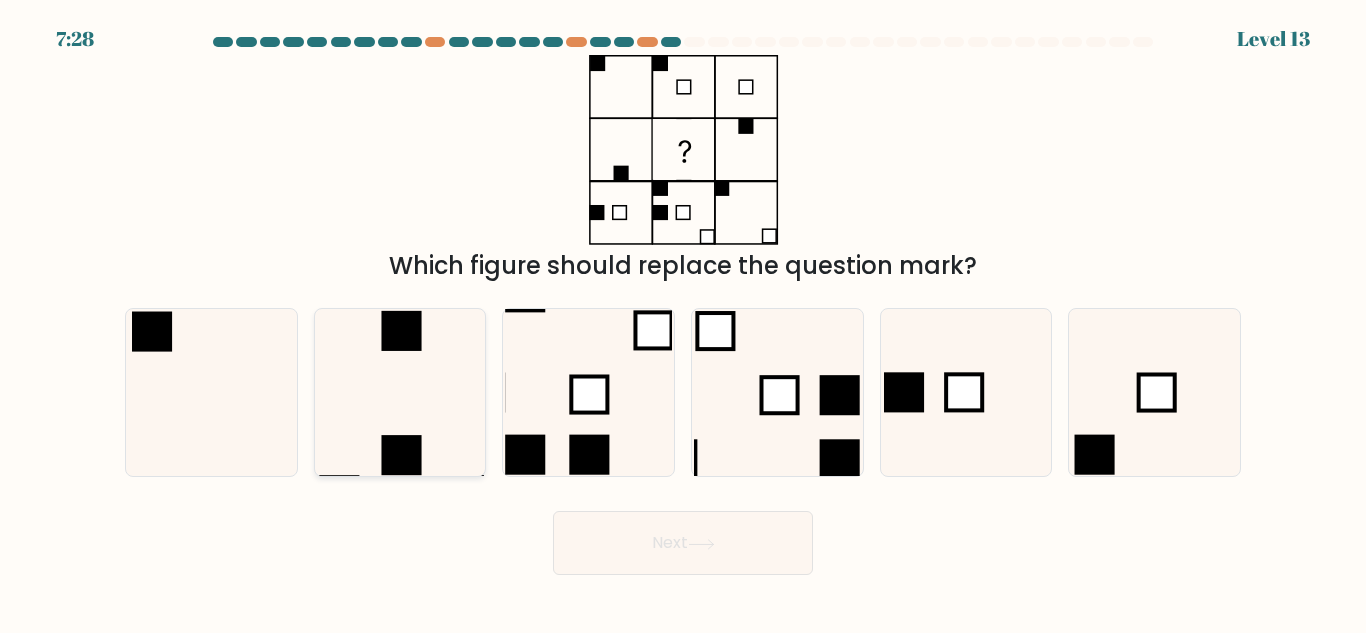 click 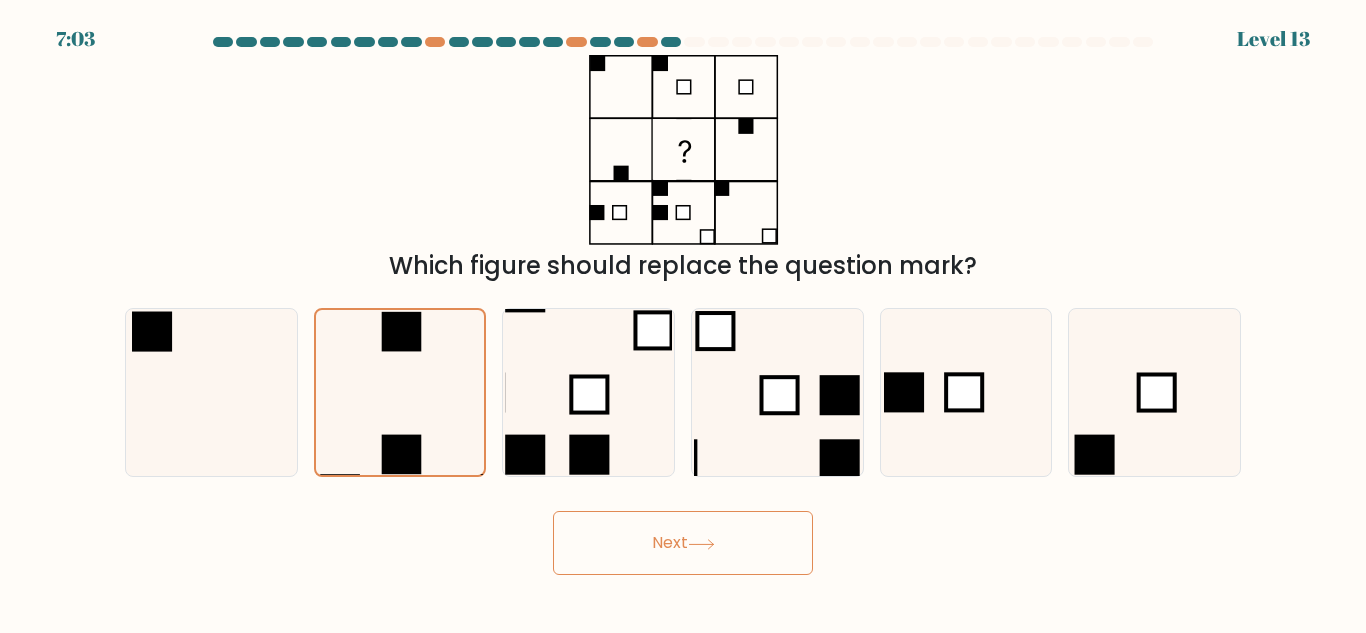 click on "Next" at bounding box center [683, 543] 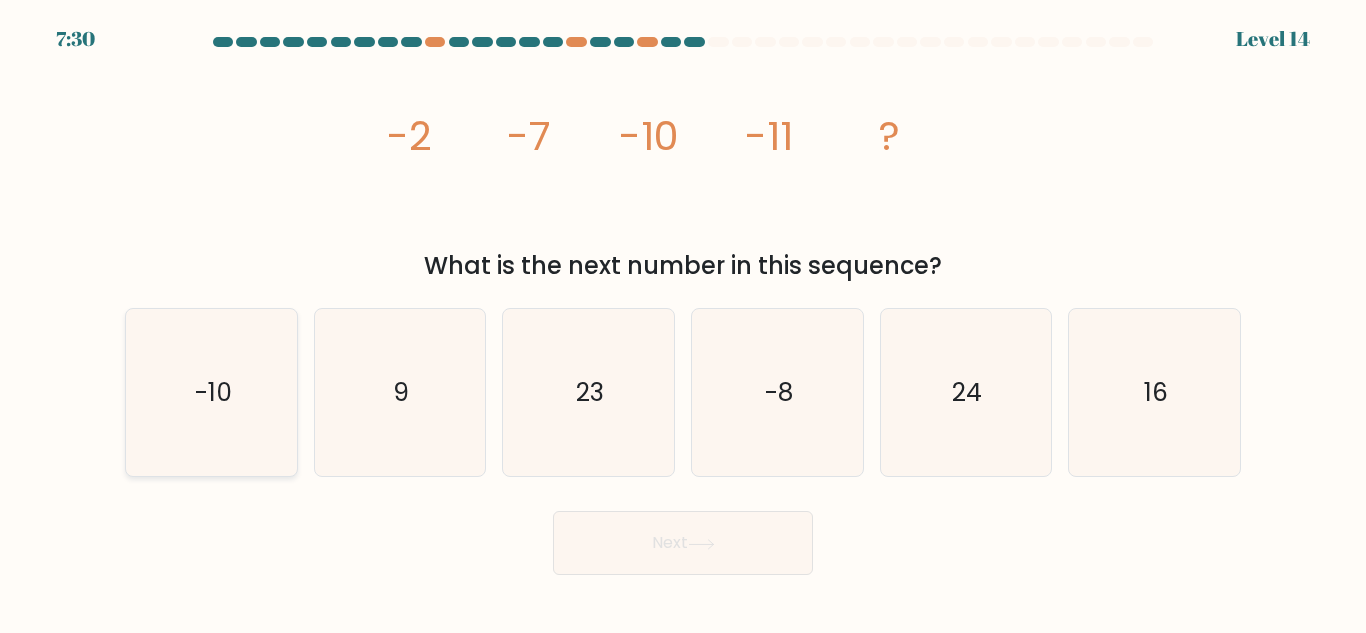 click on "-10" 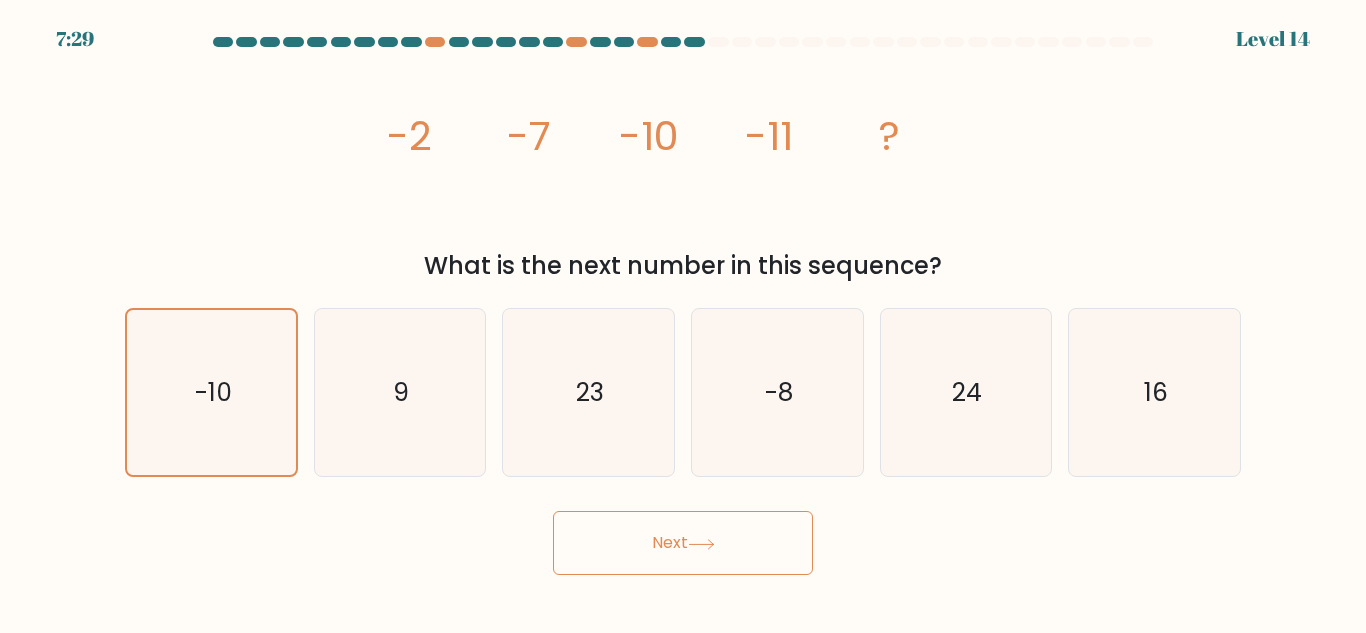 click on "Next" at bounding box center [683, 543] 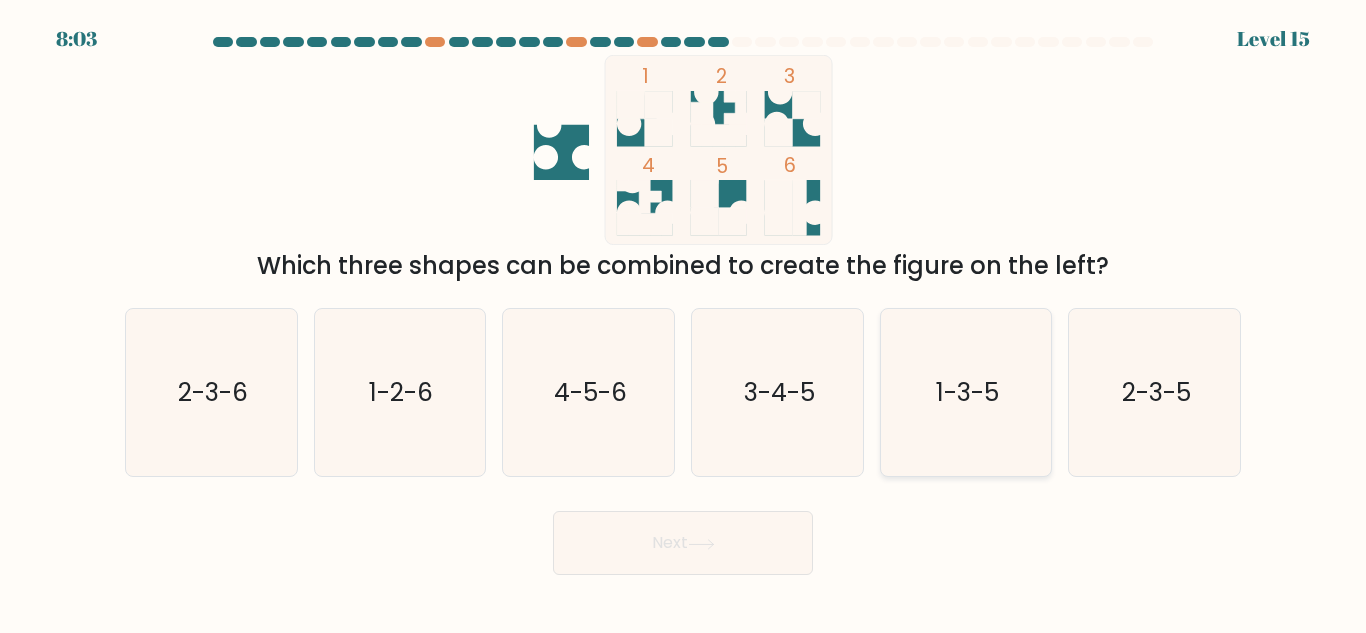 click on "1-3-5" 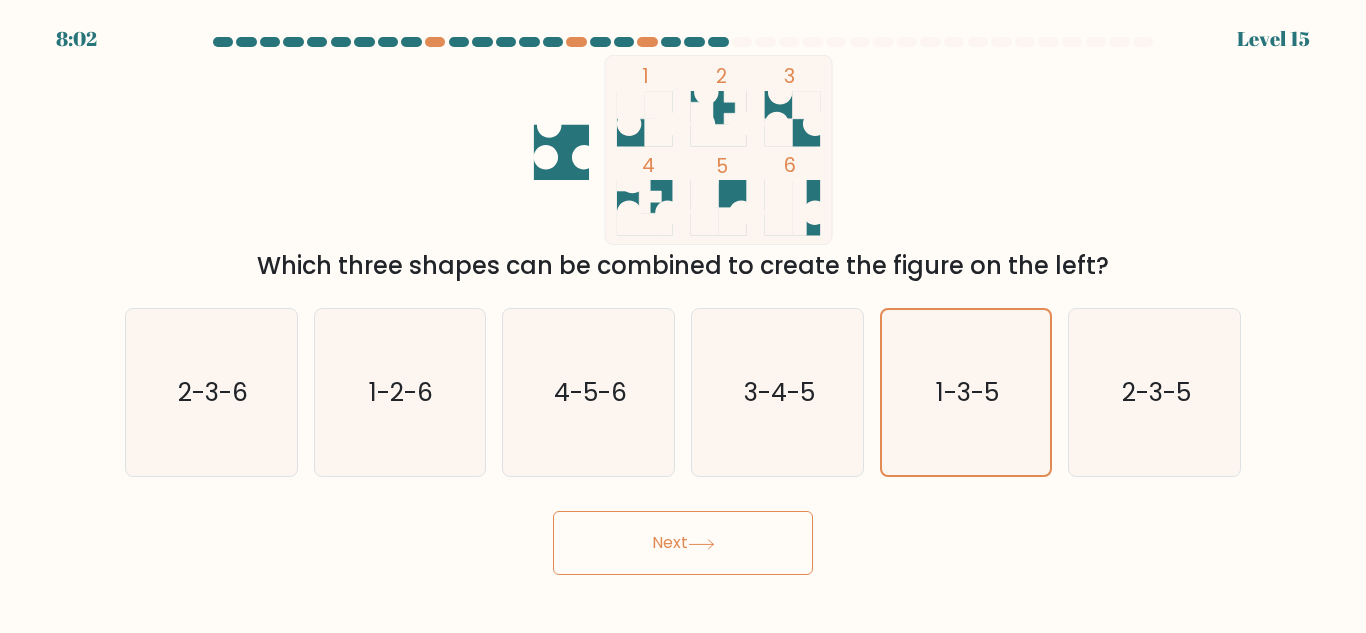 click on "Next" at bounding box center (683, 543) 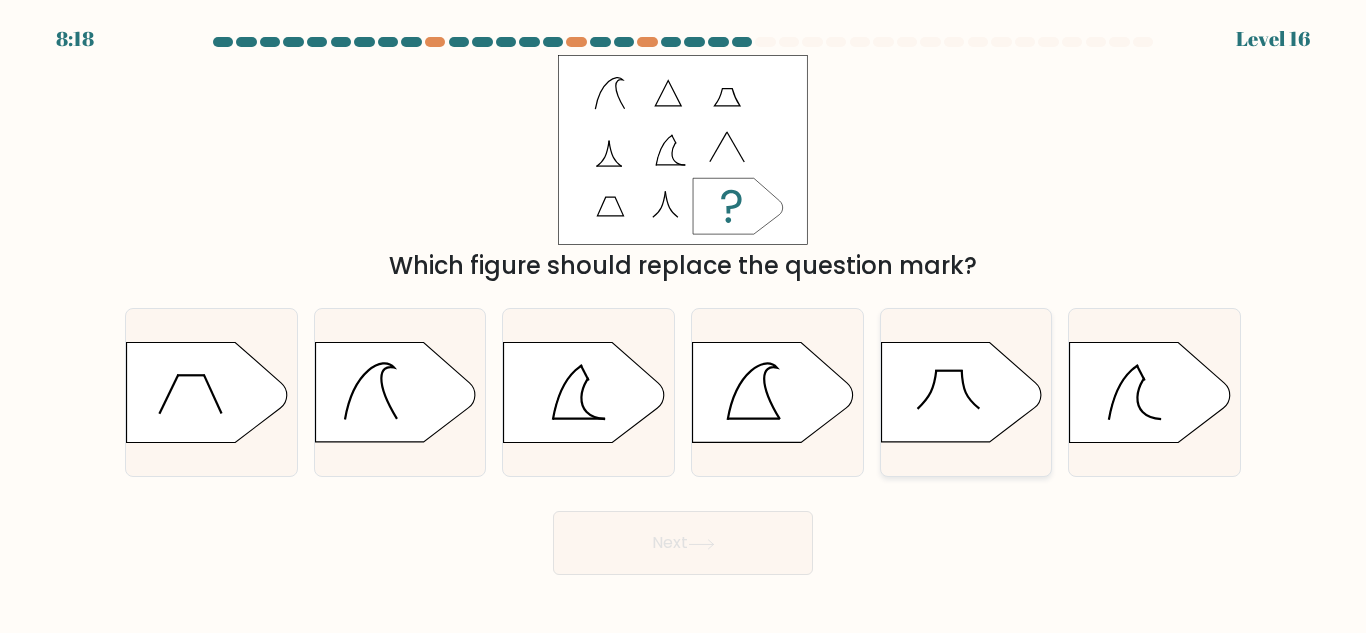 click 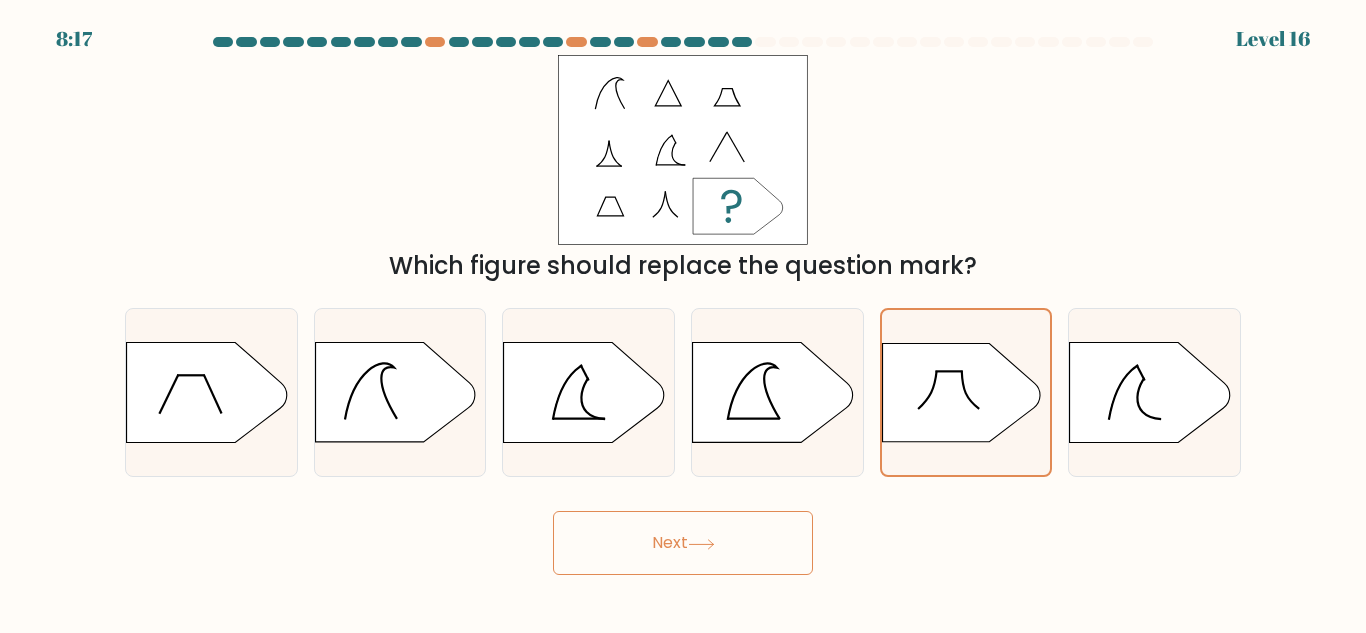 click on "Next" at bounding box center [683, 543] 